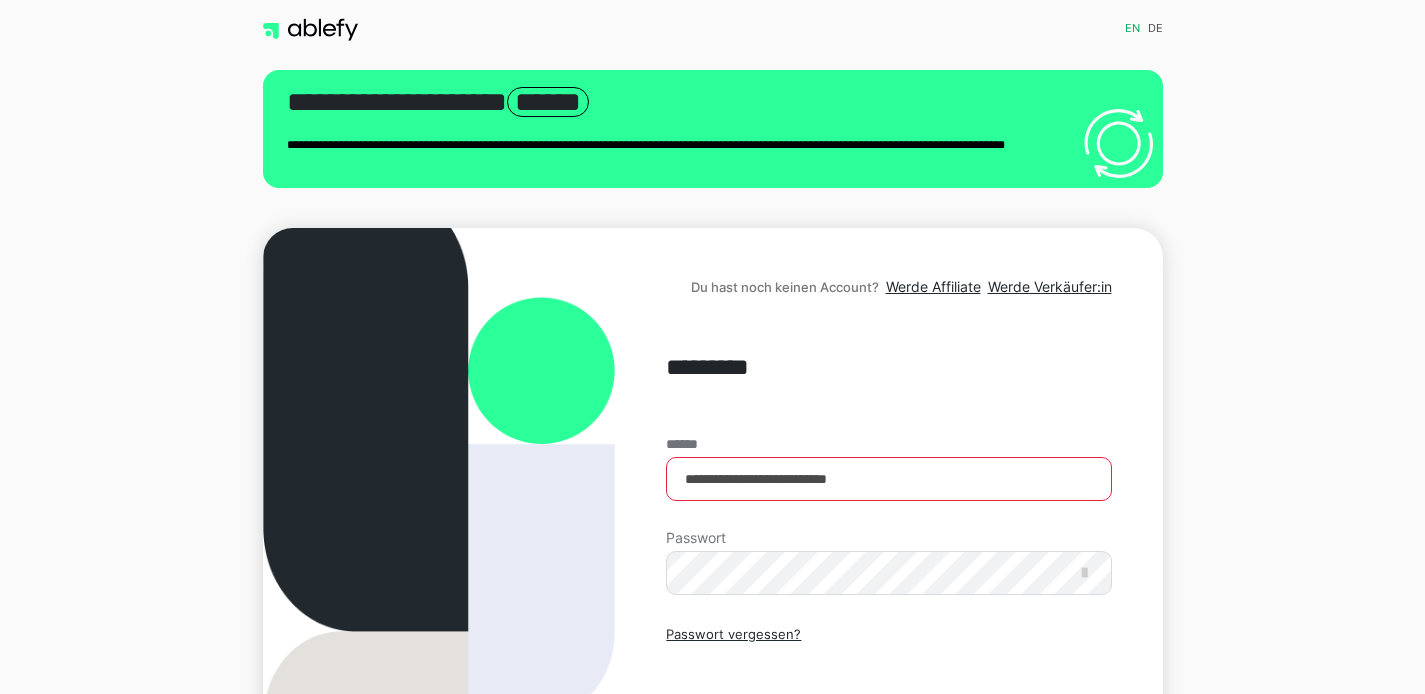 scroll, scrollTop: 0, scrollLeft: 0, axis: both 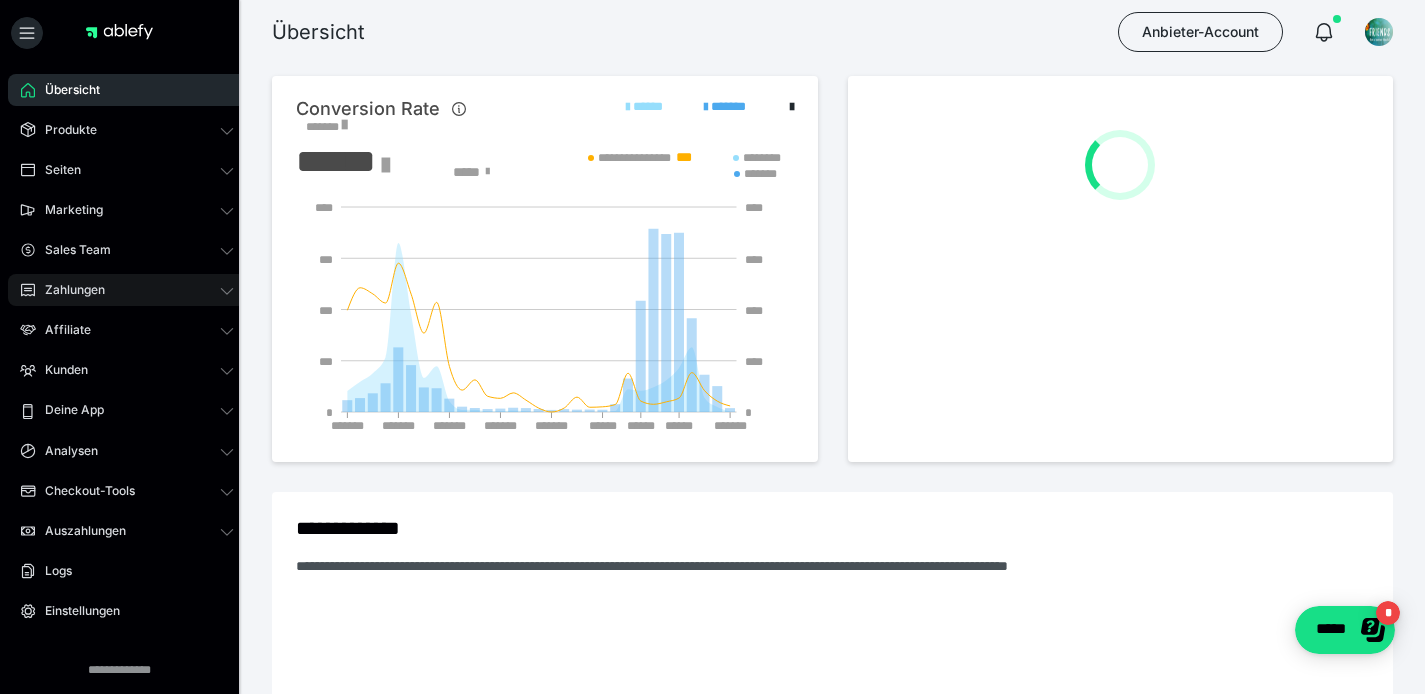 click on "Zahlungen" at bounding box center (68, 290) 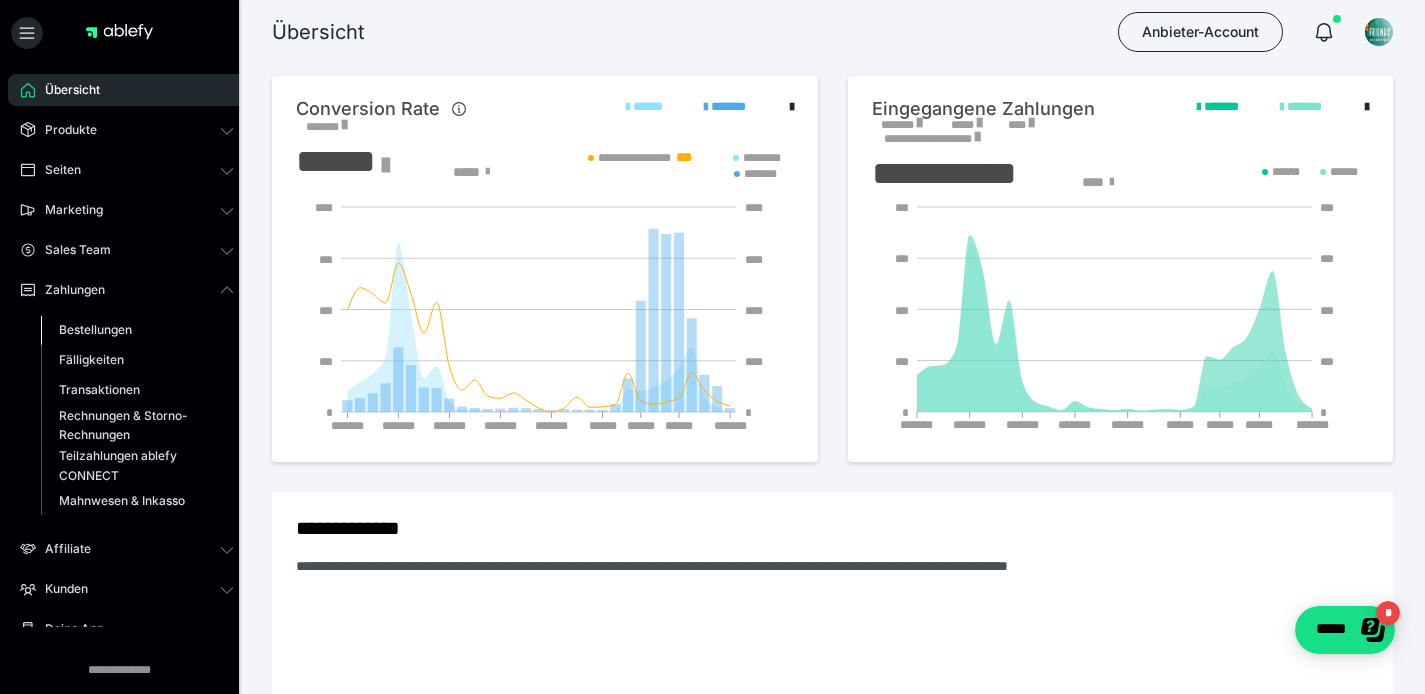click on "Bestellungen" at bounding box center [95, 329] 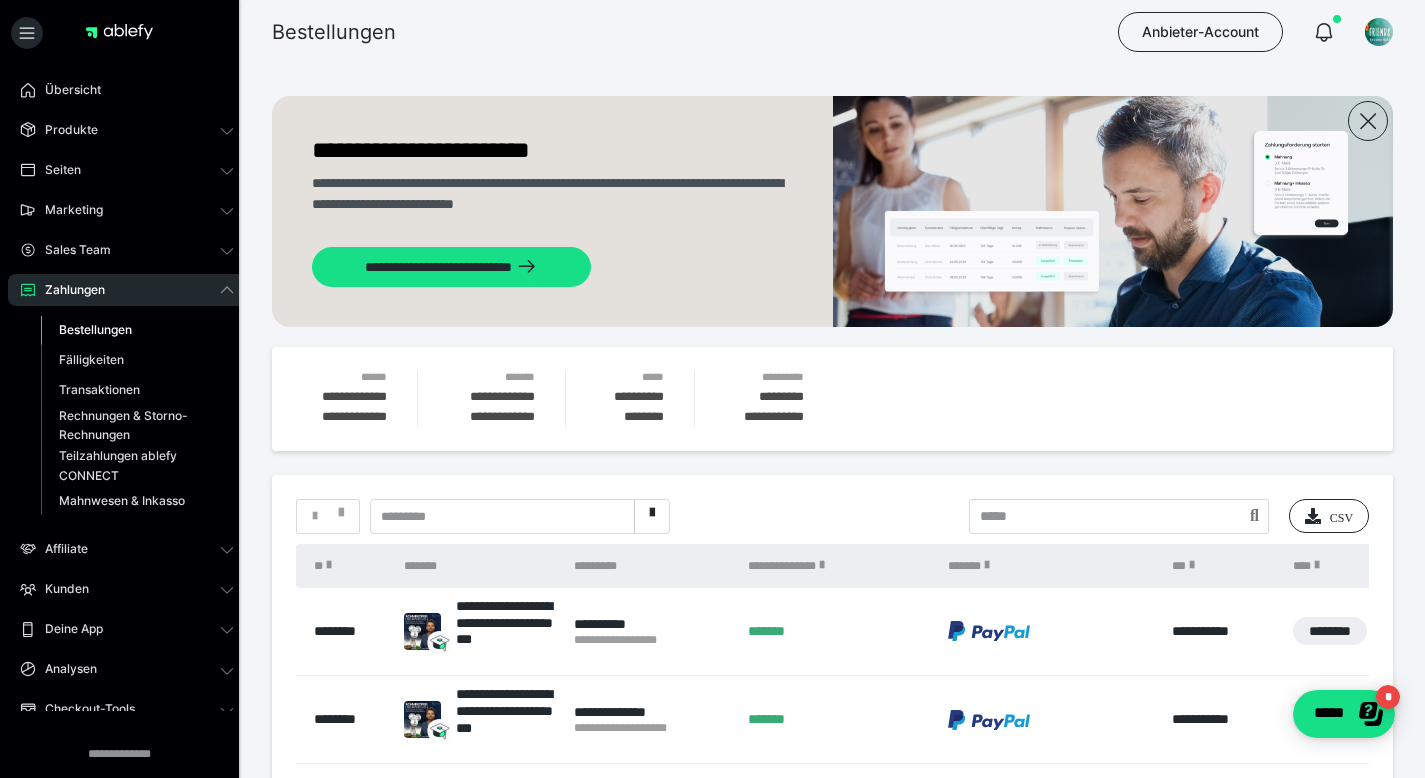 click on "Bestellungen" at bounding box center [95, 329] 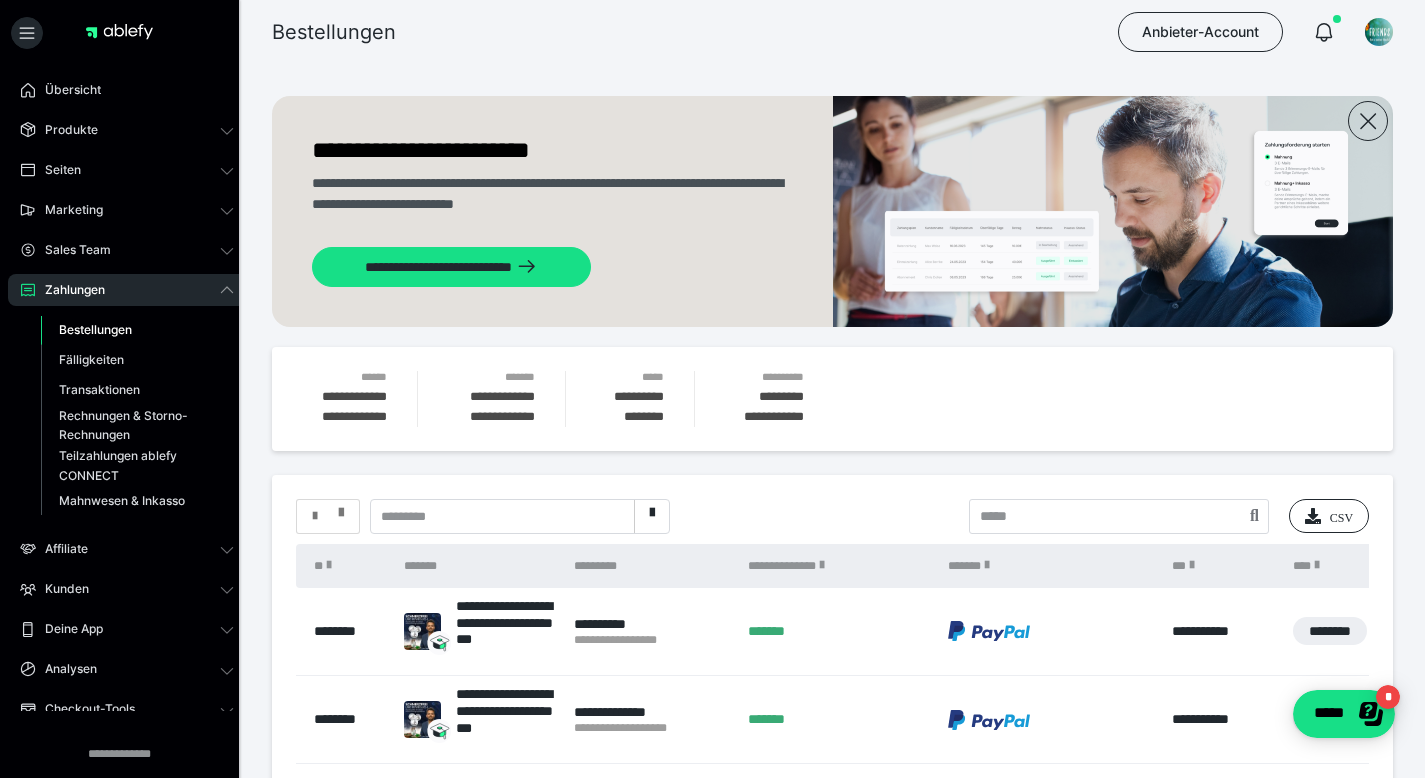 click at bounding box center [341, 508] 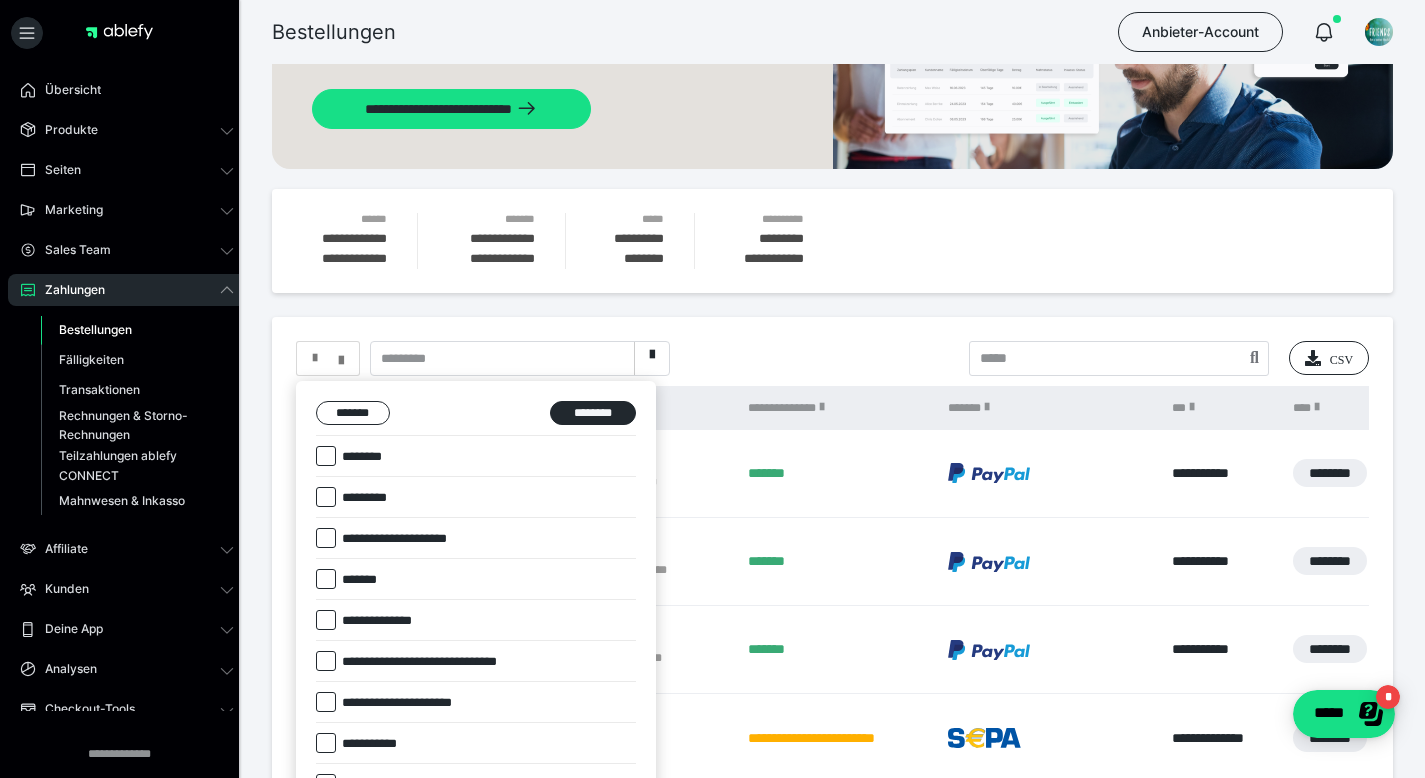 scroll, scrollTop: 154, scrollLeft: 0, axis: vertical 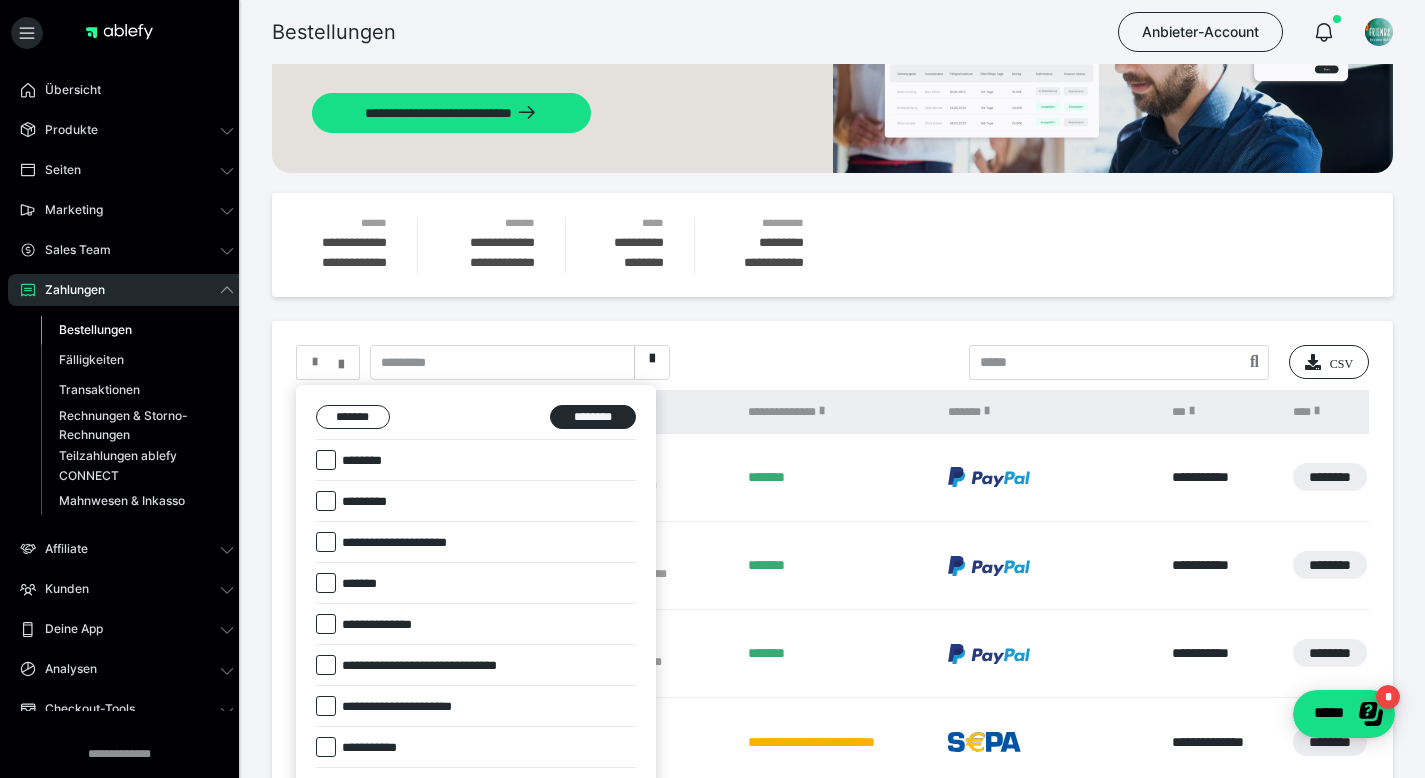 click at bounding box center (712, 389) 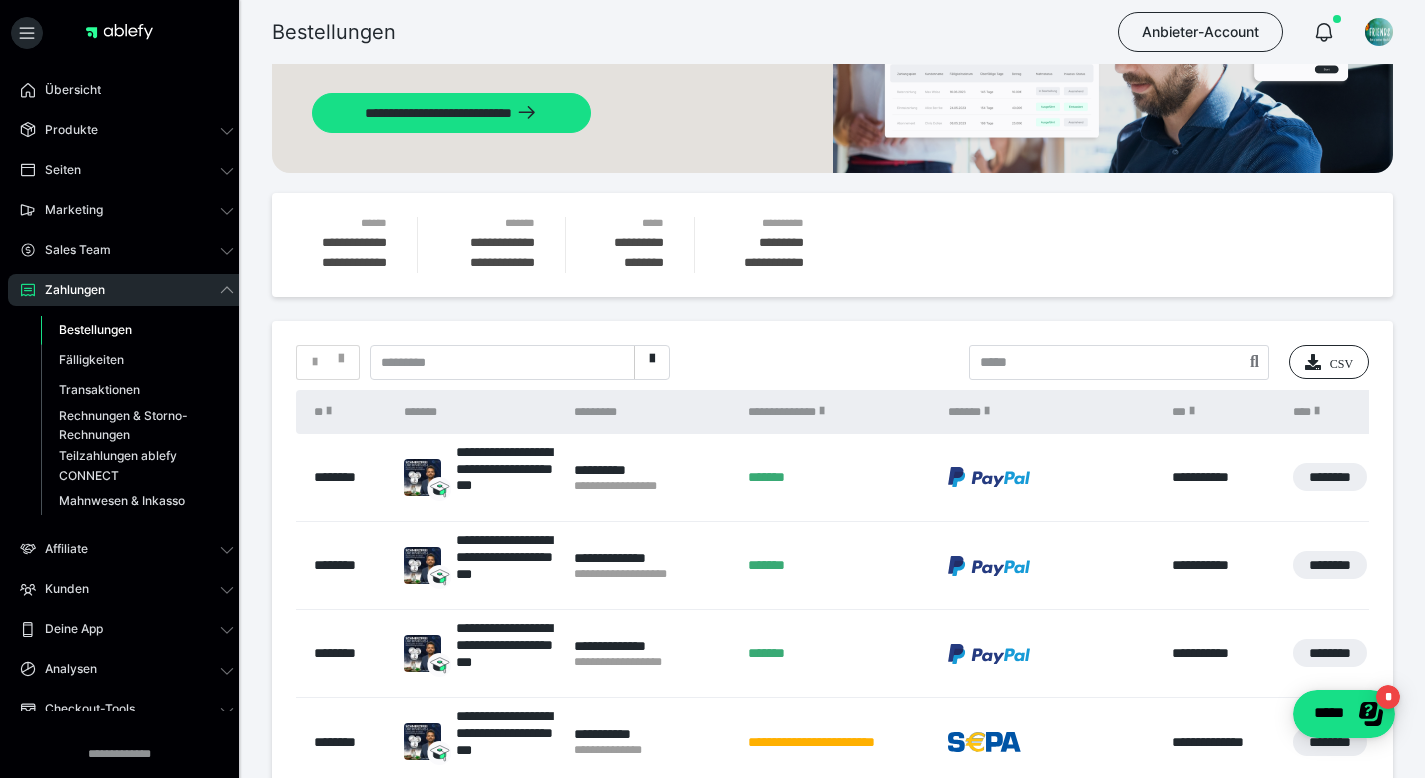 click on "*" at bounding box center (328, 362) 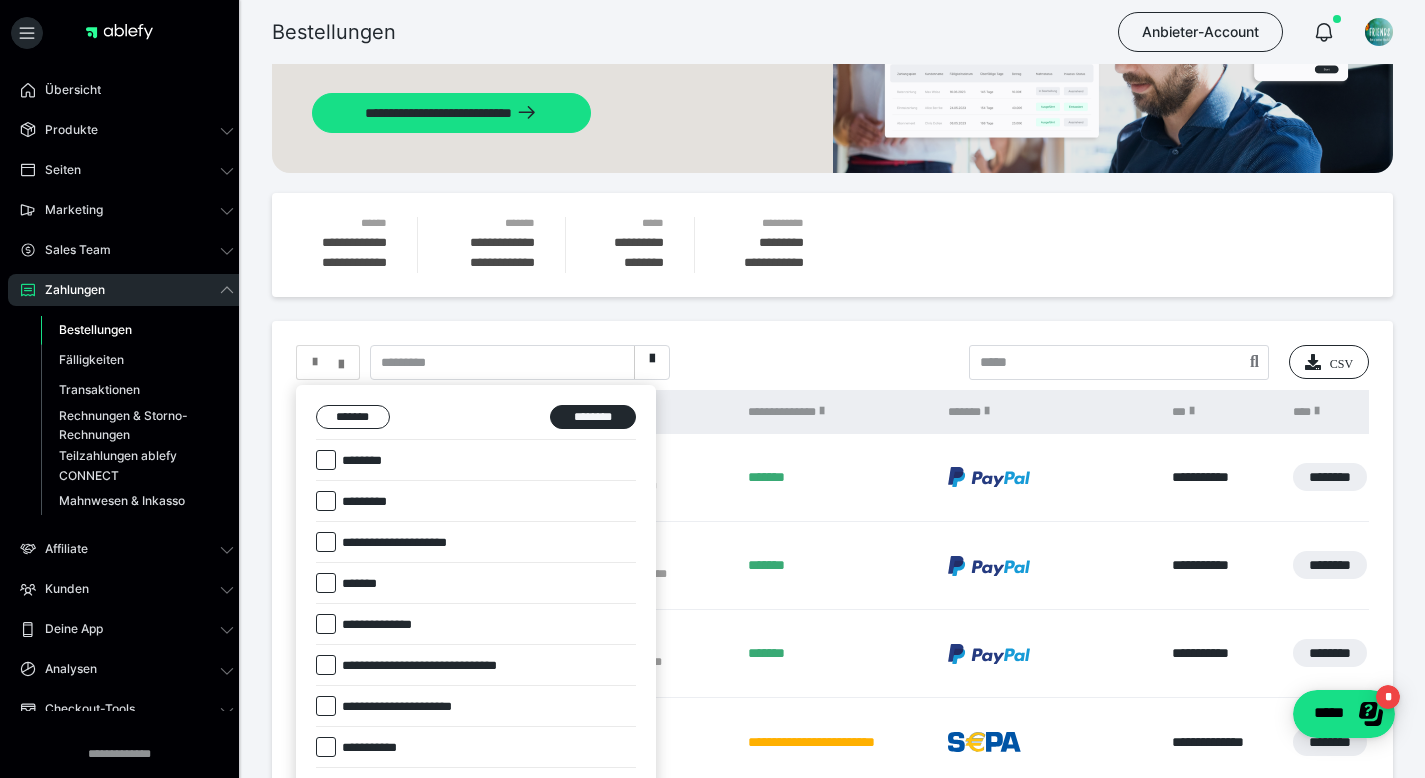 click at bounding box center [712, 389] 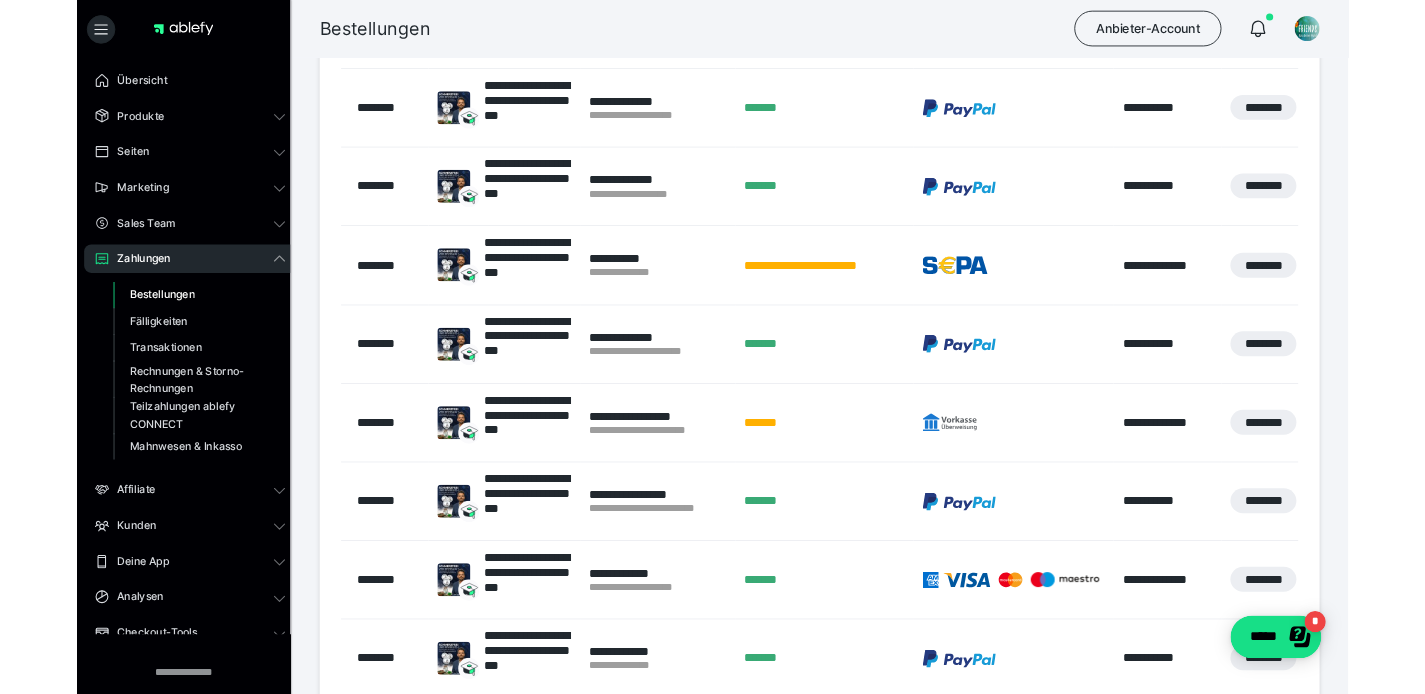 scroll, scrollTop: 132, scrollLeft: 0, axis: vertical 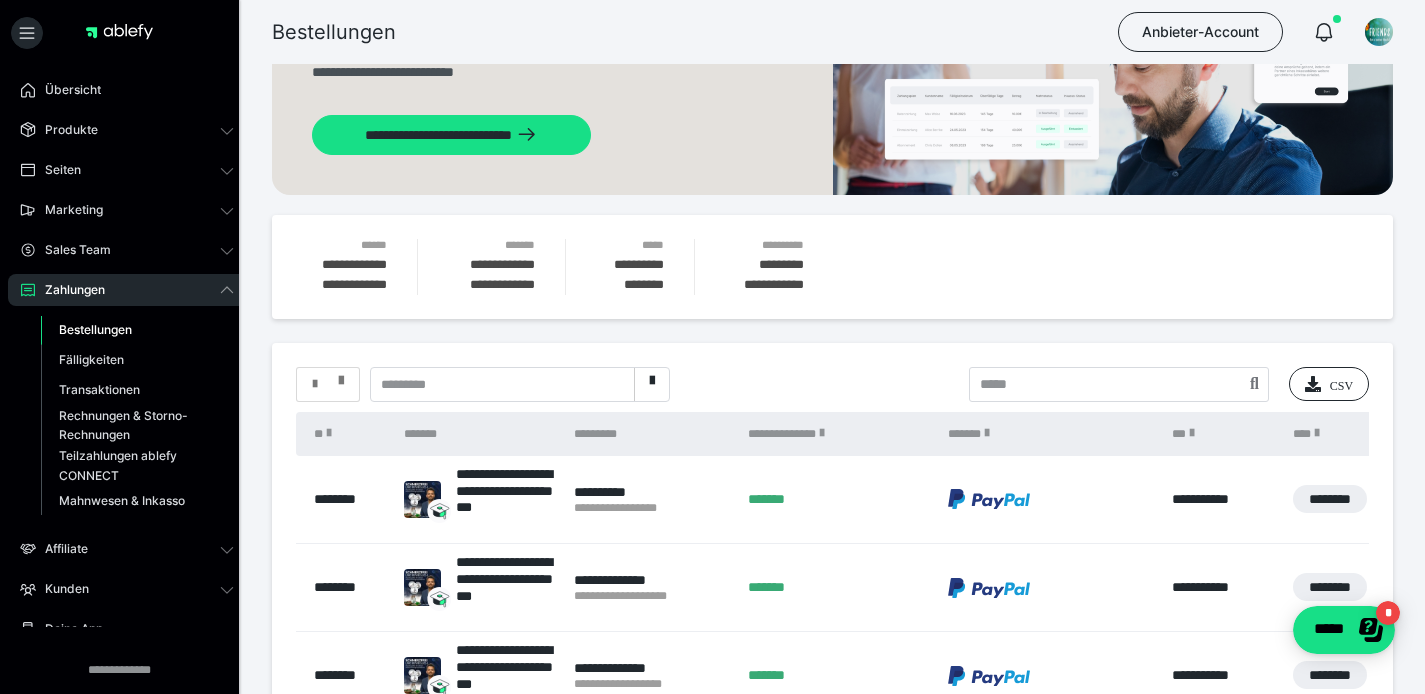 click at bounding box center (341, 376) 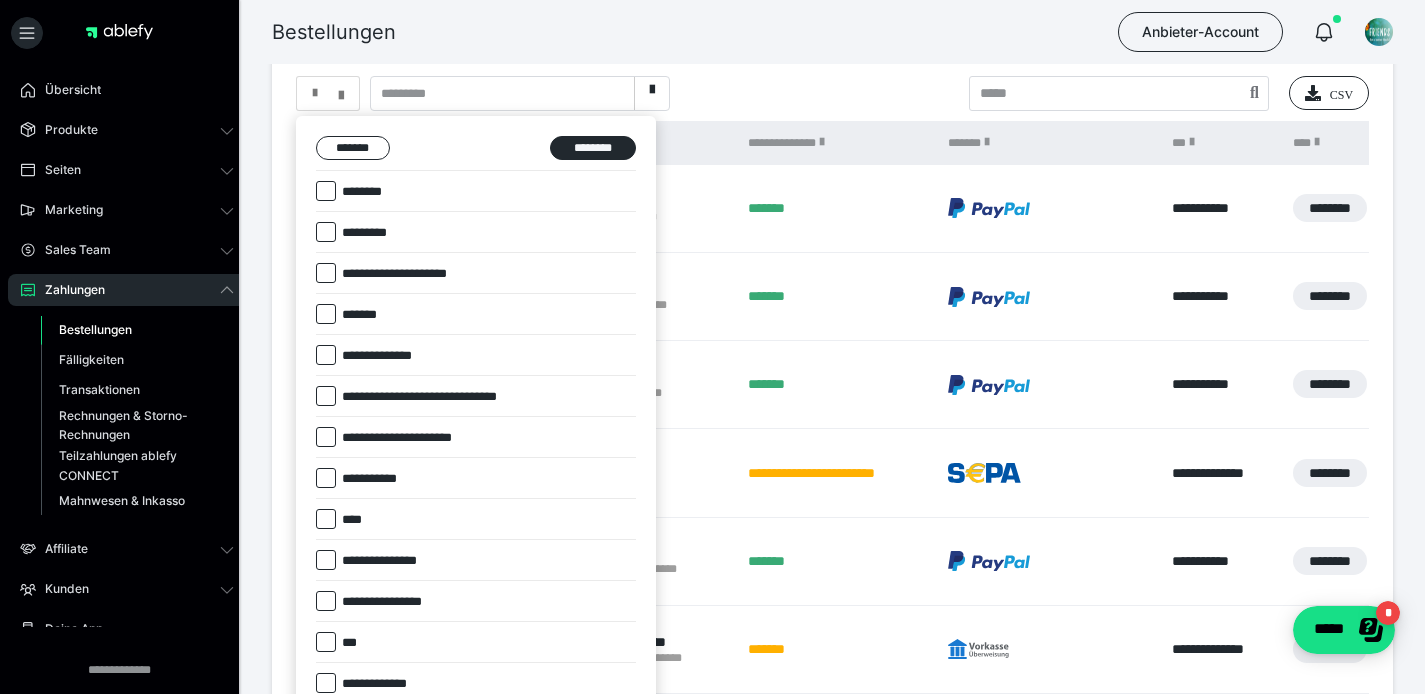 scroll, scrollTop: 426, scrollLeft: 0, axis: vertical 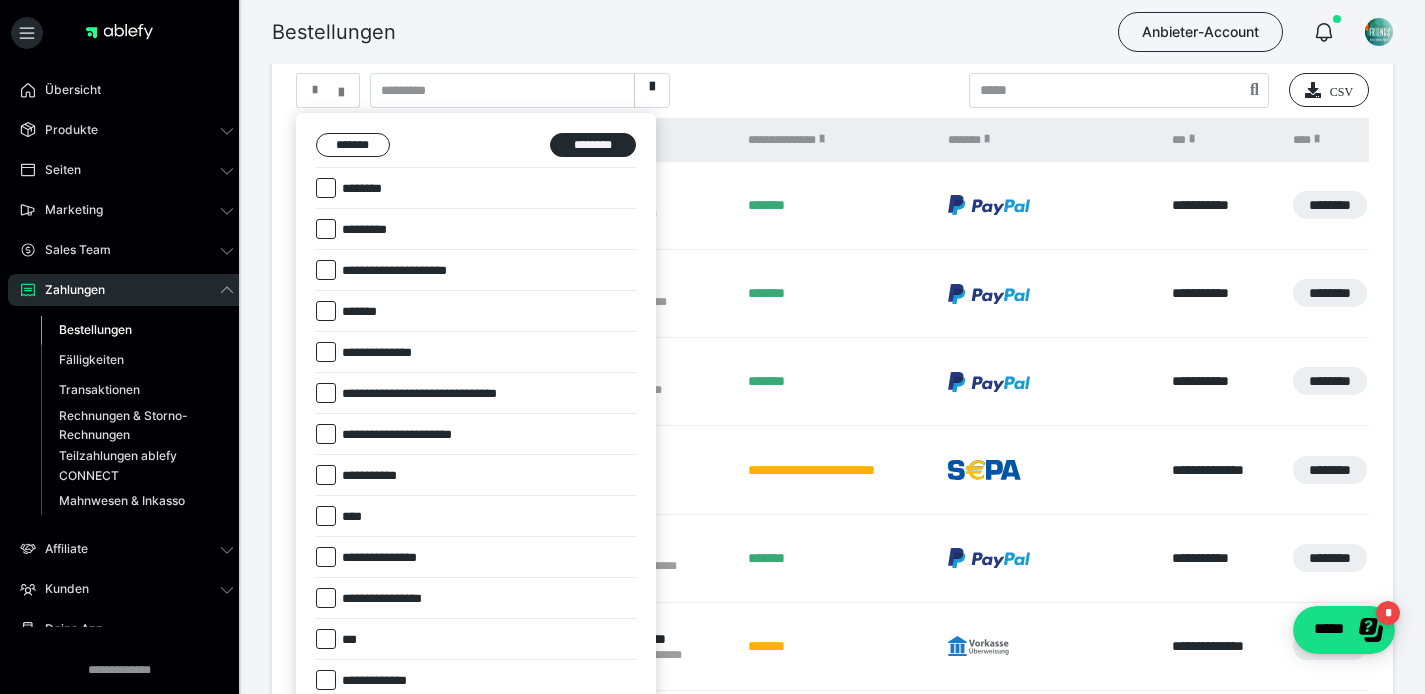 click at bounding box center [326, 188] 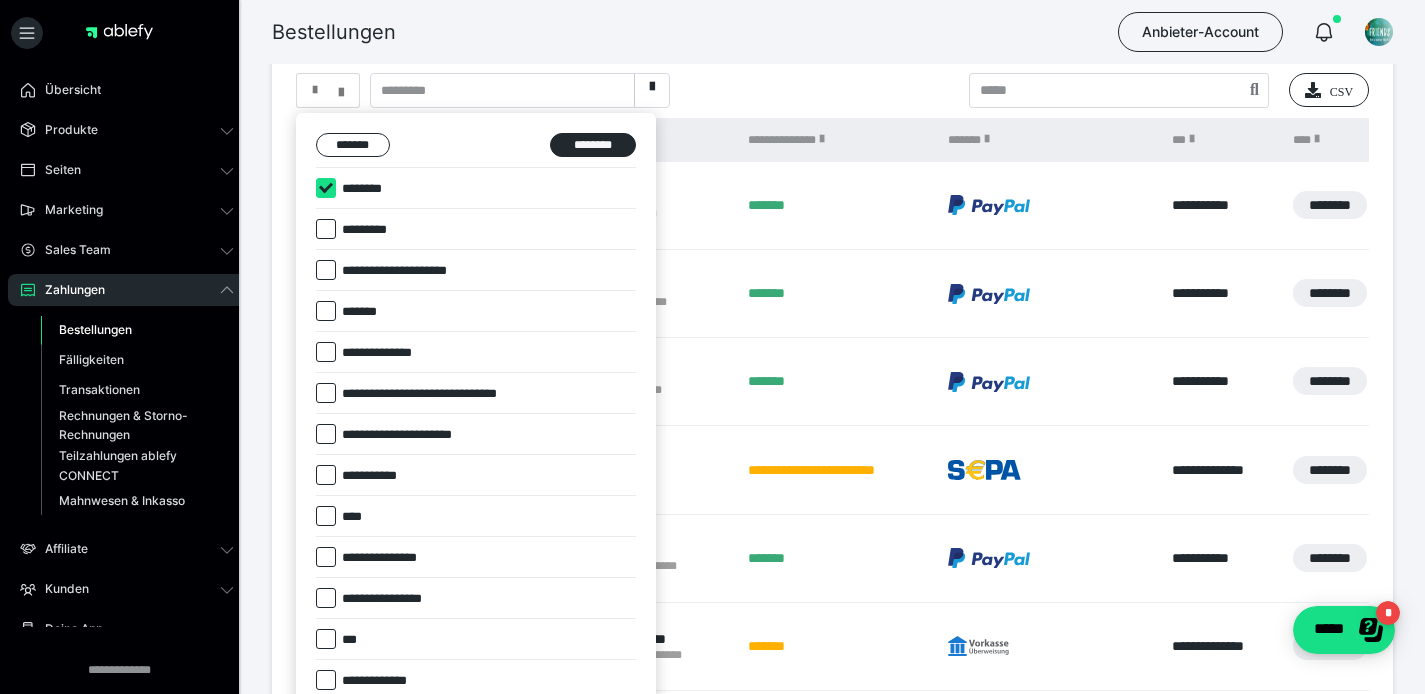 checkbox on "****" 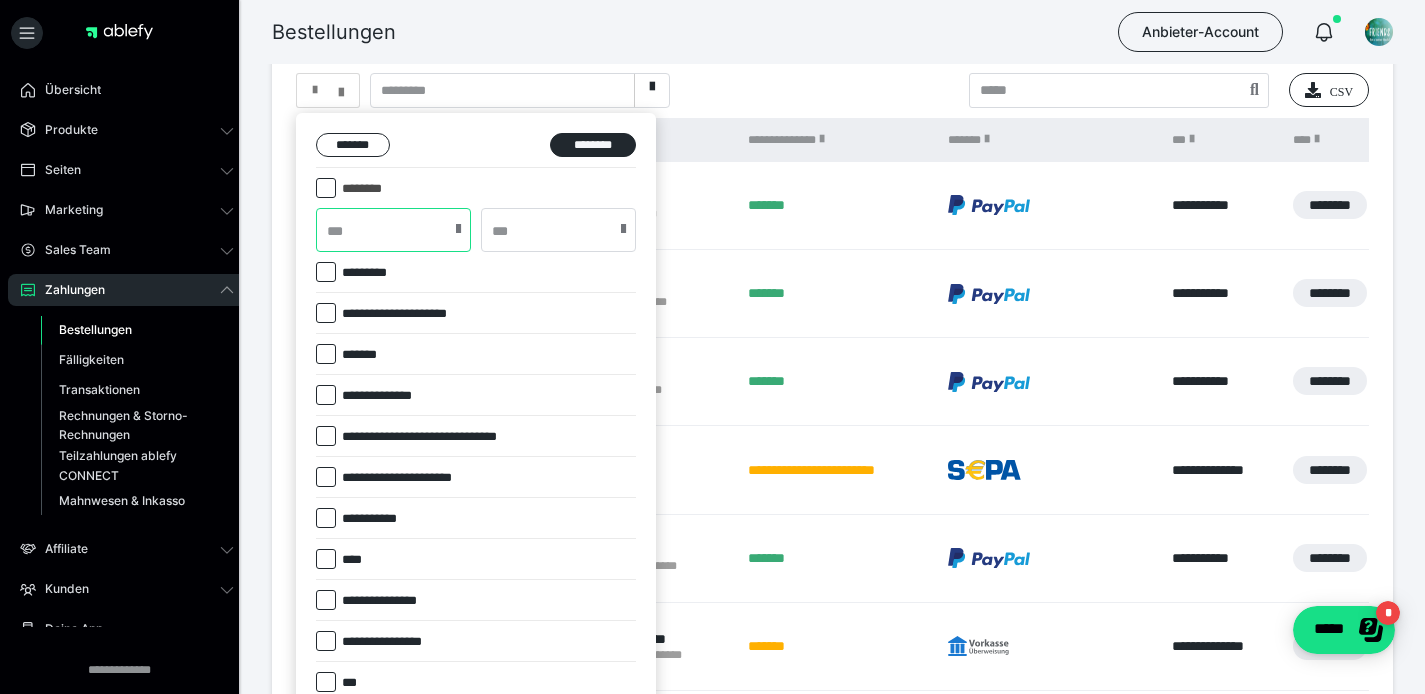click at bounding box center (393, 230) 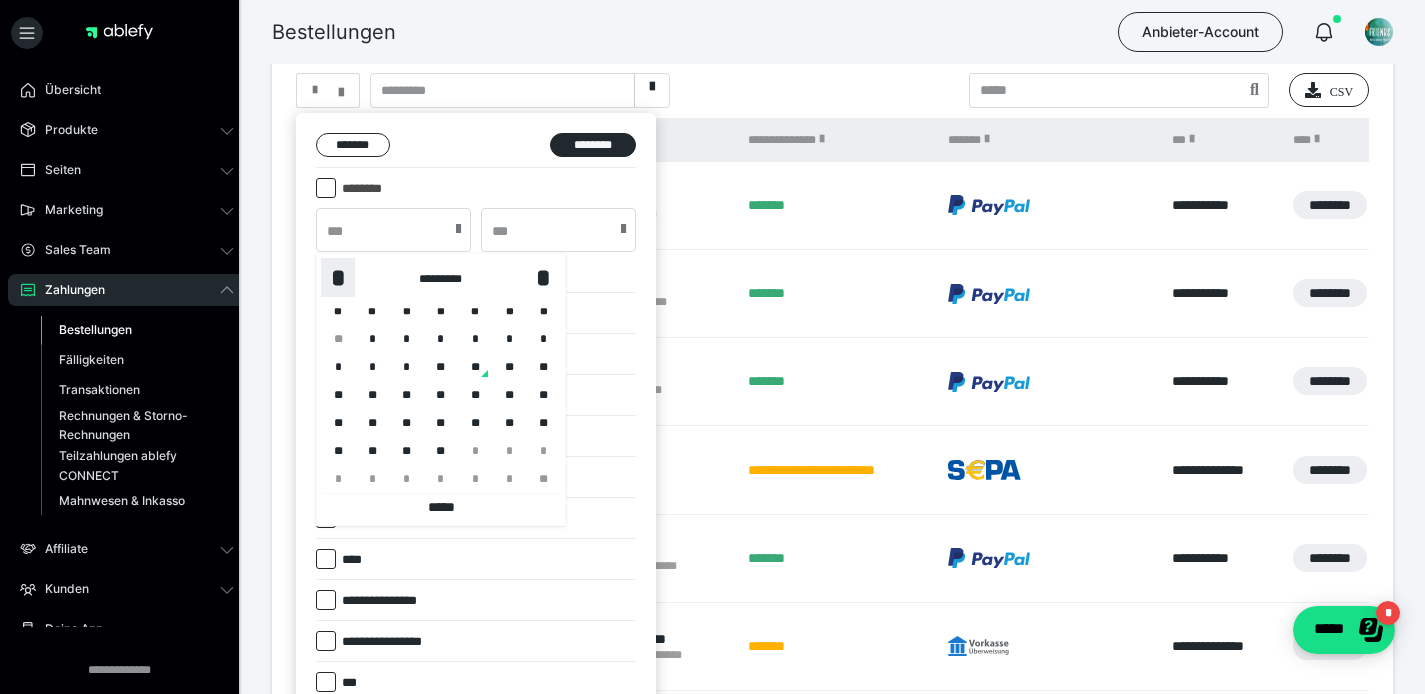 click on "*" at bounding box center (338, 278) 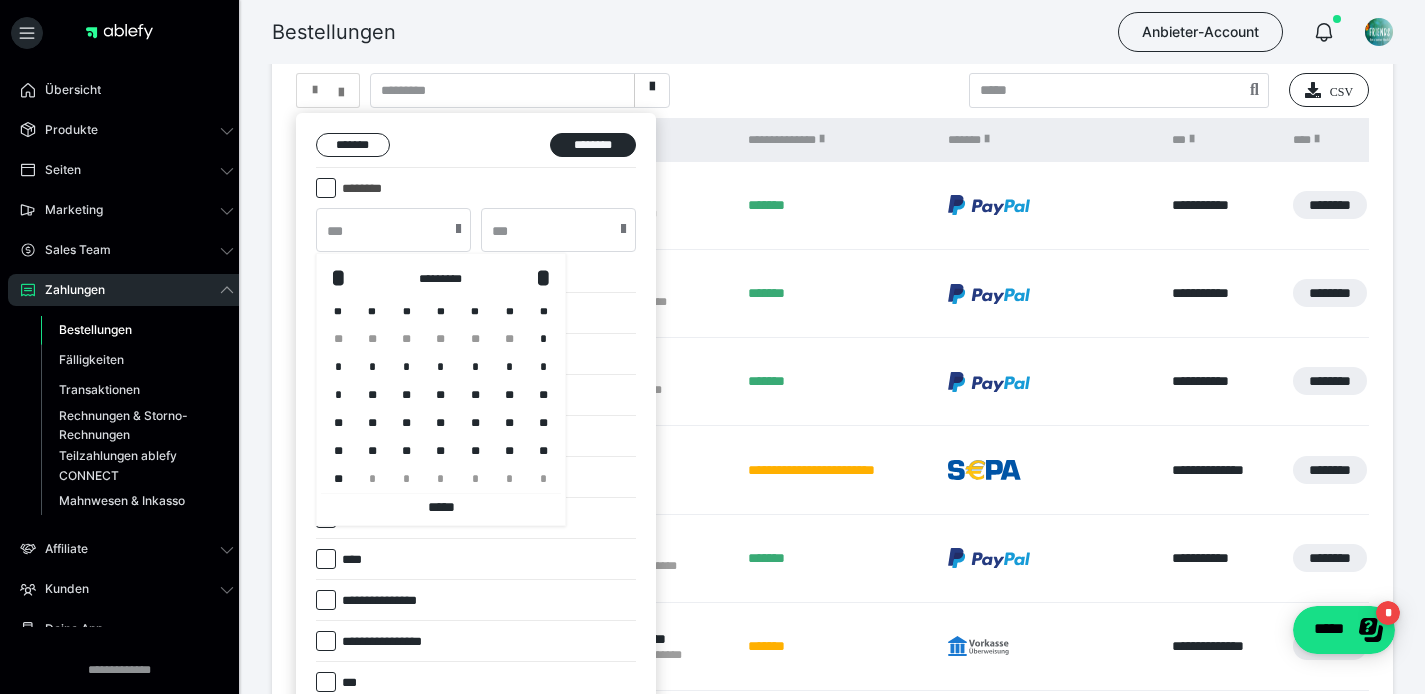 drag, startPoint x: 540, startPoint y: 328, endPoint x: 532, endPoint y: 341, distance: 15.264338 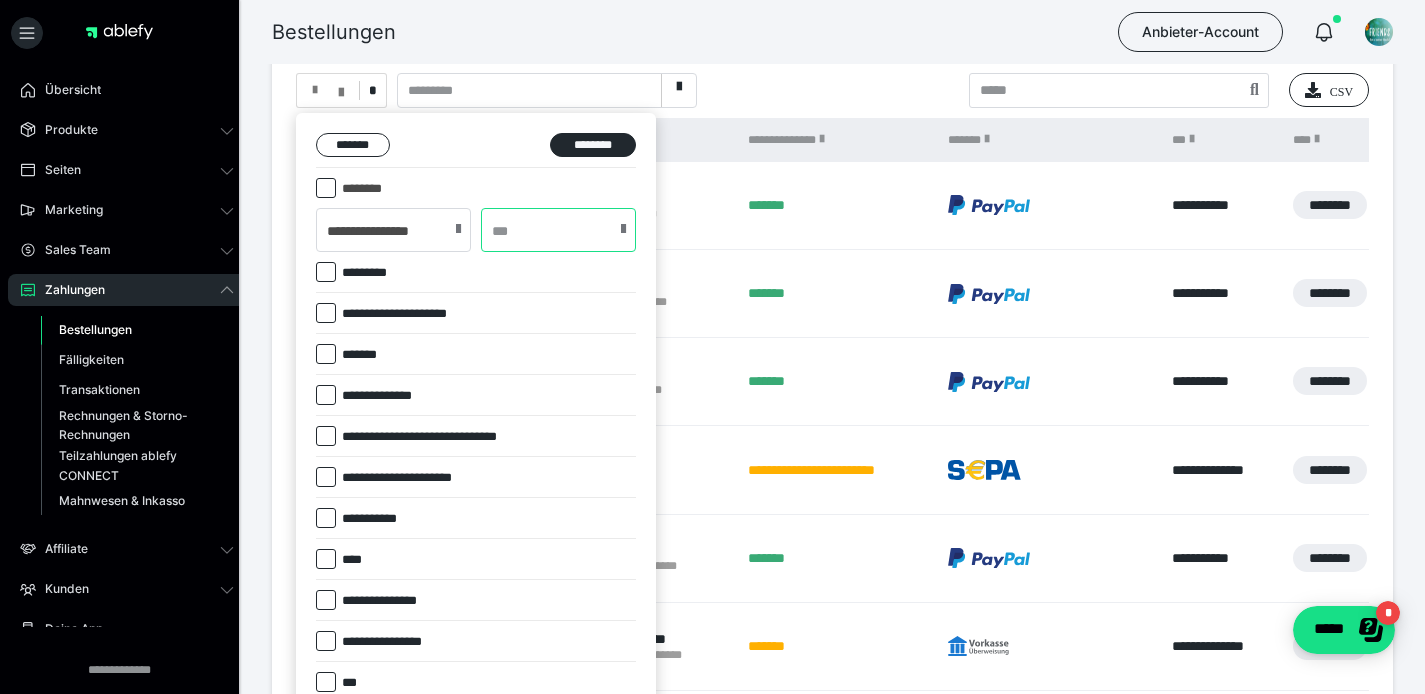 click at bounding box center [558, 230] 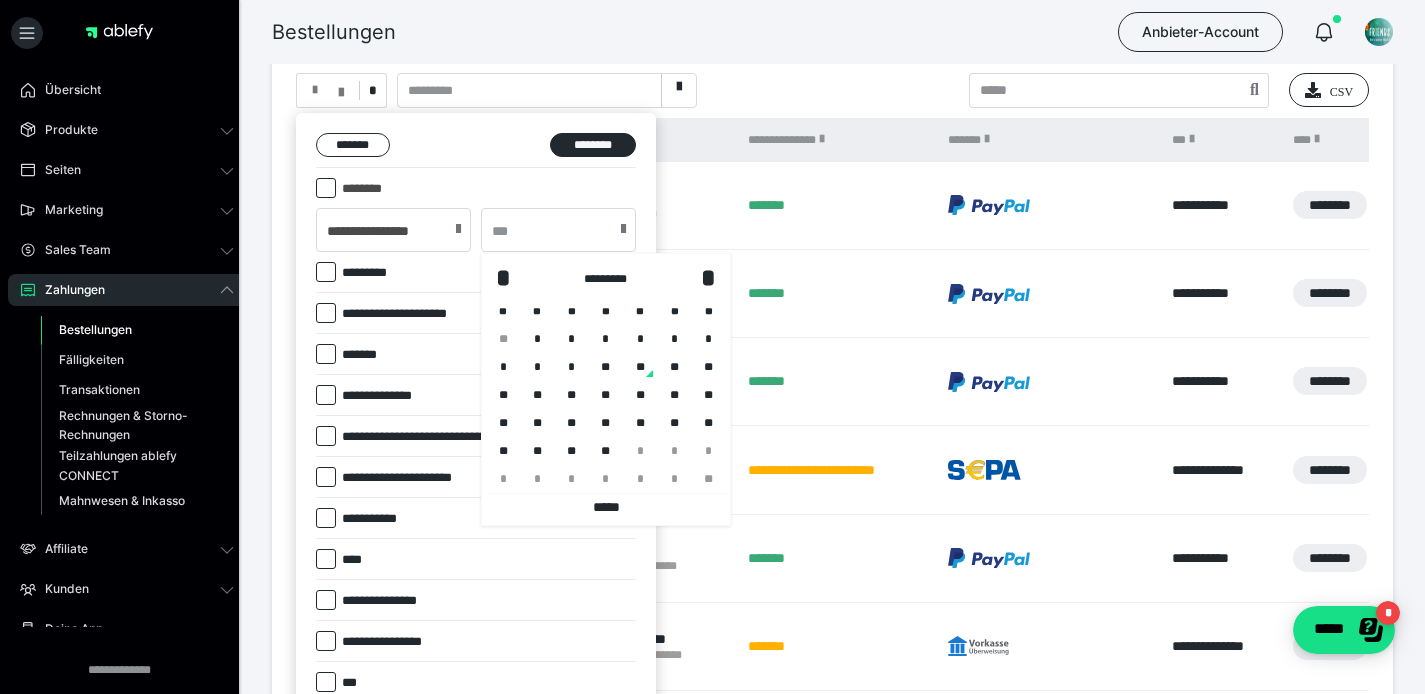 drag, startPoint x: 648, startPoint y: 361, endPoint x: 611, endPoint y: 409, distance: 60.60528 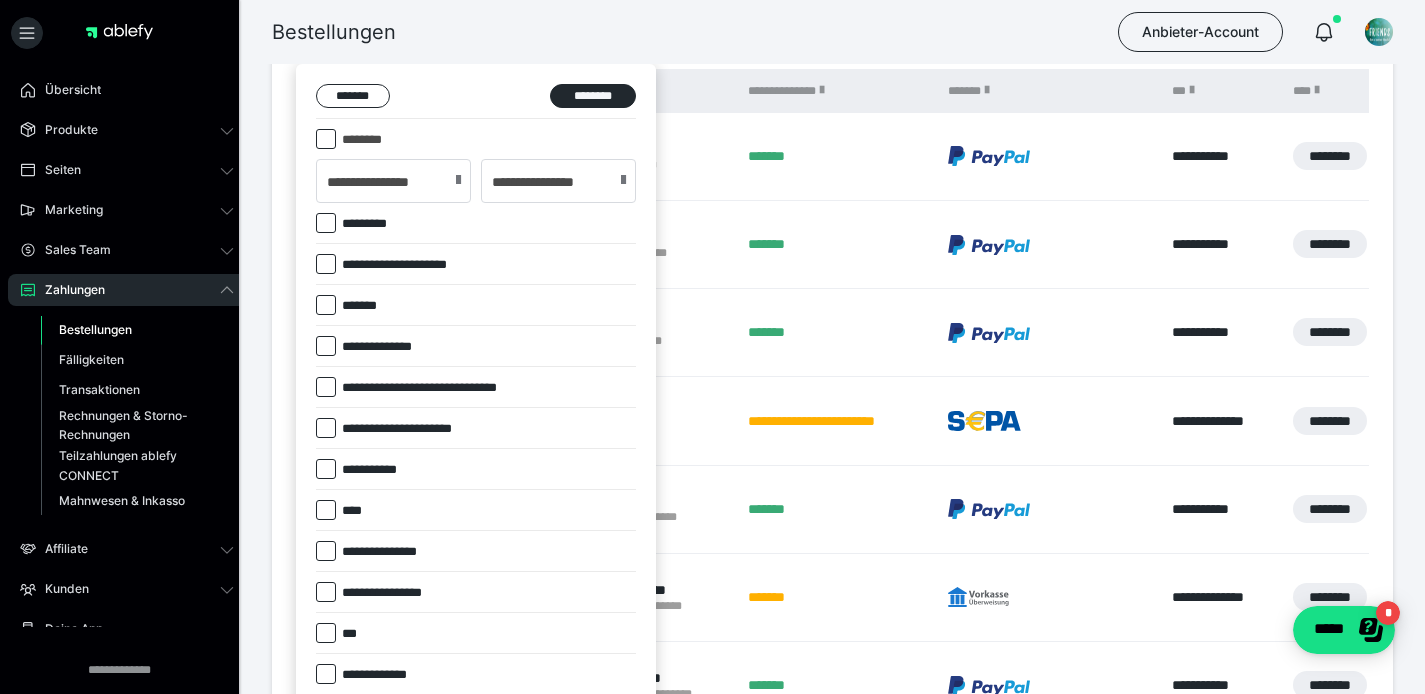 scroll, scrollTop: 473, scrollLeft: 0, axis: vertical 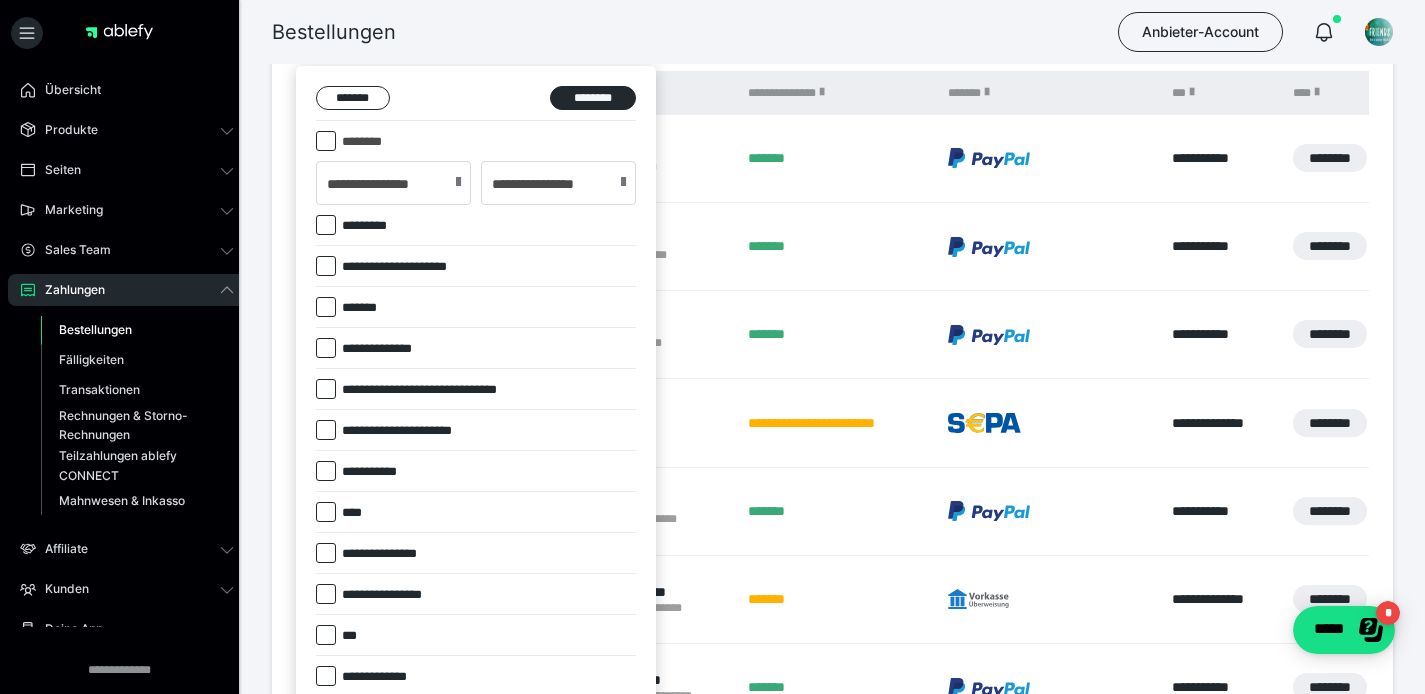 drag, startPoint x: 332, startPoint y: 344, endPoint x: 279, endPoint y: 406, distance: 81.565926 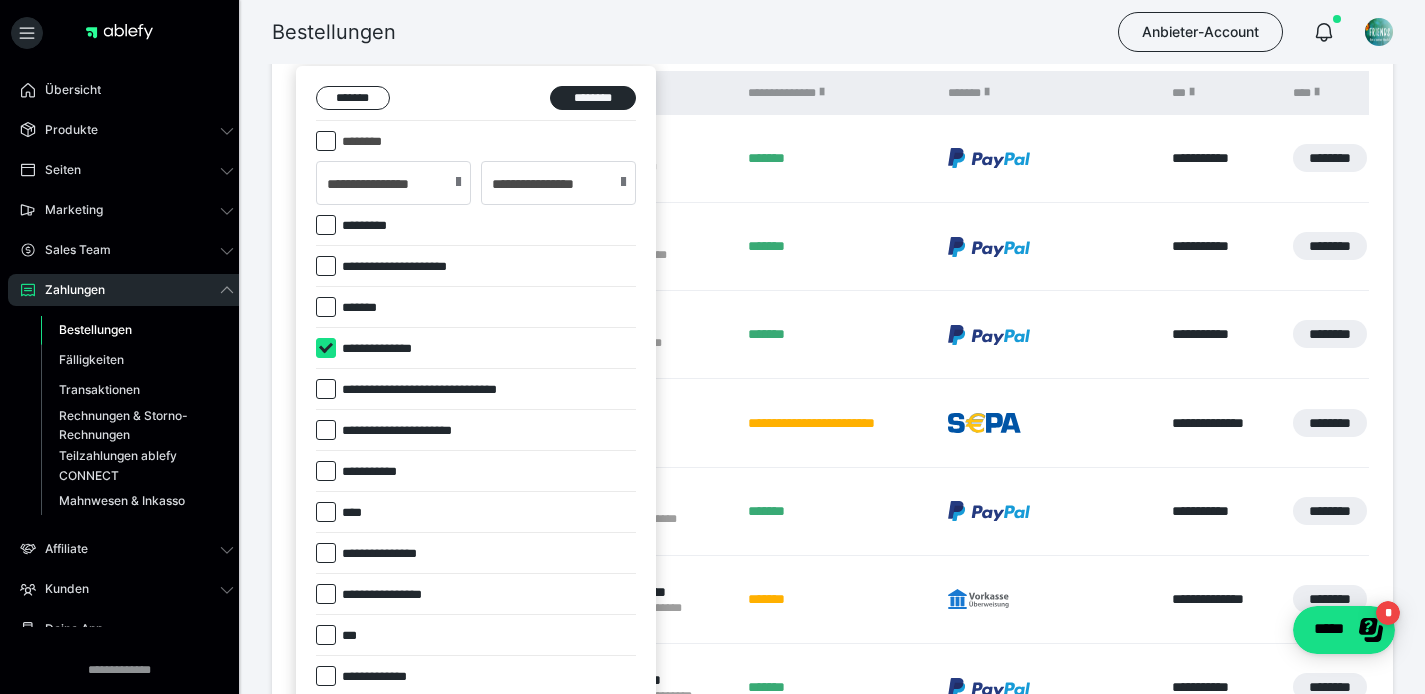 checkbox on "****" 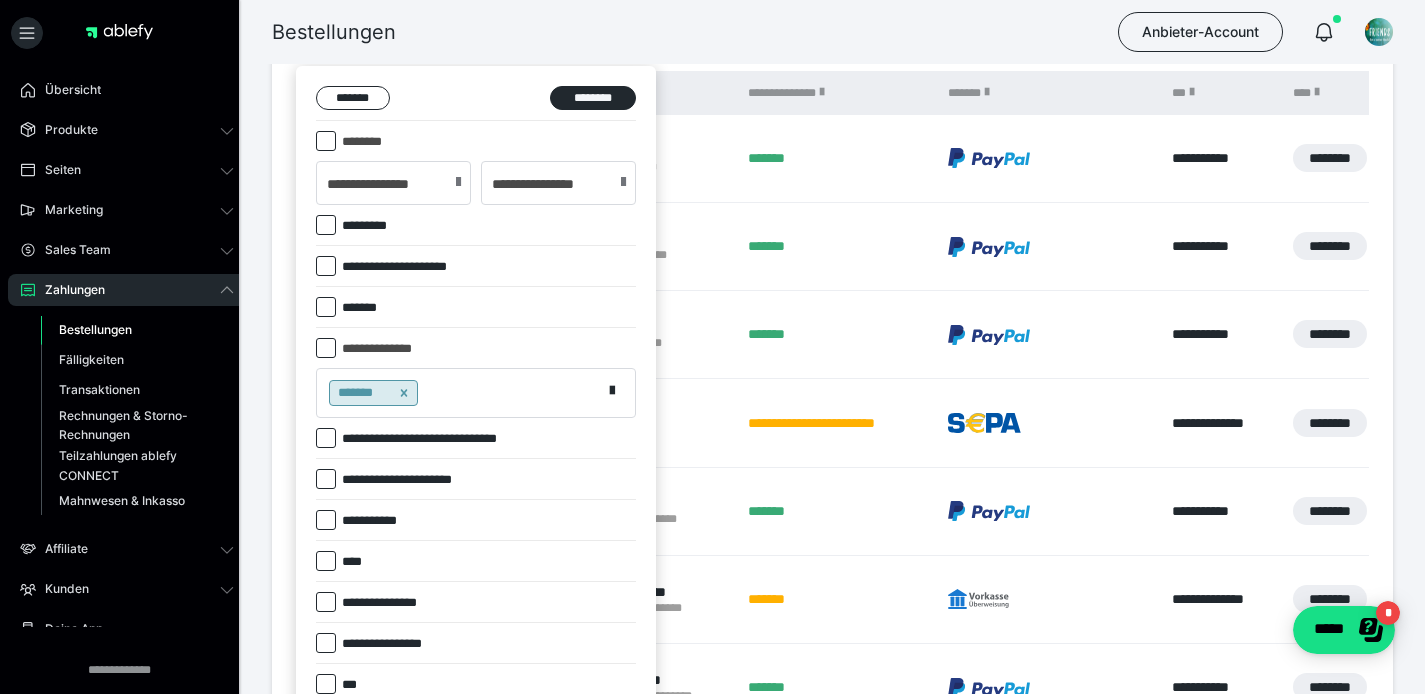 click at bounding box center (404, 393) 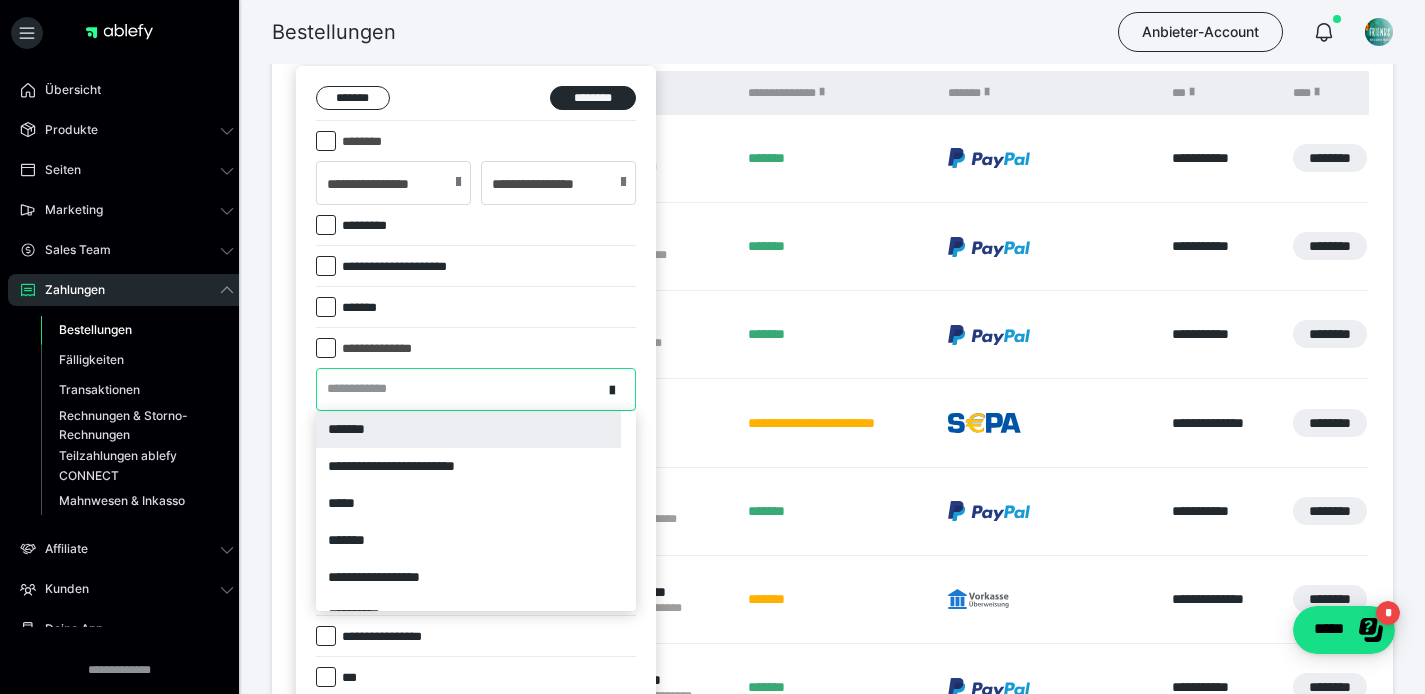 click on "**********" at bounding box center (459, 389) 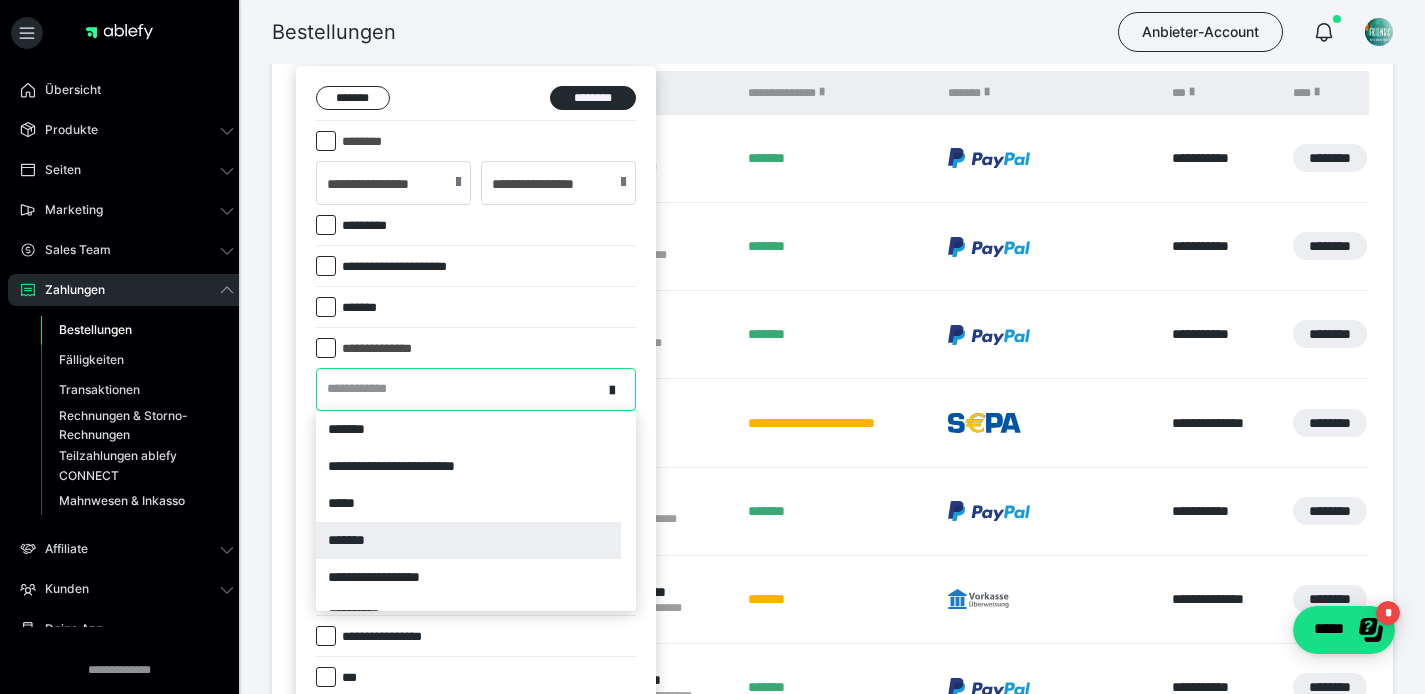 click on "*******" at bounding box center (468, 540) 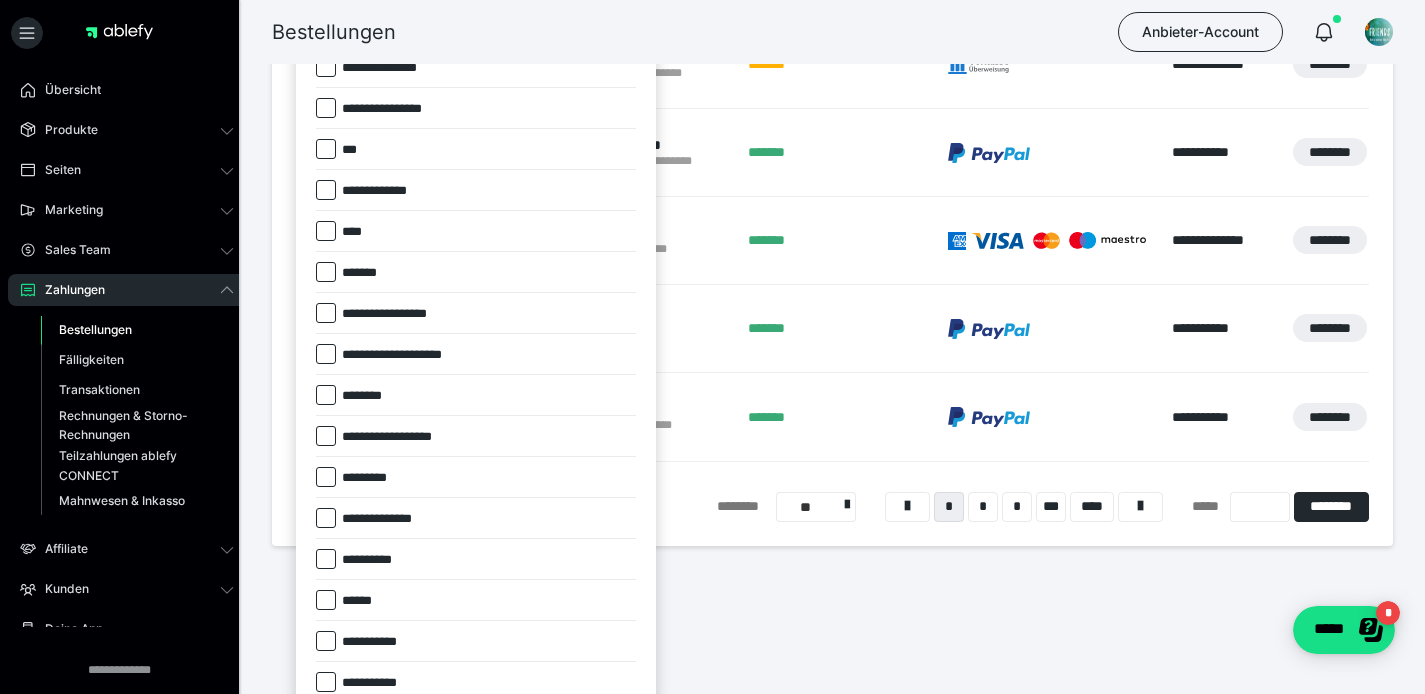 scroll, scrollTop: 1037, scrollLeft: 0, axis: vertical 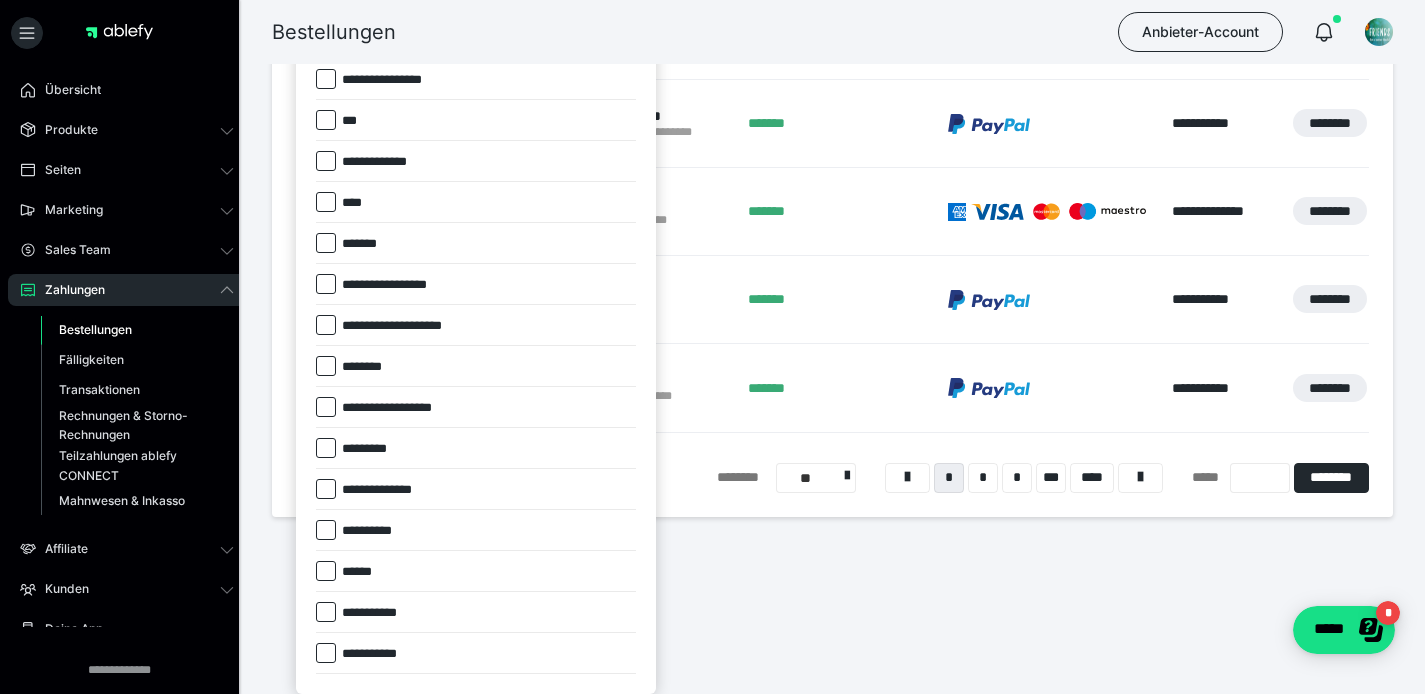 click at bounding box center (326, 243) 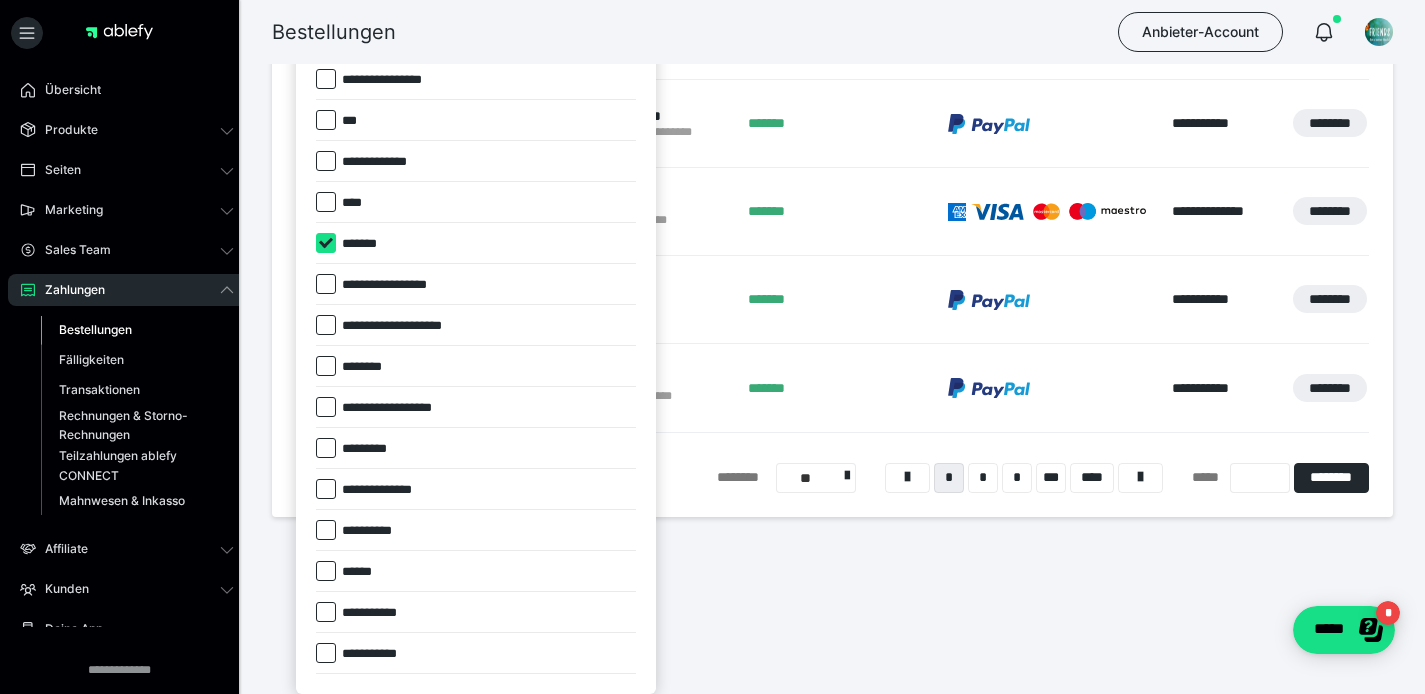 checkbox on "****" 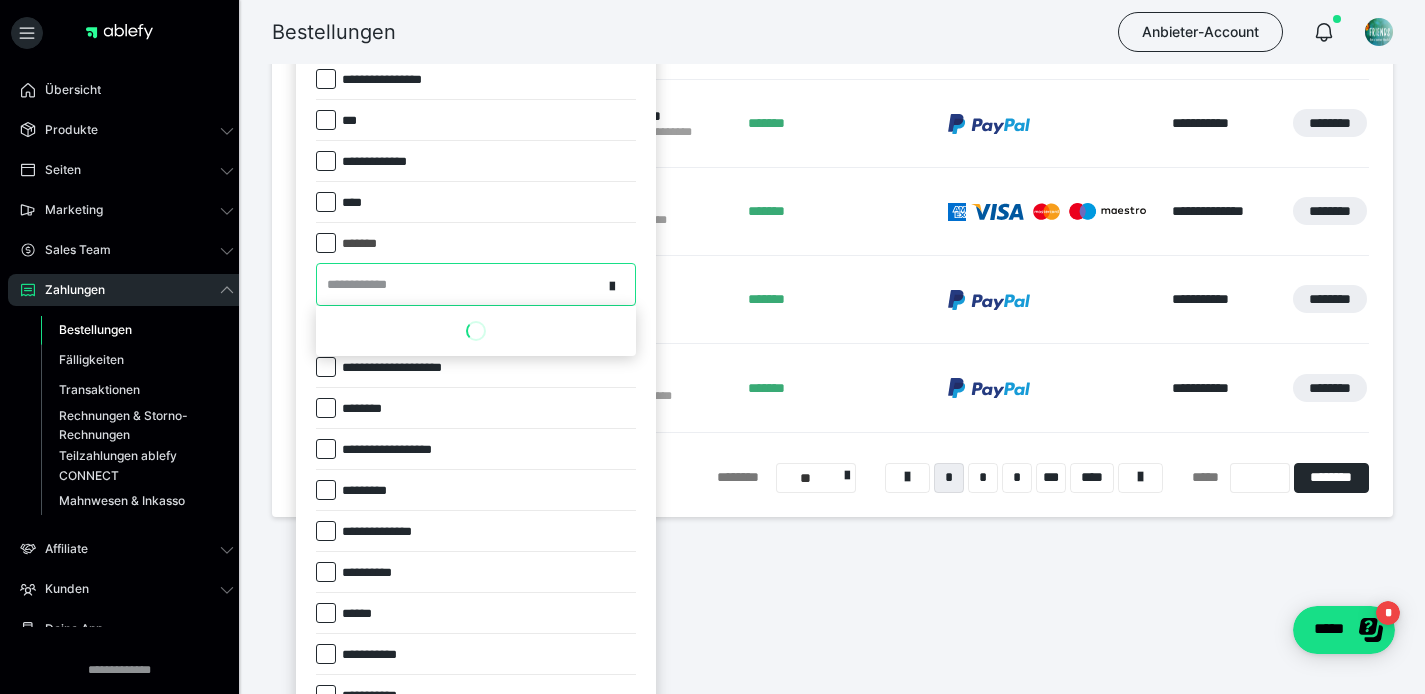 click on "**********" at bounding box center (459, 284) 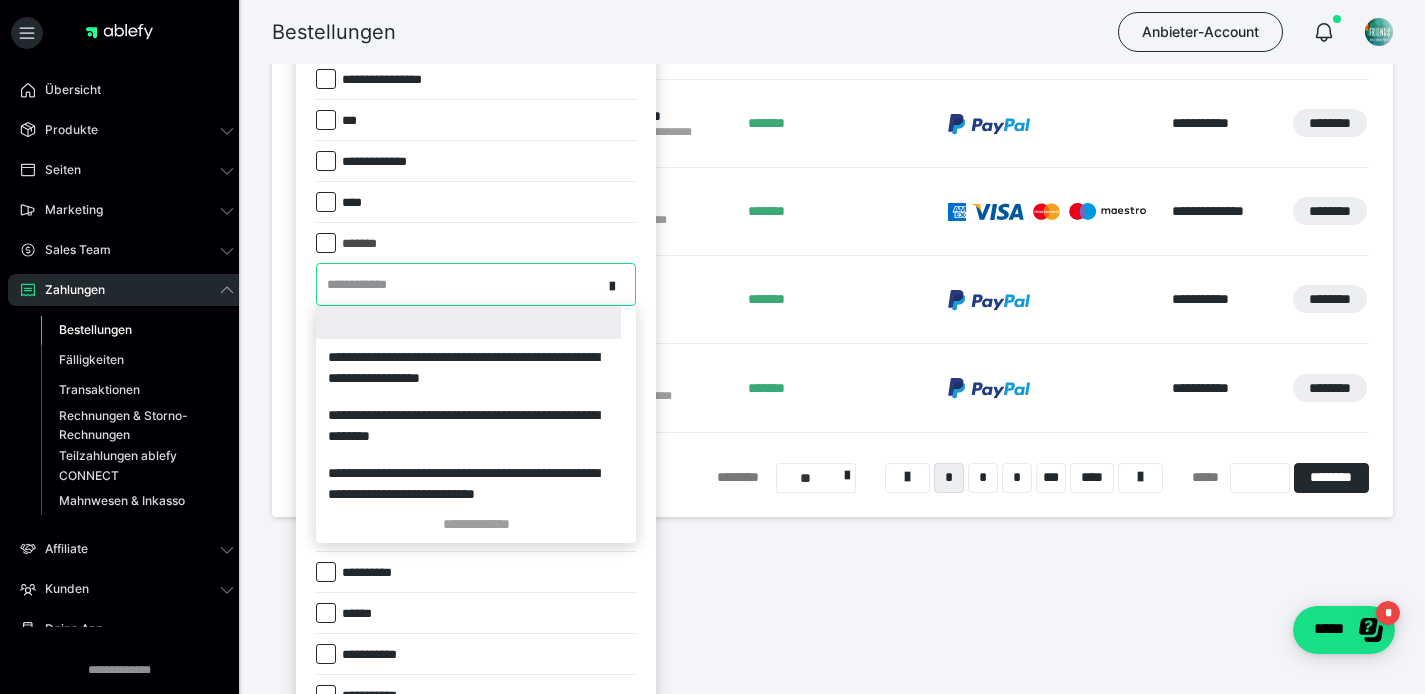 scroll, scrollTop: 0, scrollLeft: 0, axis: both 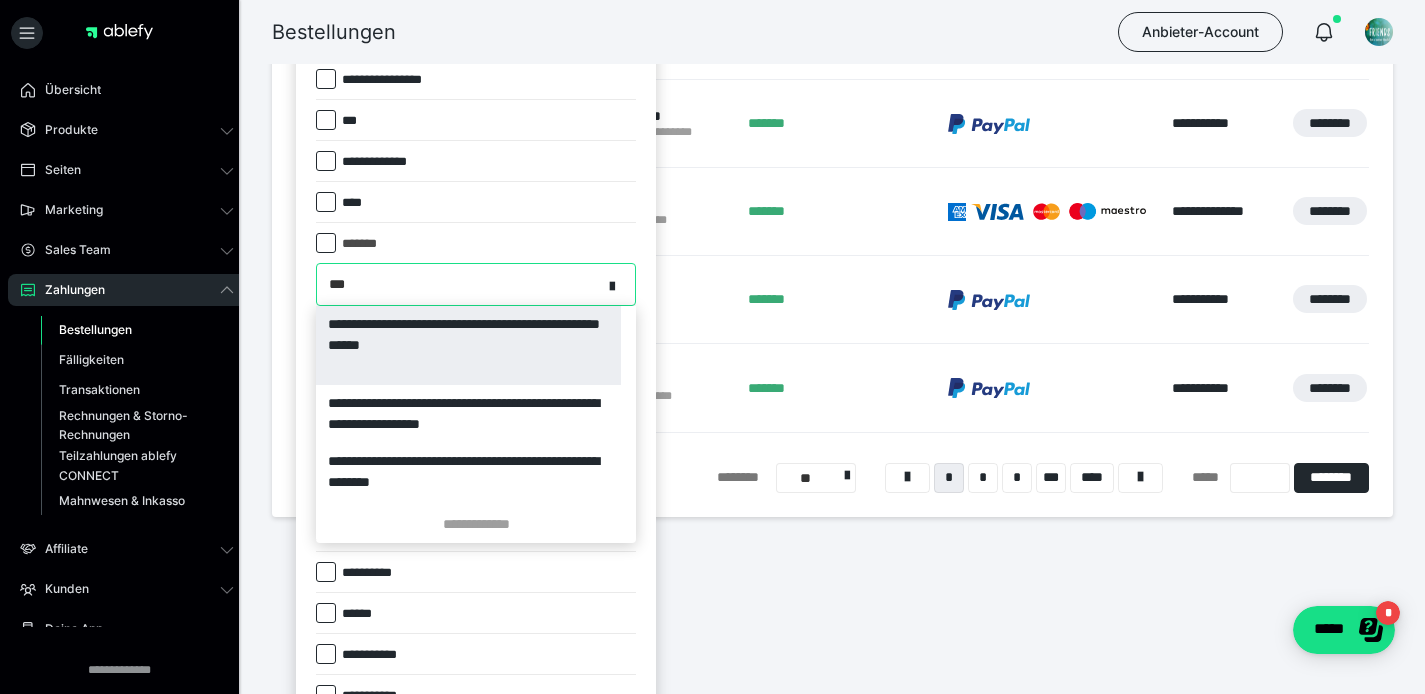 type on "****" 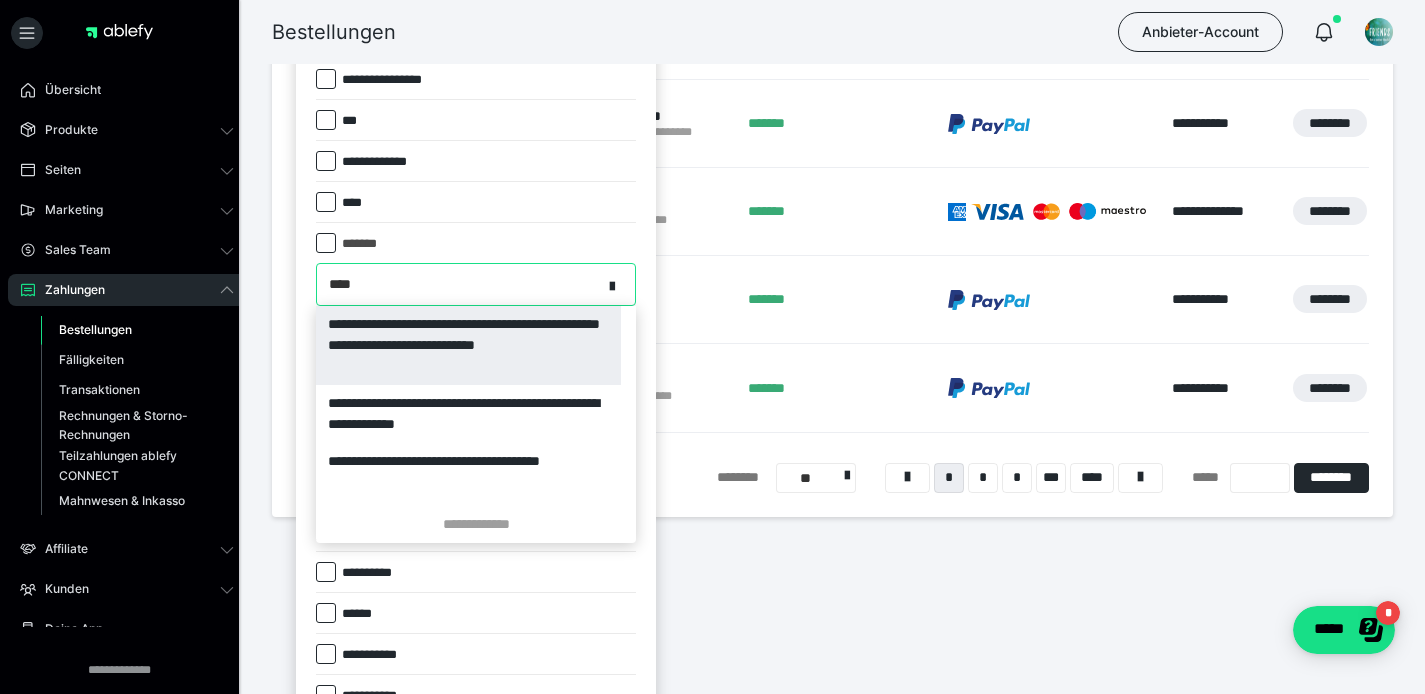 click on "**********" at bounding box center (468, 345) 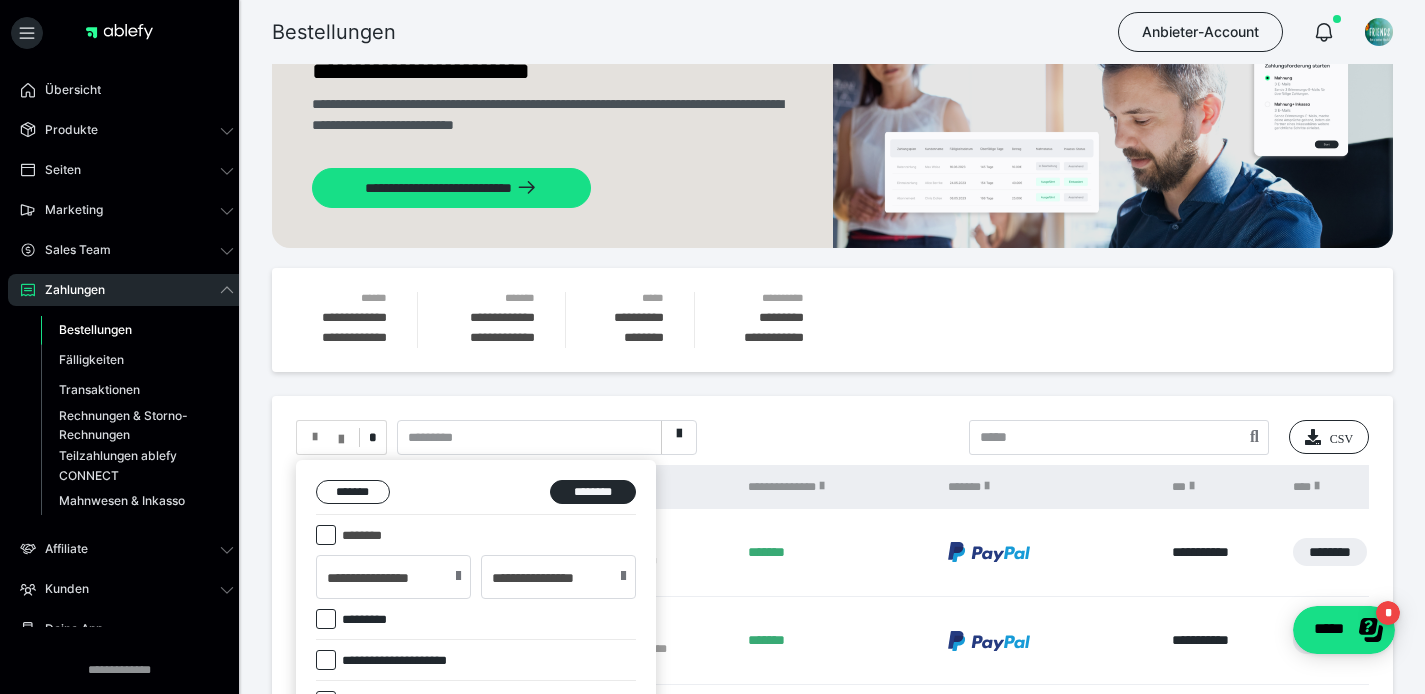 scroll, scrollTop: 0, scrollLeft: 0, axis: both 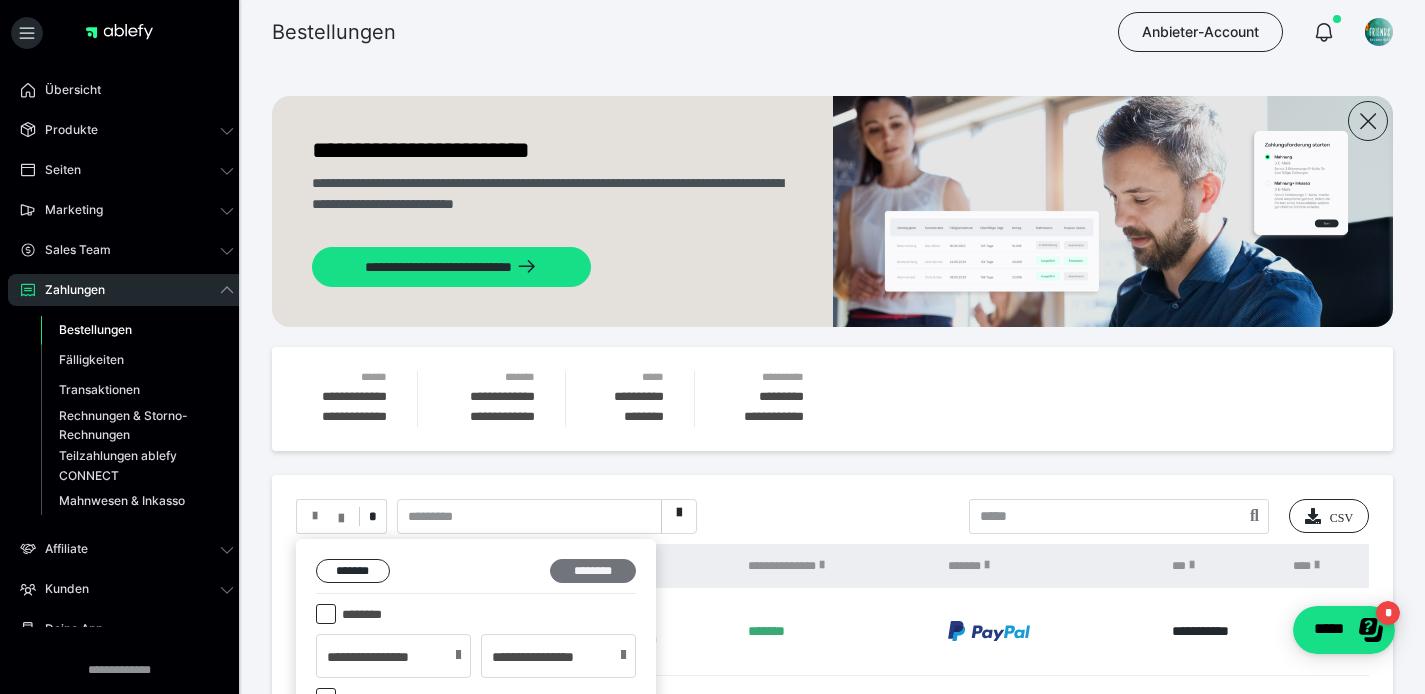click on "********" at bounding box center (593, 571) 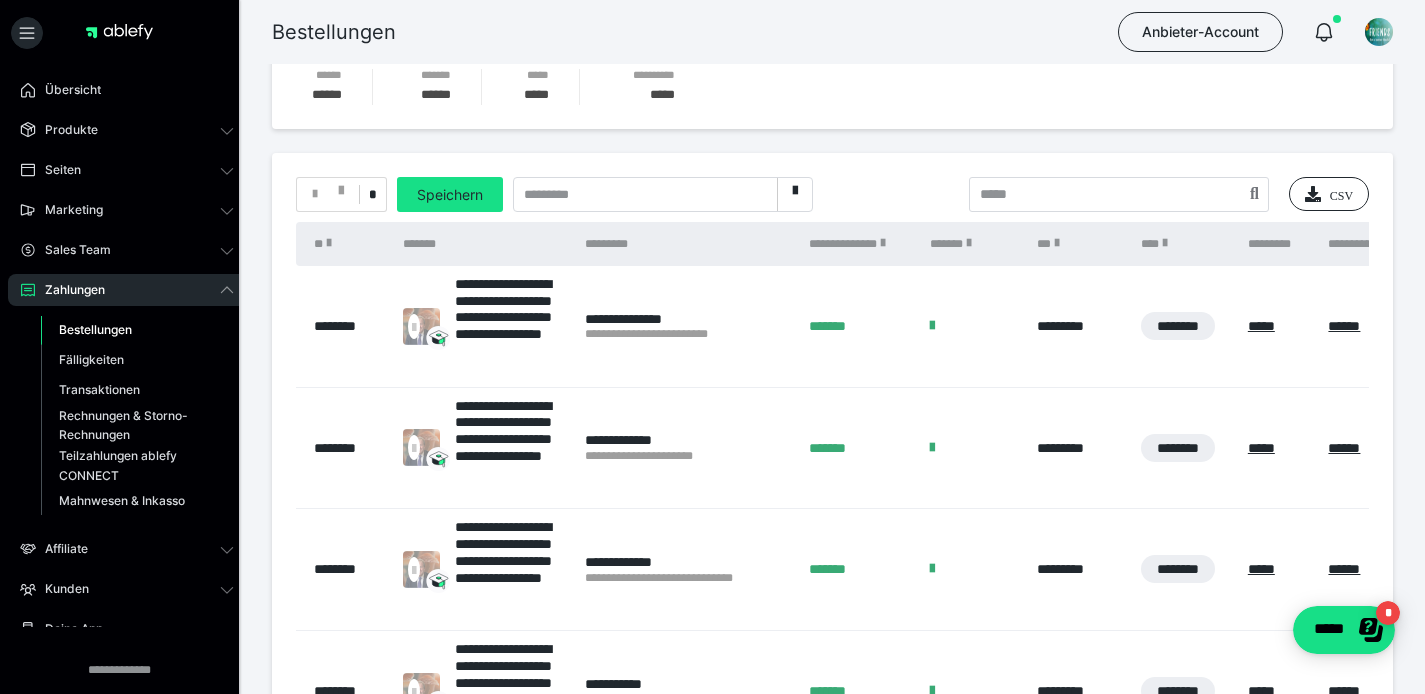 scroll, scrollTop: 330, scrollLeft: 0, axis: vertical 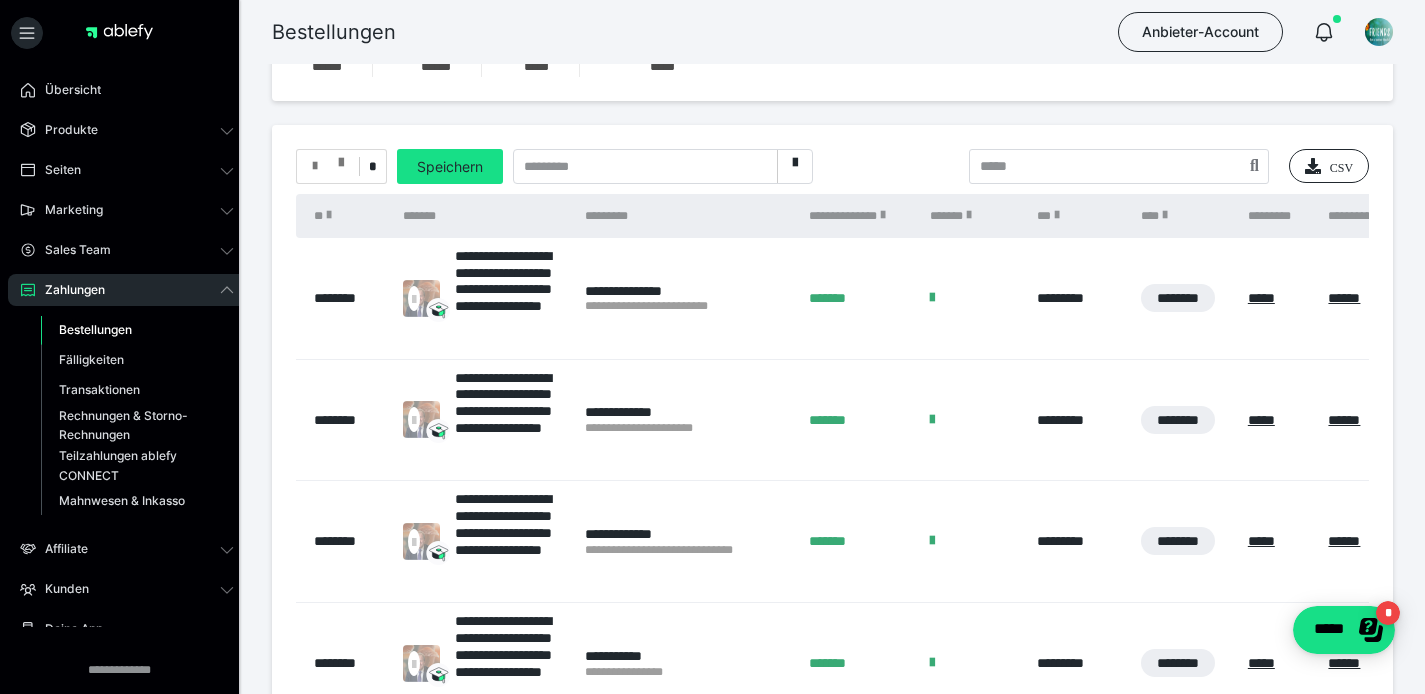 click at bounding box center [328, 166] 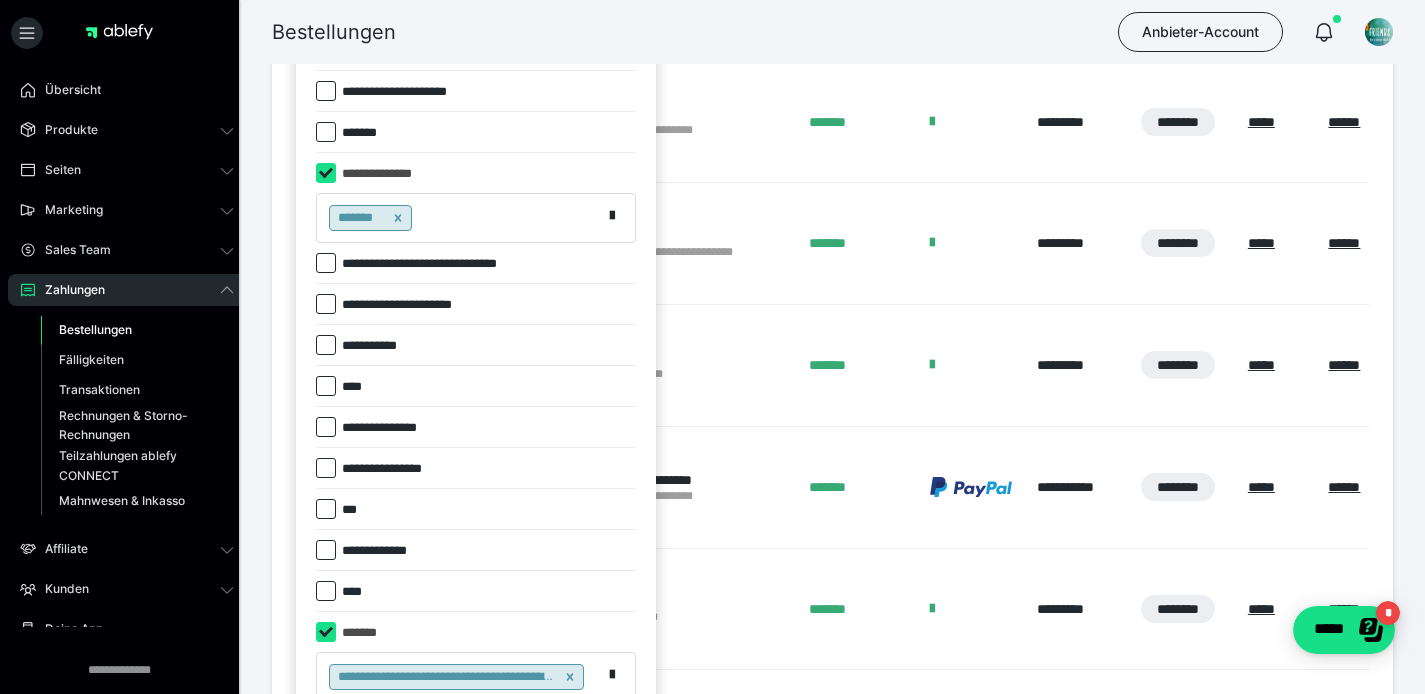 scroll, scrollTop: 699, scrollLeft: 0, axis: vertical 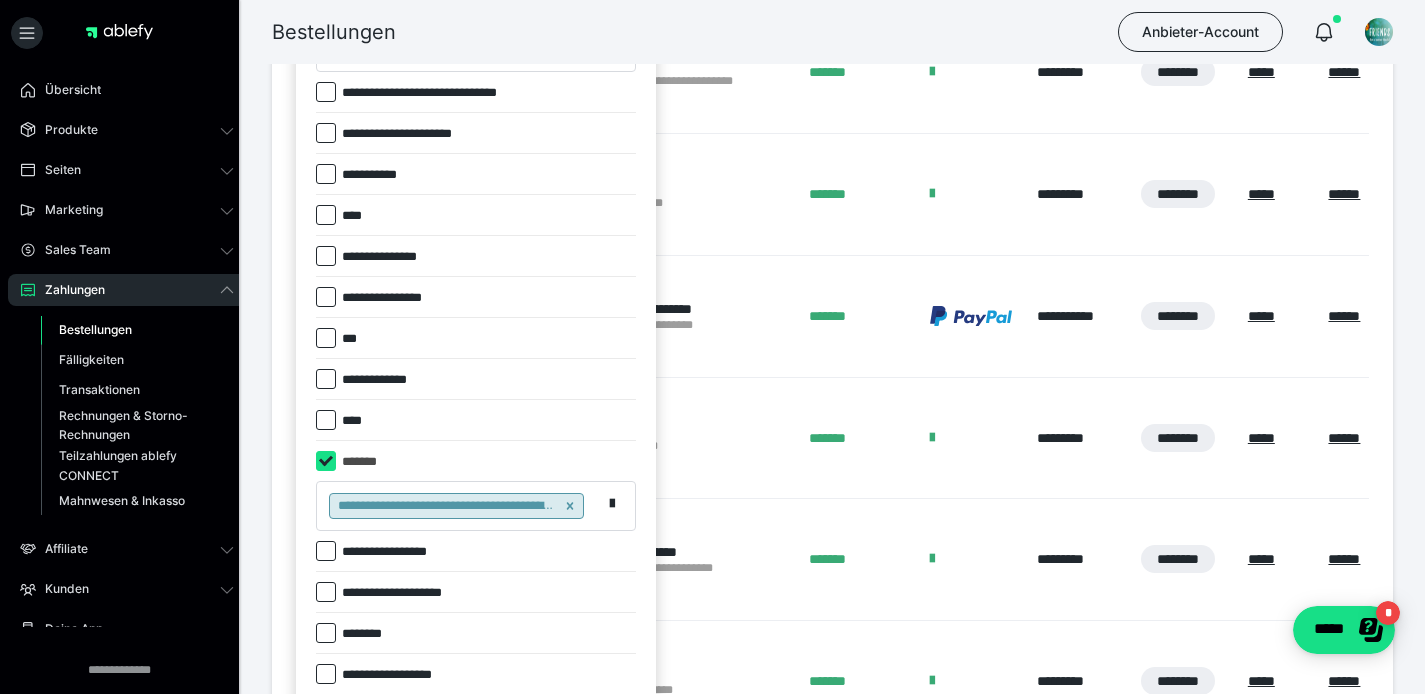 click on "**********" at bounding box center [476, 379] 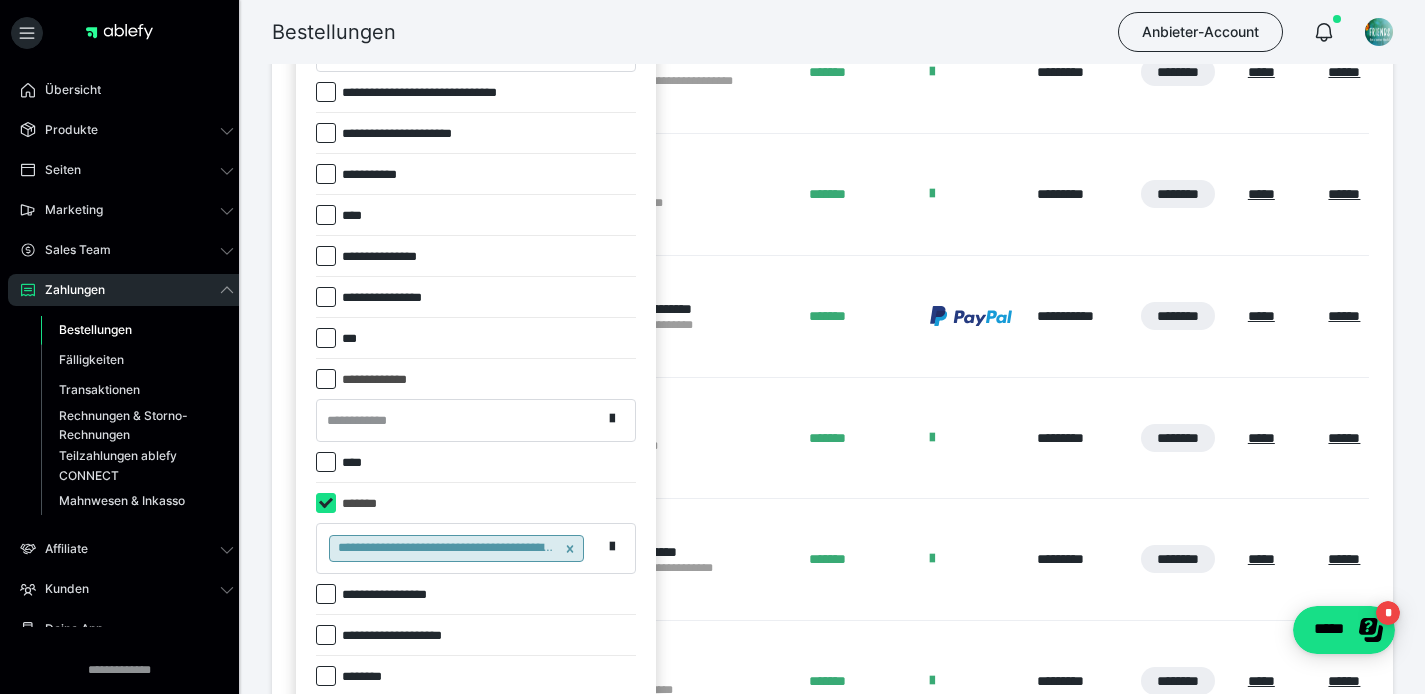 click on "**********" at bounding box center (459, 420) 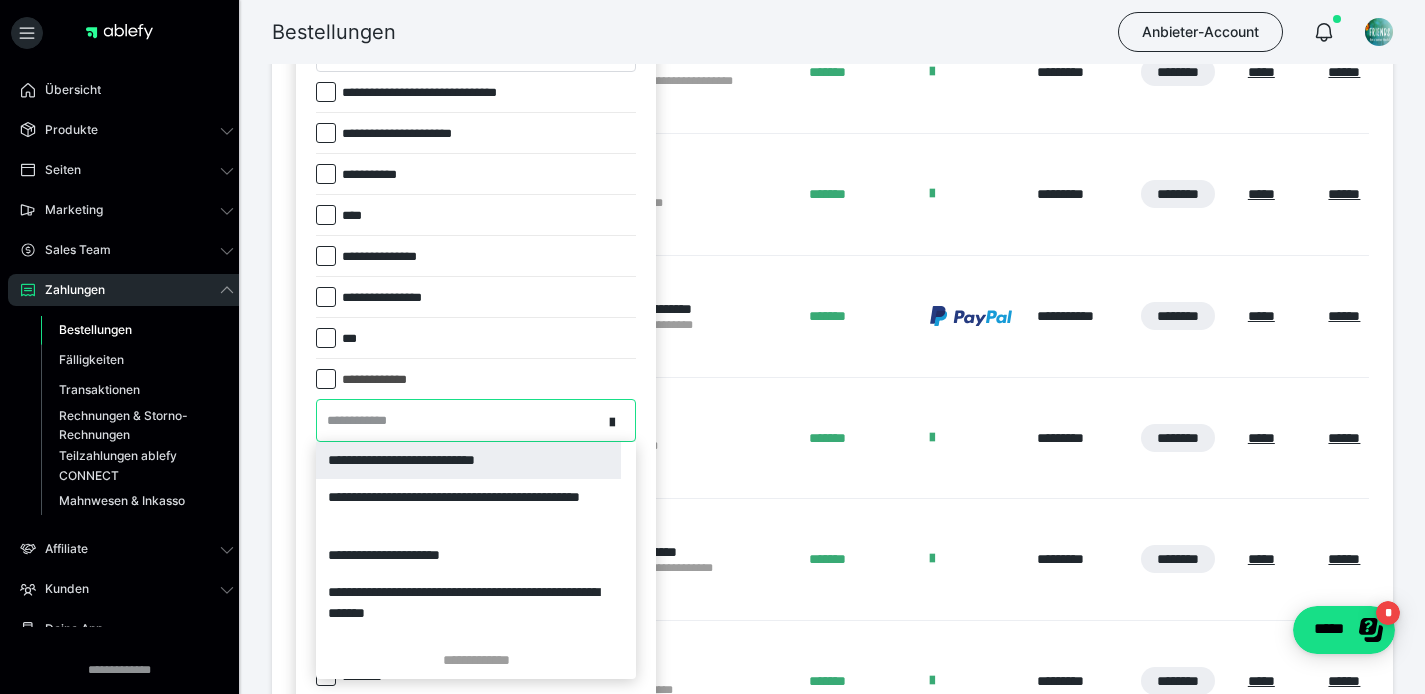click at bounding box center (326, 379) 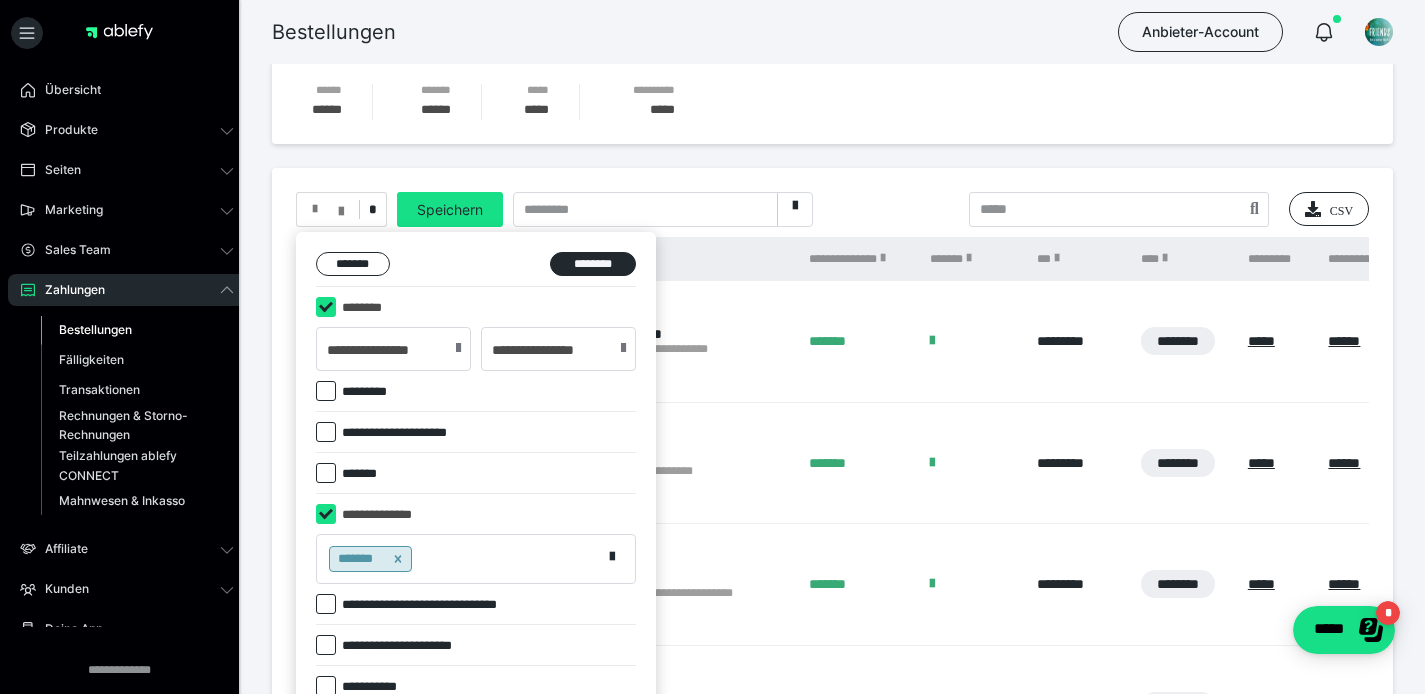 scroll, scrollTop: 284, scrollLeft: 0, axis: vertical 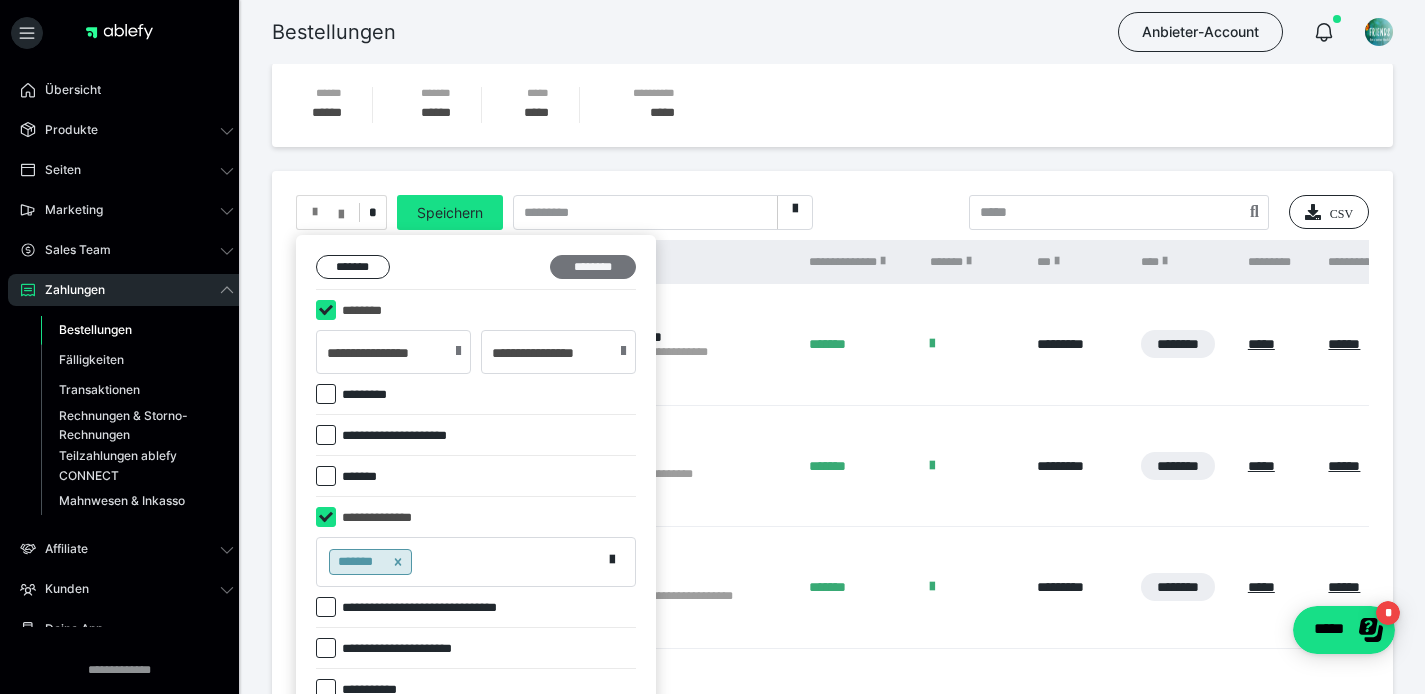 click on "********" at bounding box center [593, 267] 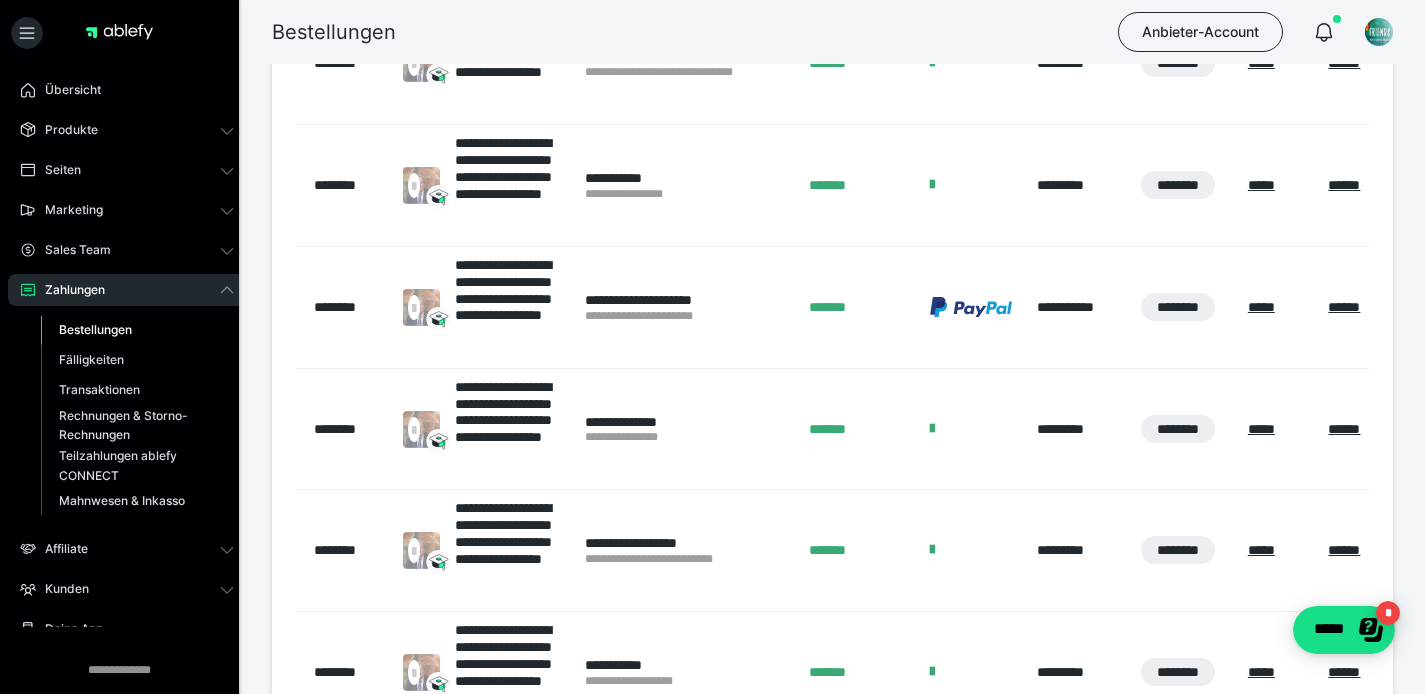 scroll, scrollTop: 961, scrollLeft: 0, axis: vertical 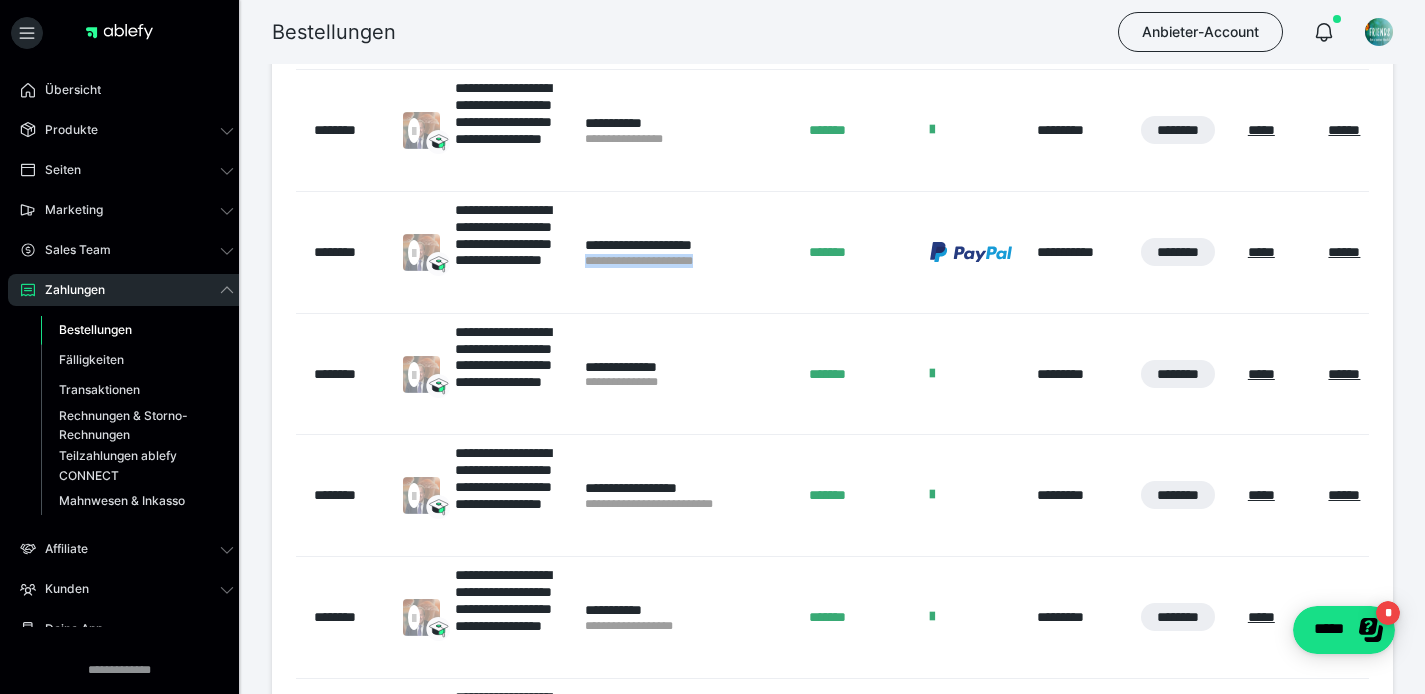 drag, startPoint x: 583, startPoint y: 261, endPoint x: 767, endPoint y: 265, distance: 184.04347 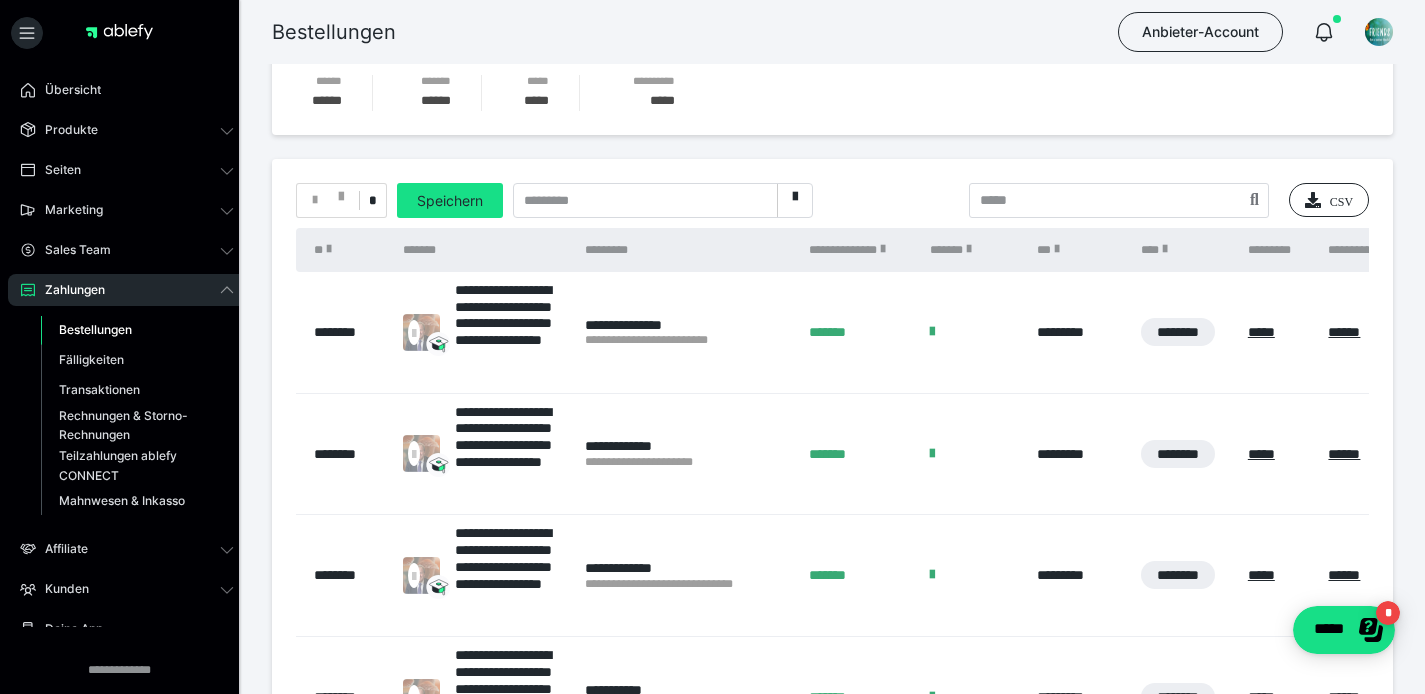 scroll, scrollTop: 189, scrollLeft: 0, axis: vertical 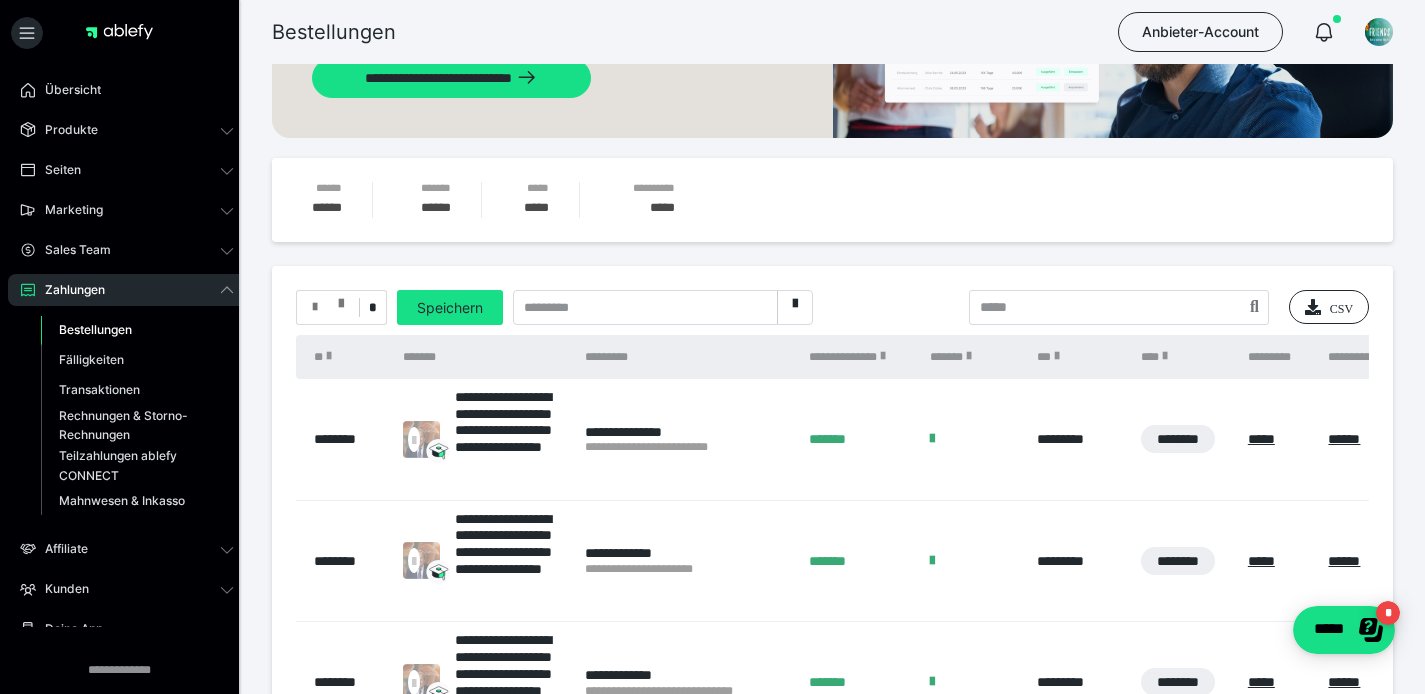 click at bounding box center (341, 299) 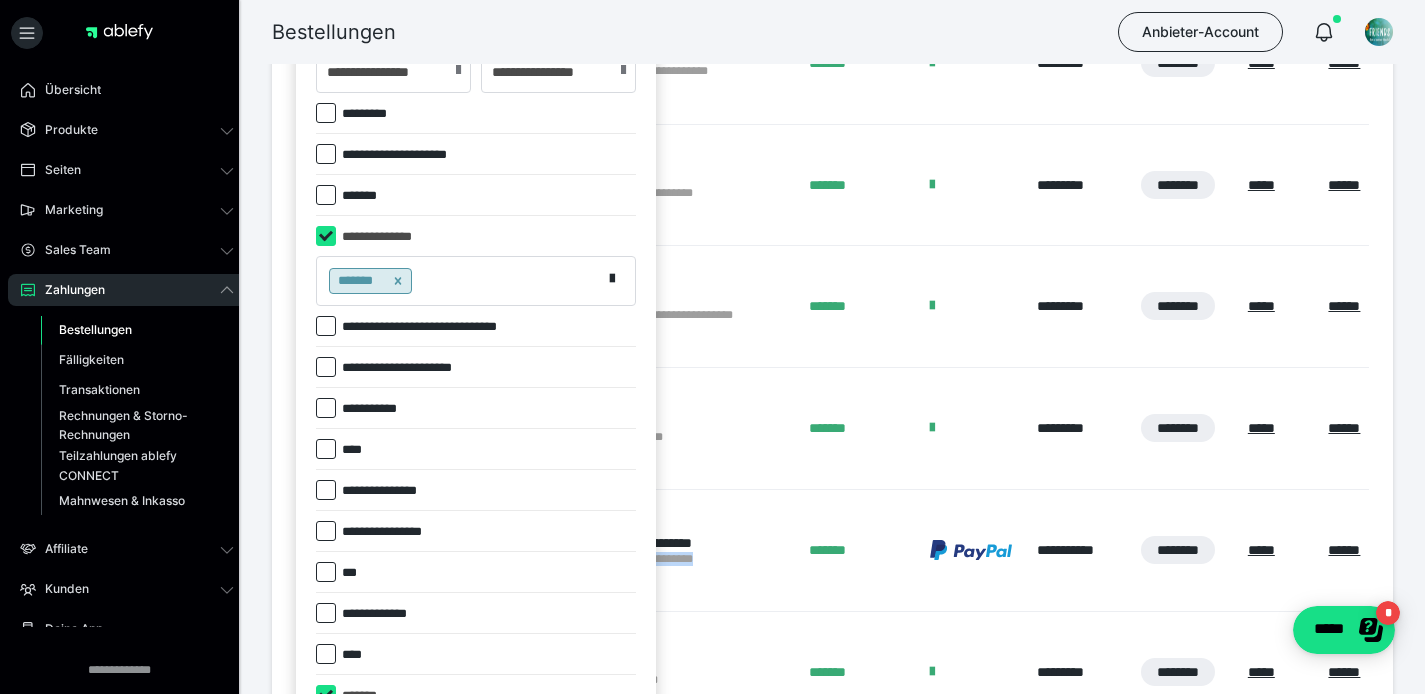 scroll, scrollTop: 685, scrollLeft: 0, axis: vertical 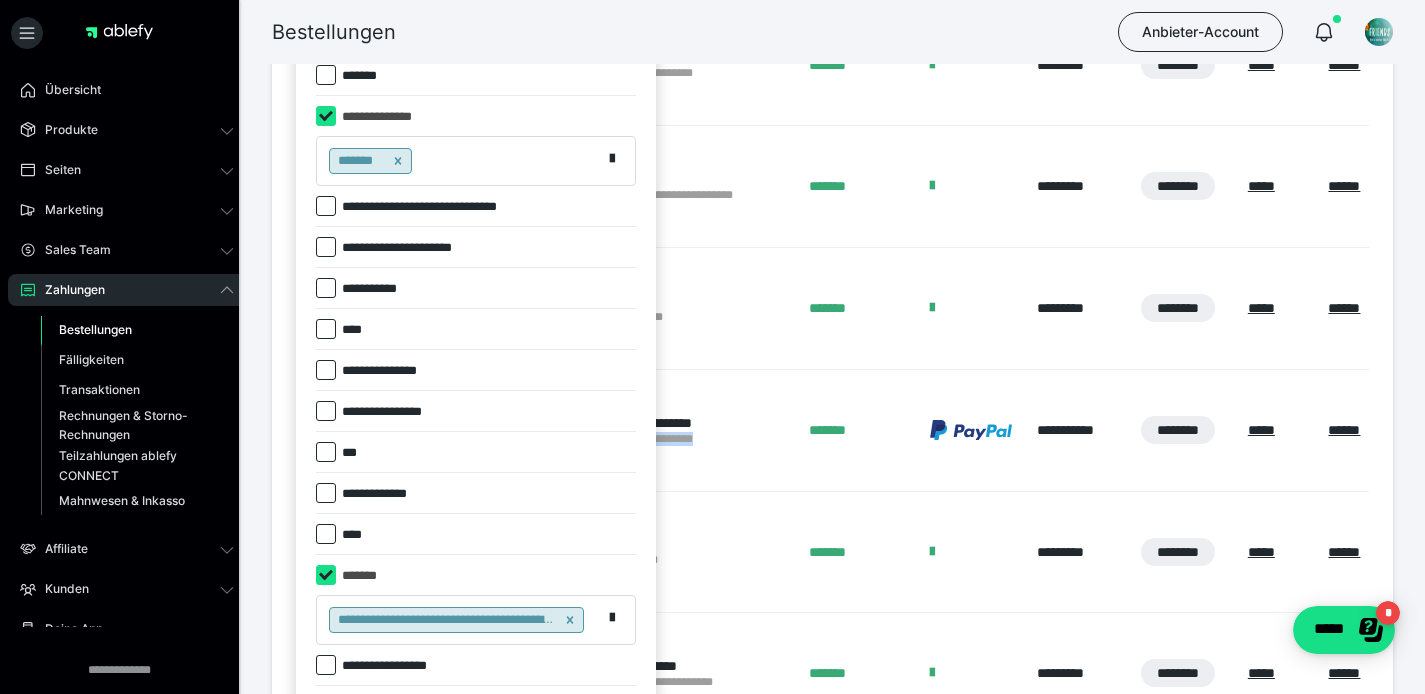click at bounding box center (326, 288) 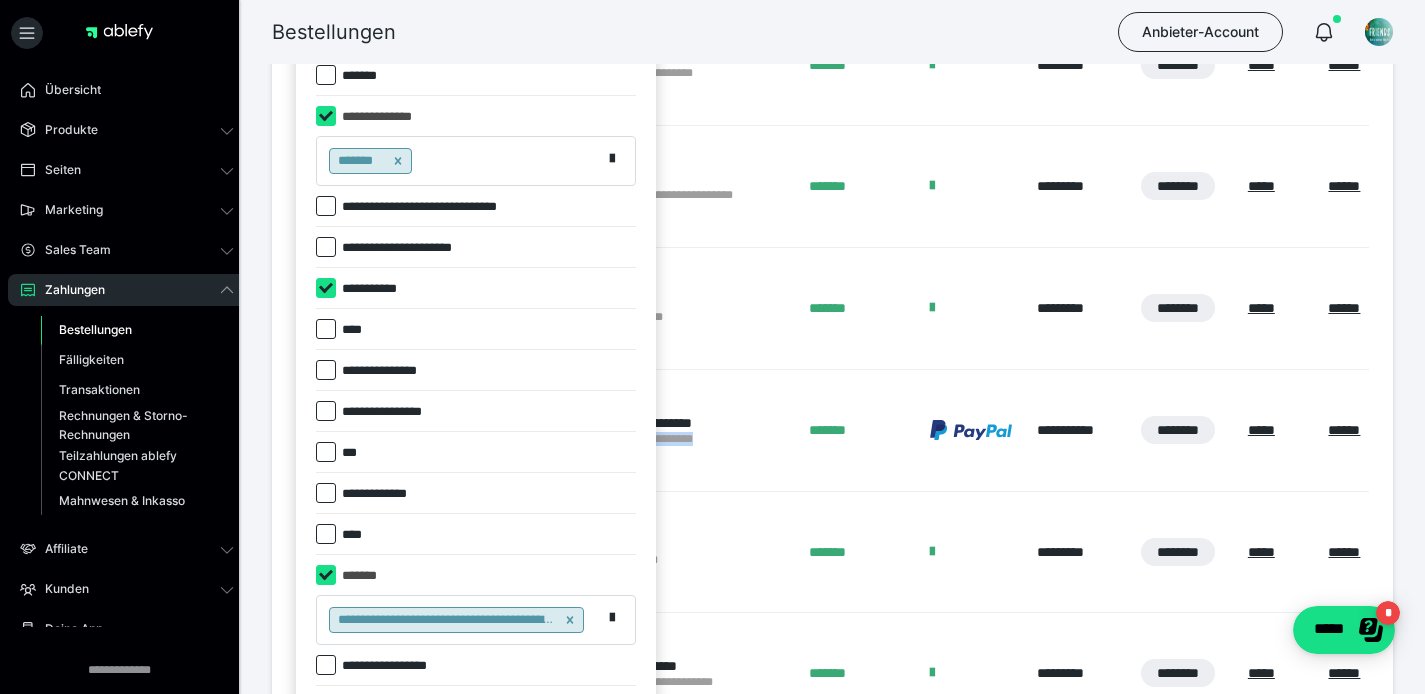 checkbox on "****" 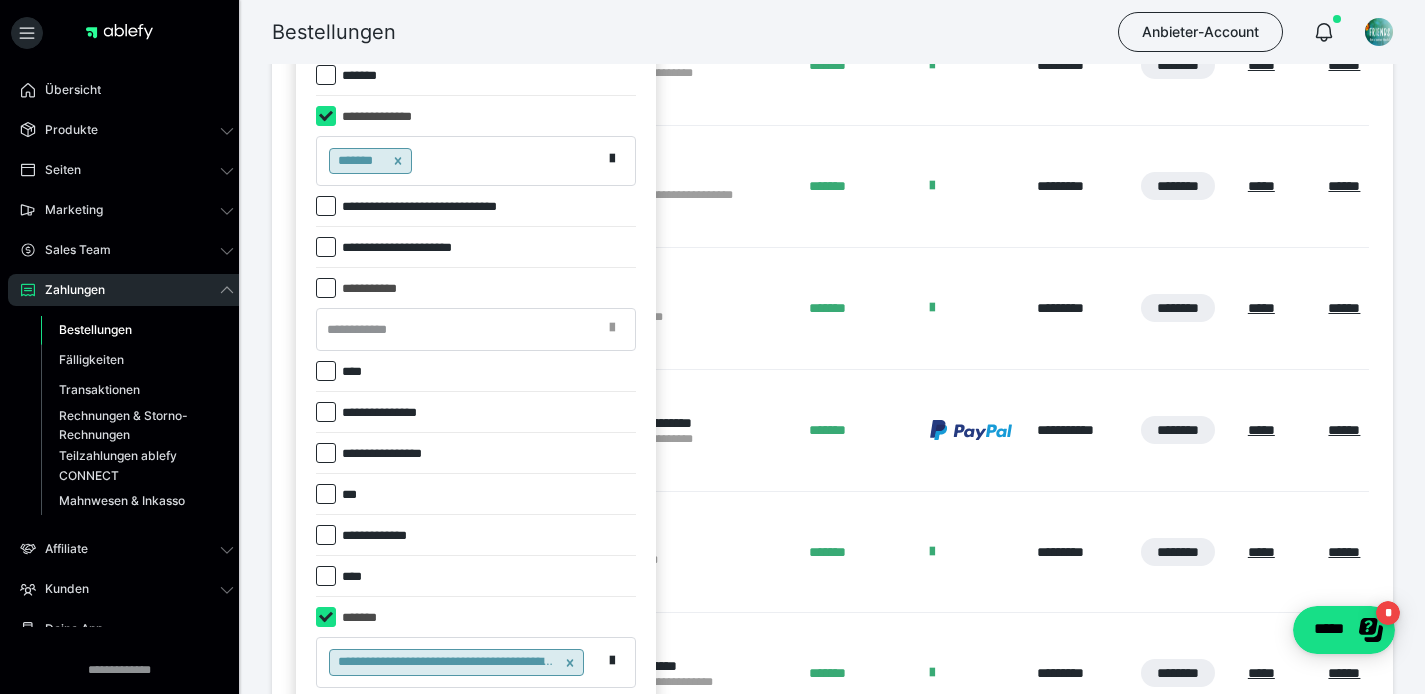 click at bounding box center (618, 330) 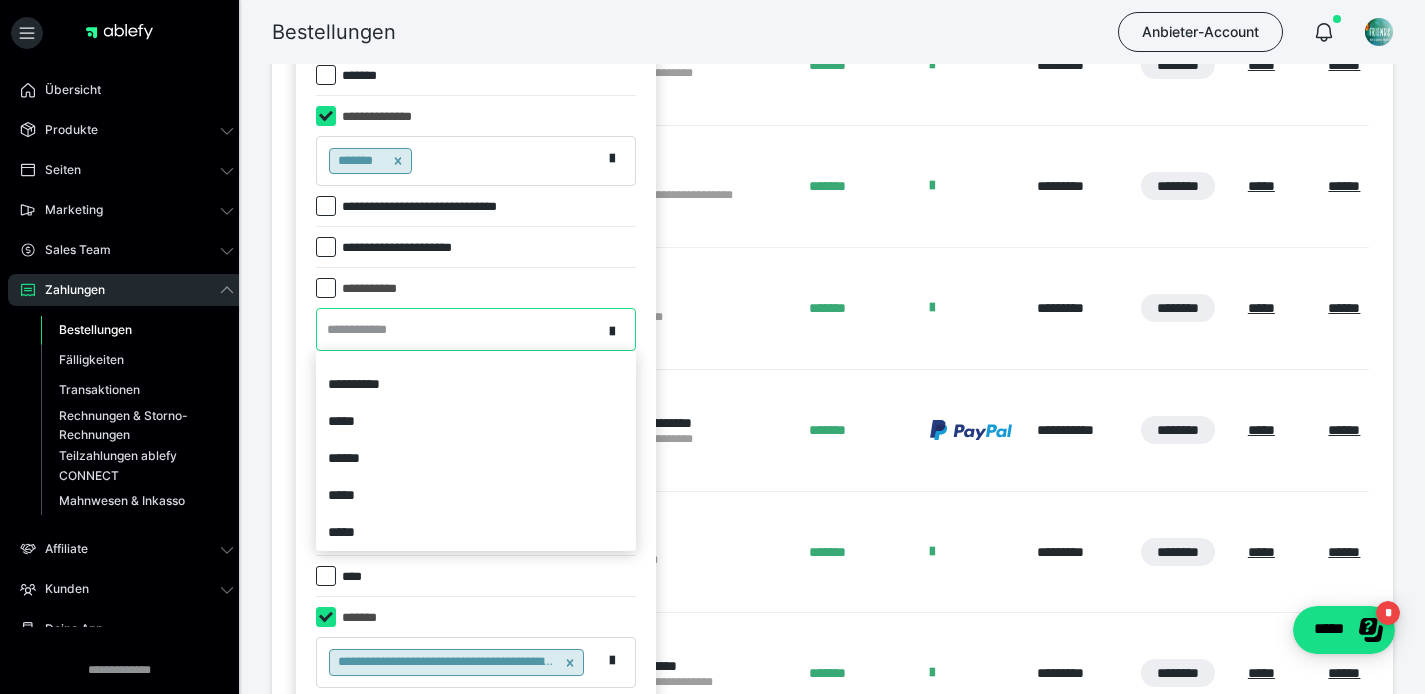scroll, scrollTop: 0, scrollLeft: 0, axis: both 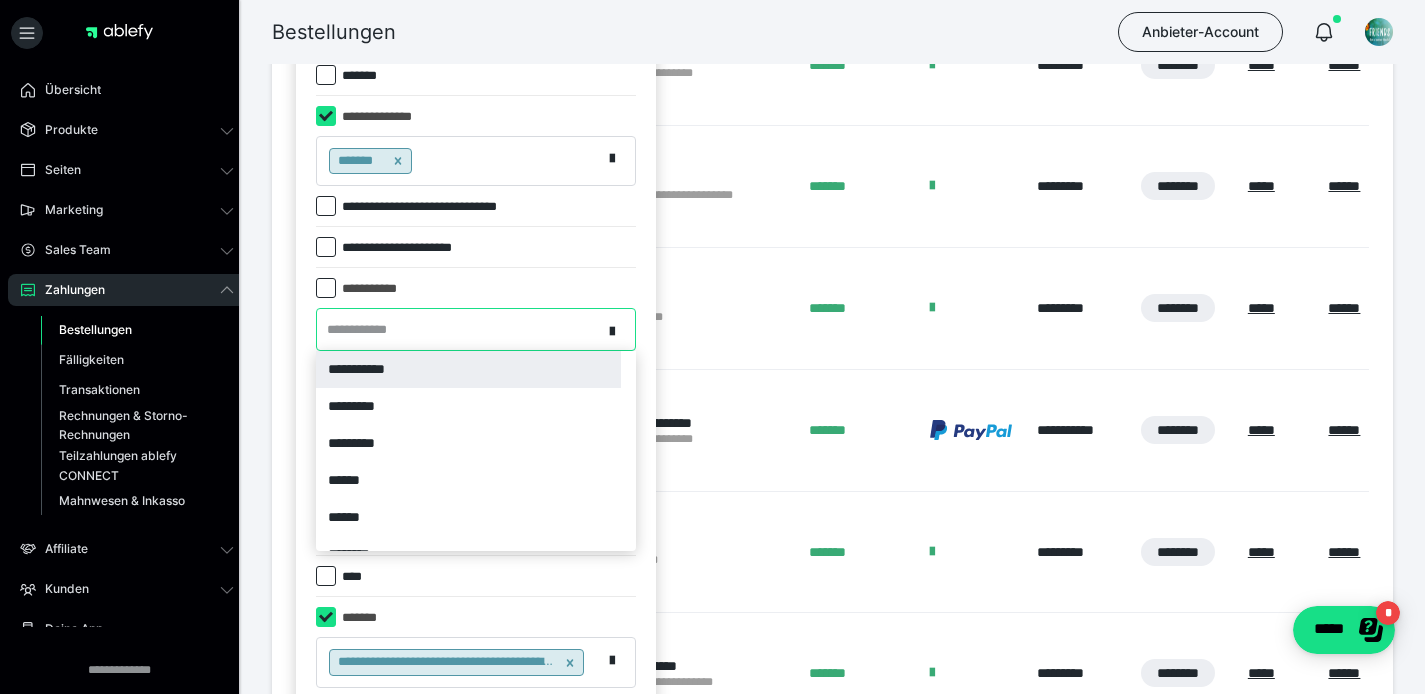 click on "**********" at bounding box center (468, 369) 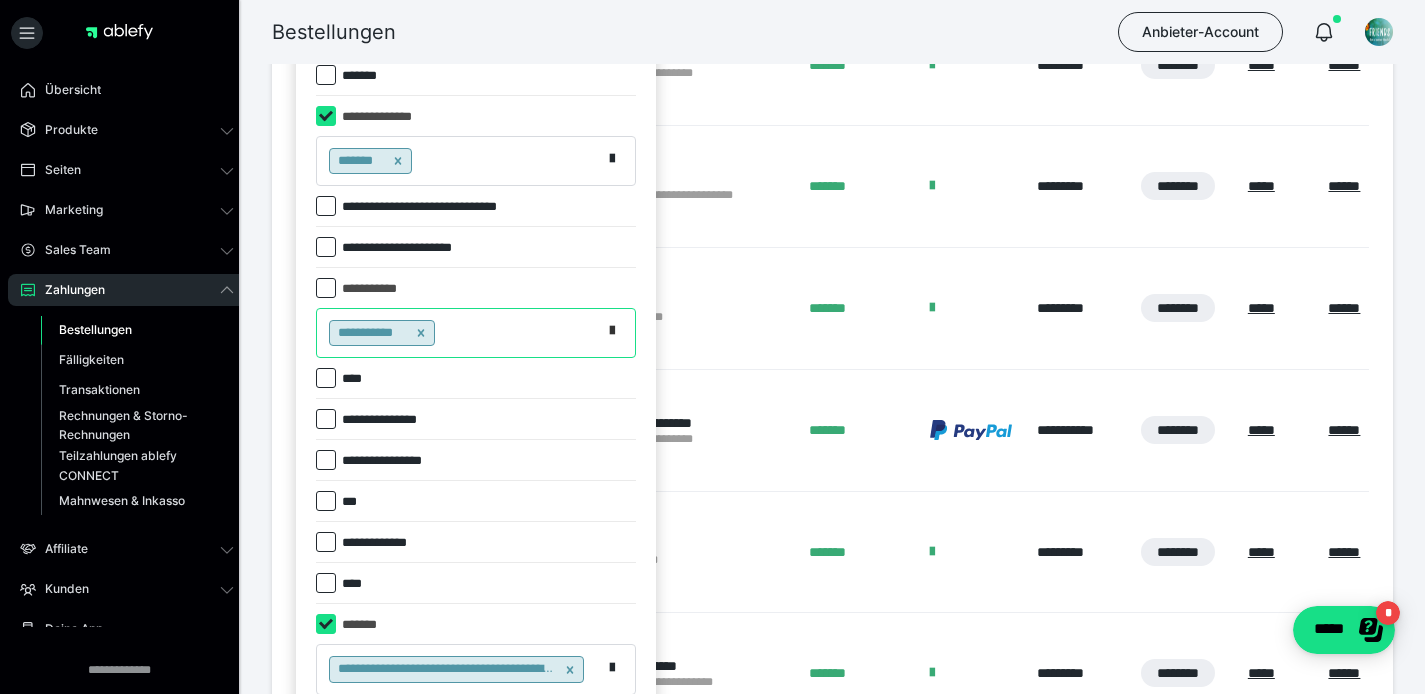 click at bounding box center (612, 331) 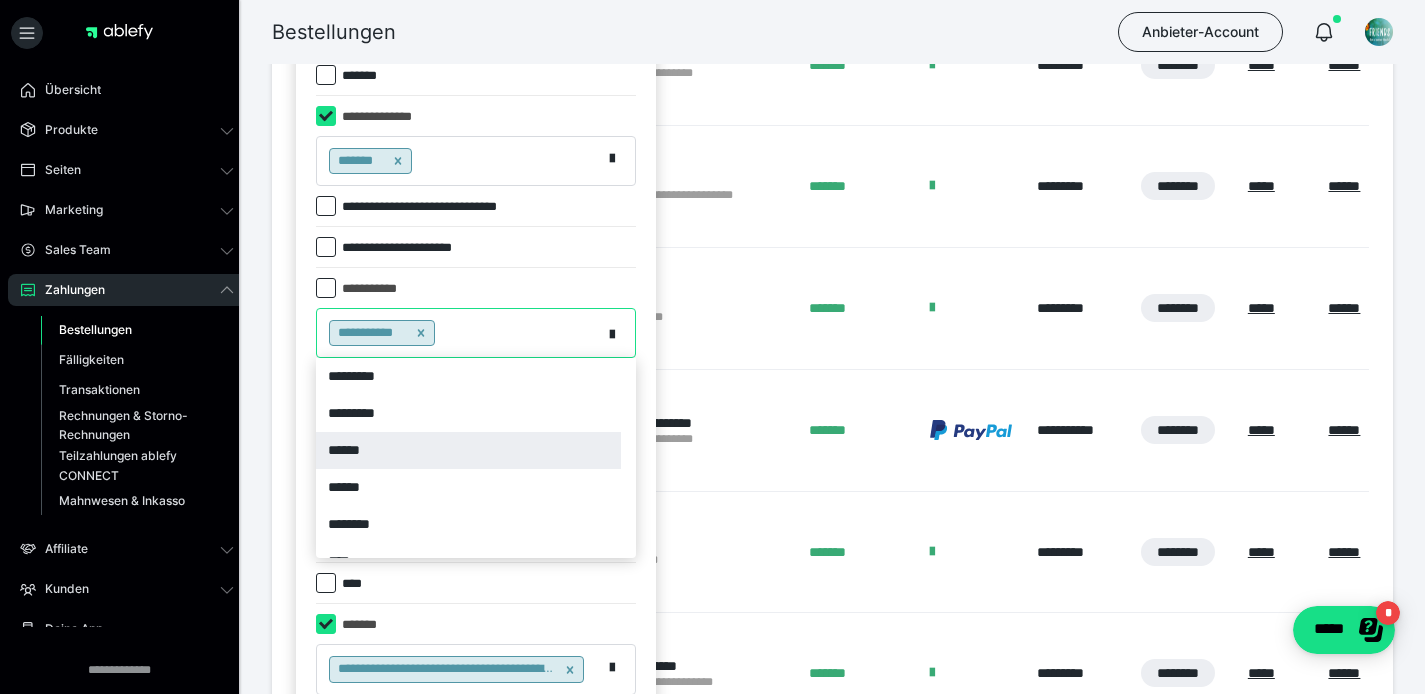 click on "******" at bounding box center (468, 450) 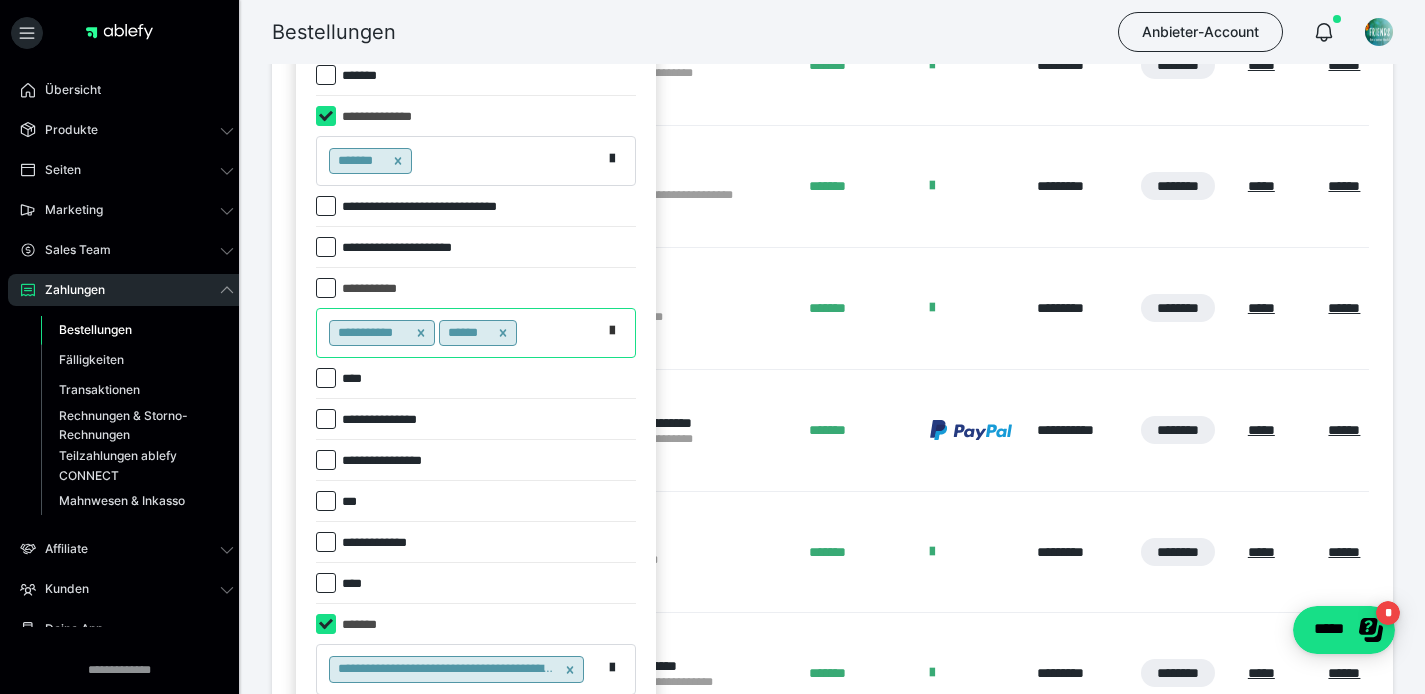 click at bounding box center [612, 331] 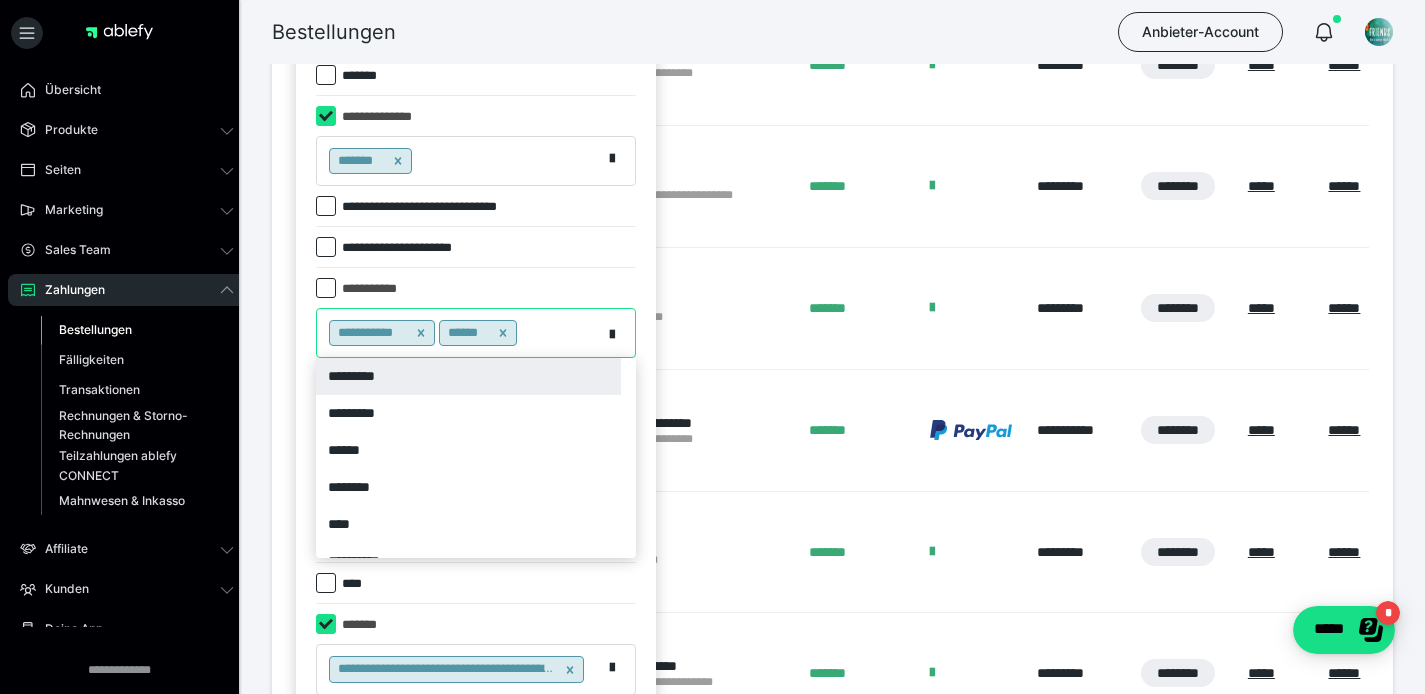 drag, startPoint x: 480, startPoint y: 376, endPoint x: 534, endPoint y: 374, distance: 54.037025 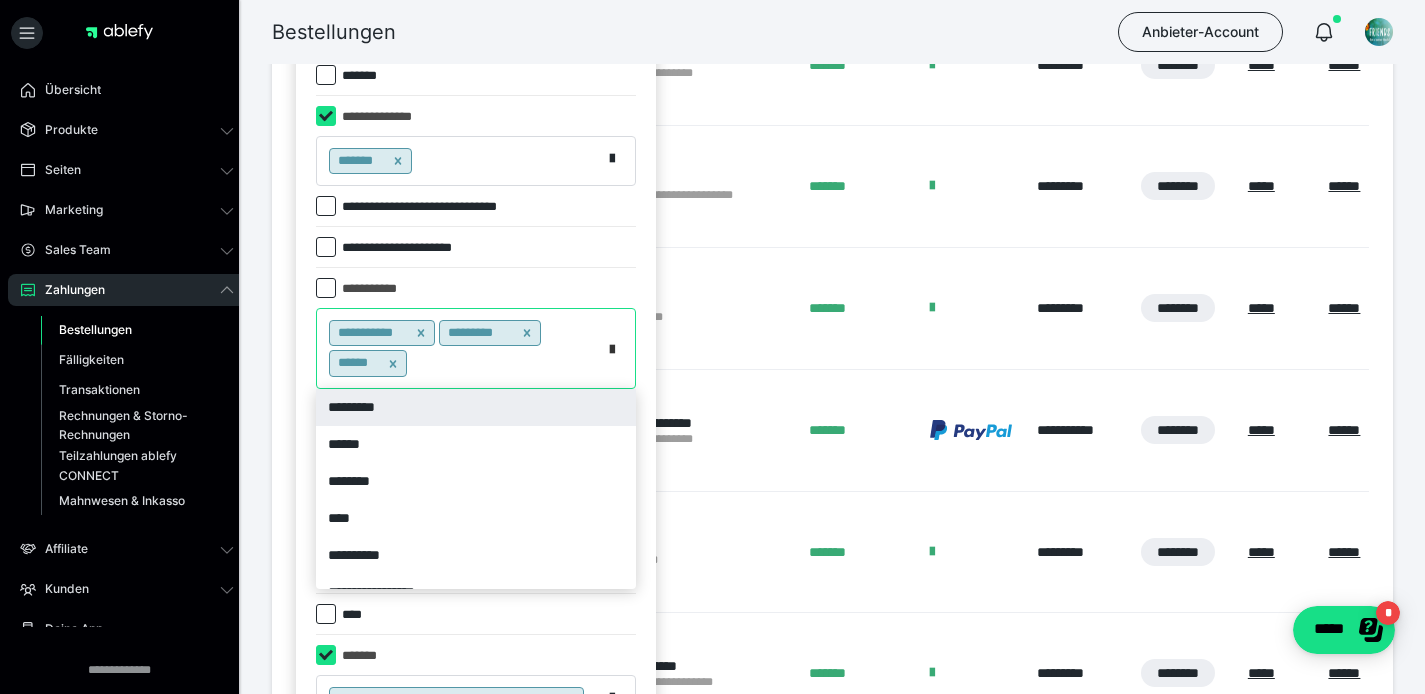 click at bounding box center [618, 348] 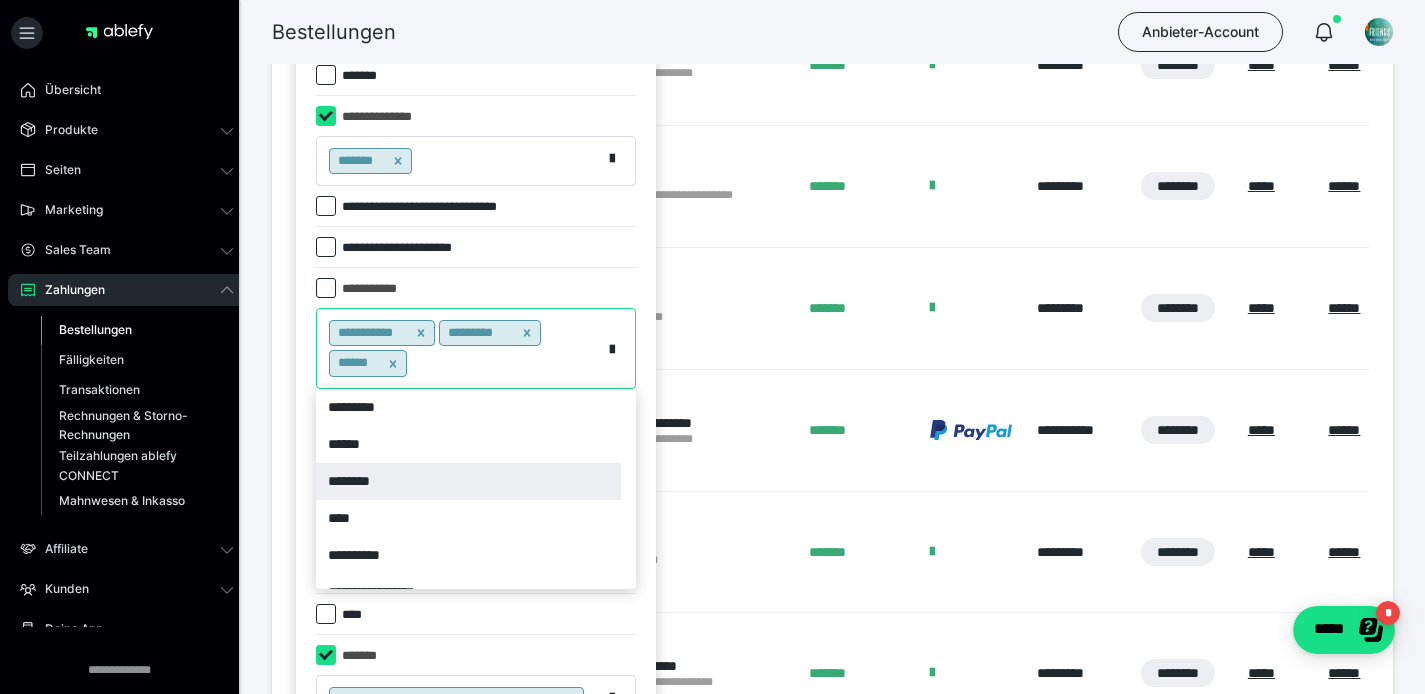 click on "********" at bounding box center [468, 481] 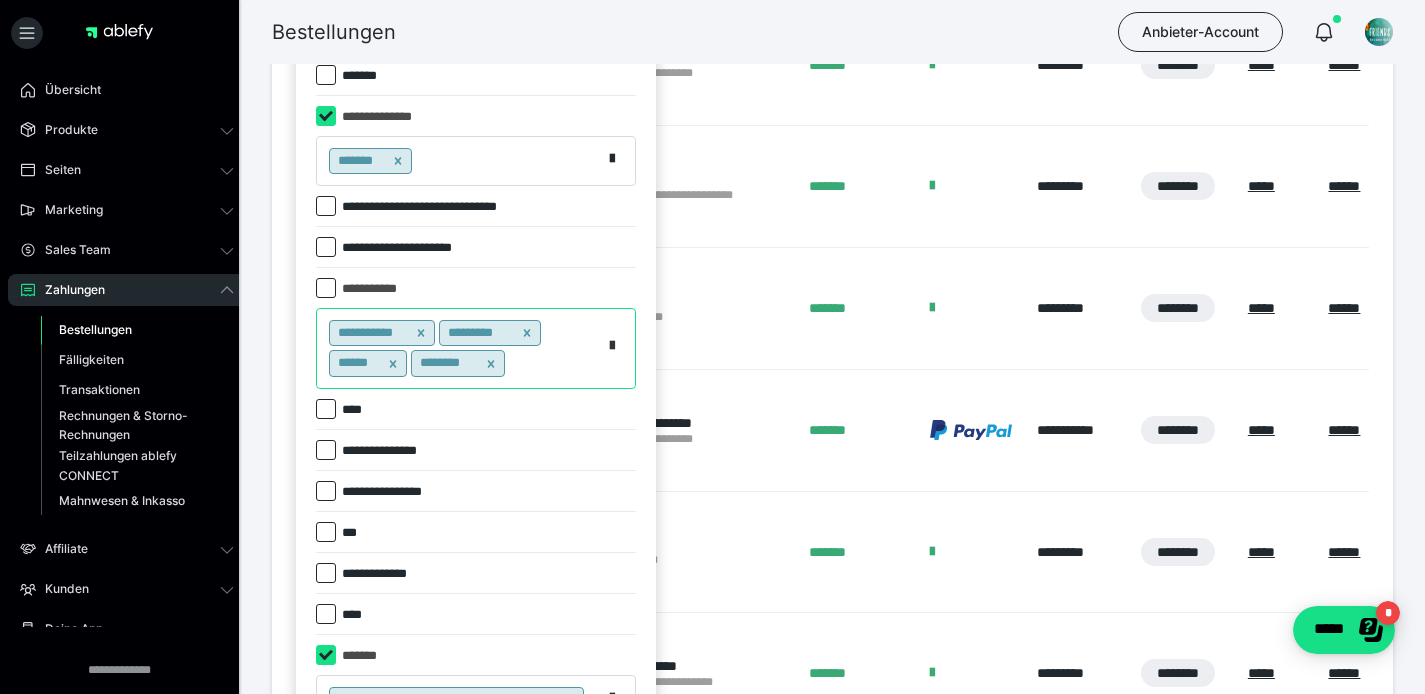 click at bounding box center [618, 348] 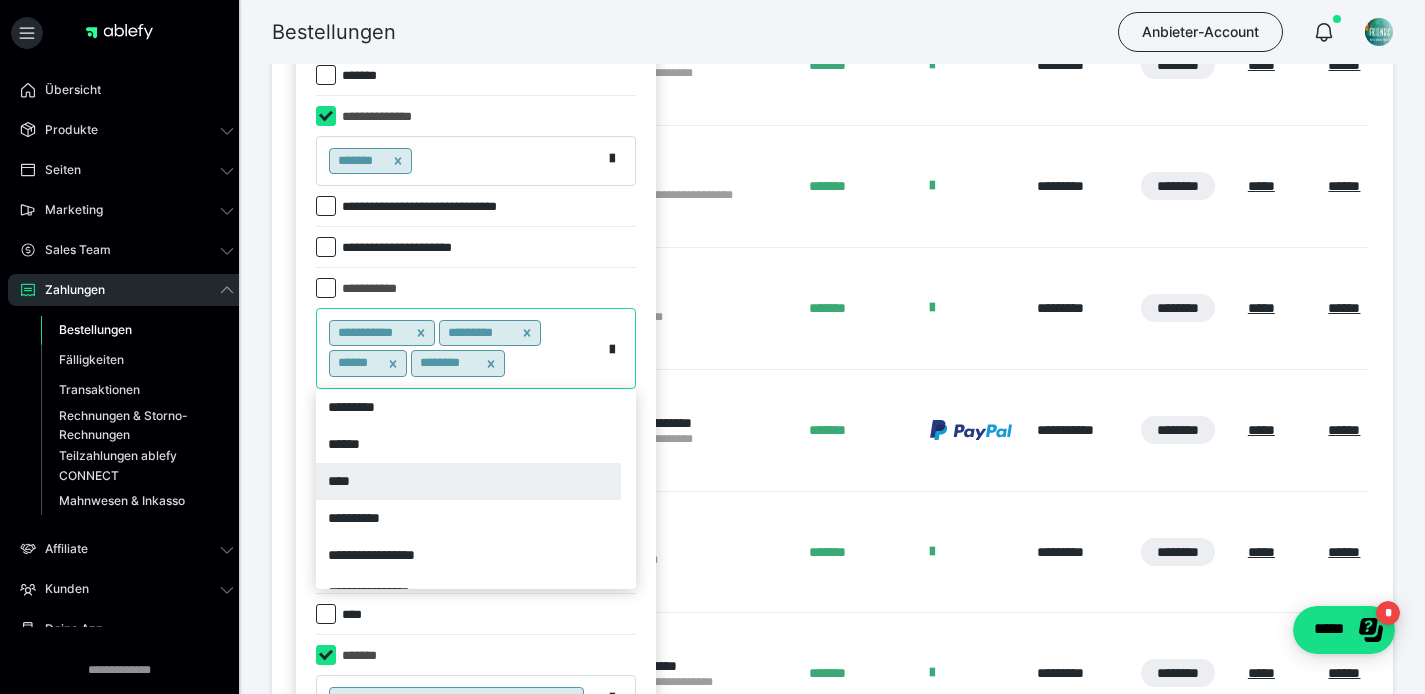 click on "****" at bounding box center (468, 481) 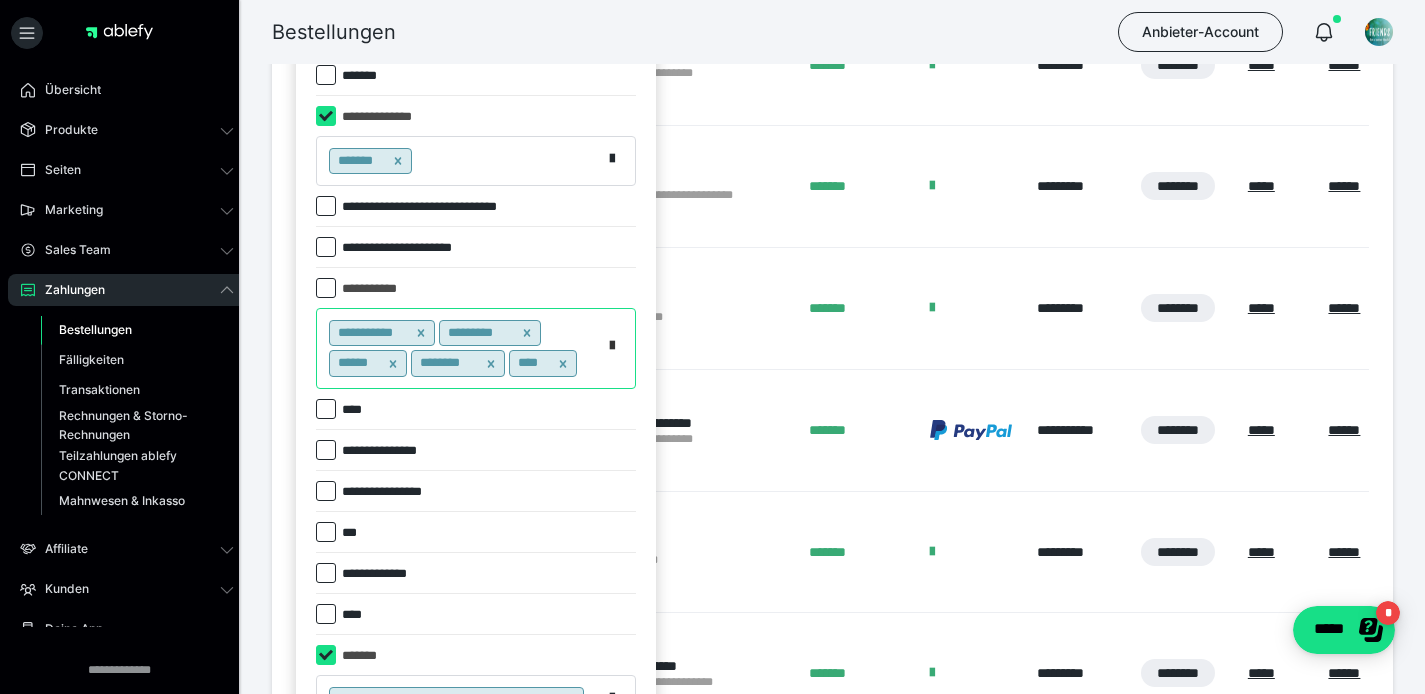 click at bounding box center (618, 348) 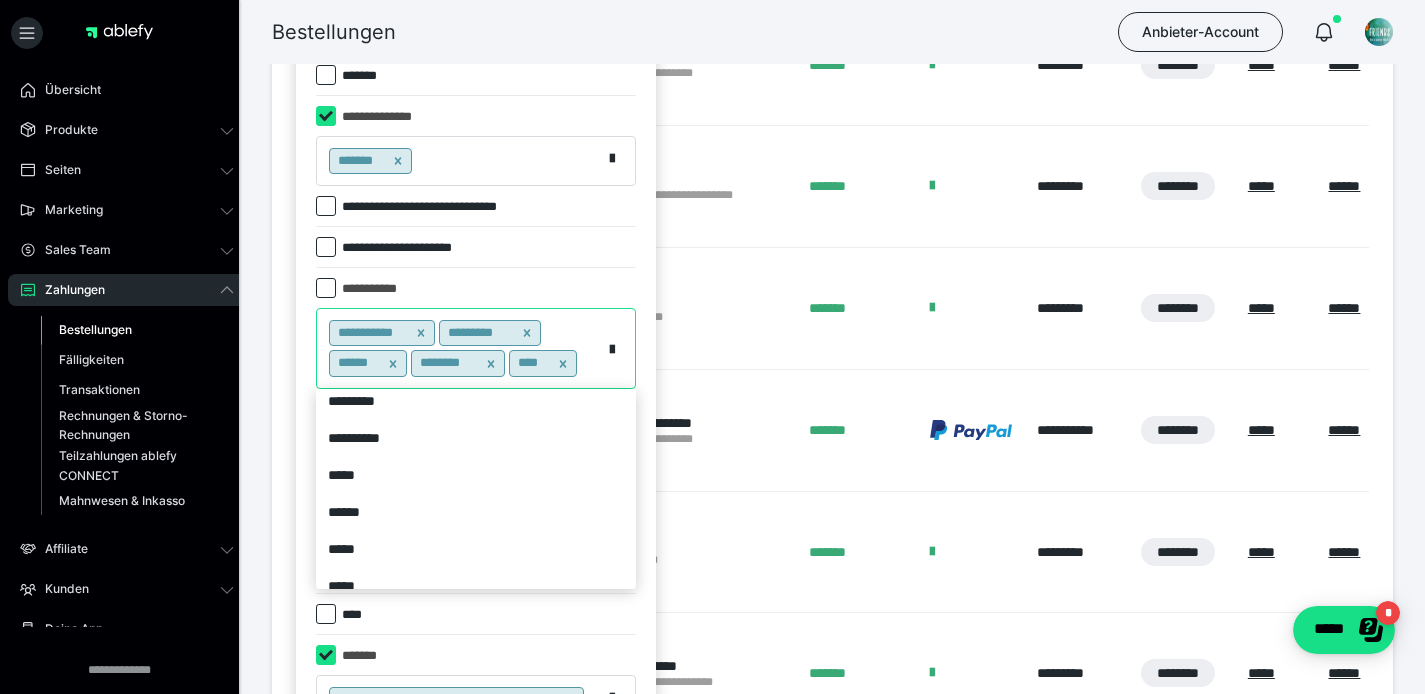 scroll, scrollTop: 207, scrollLeft: 0, axis: vertical 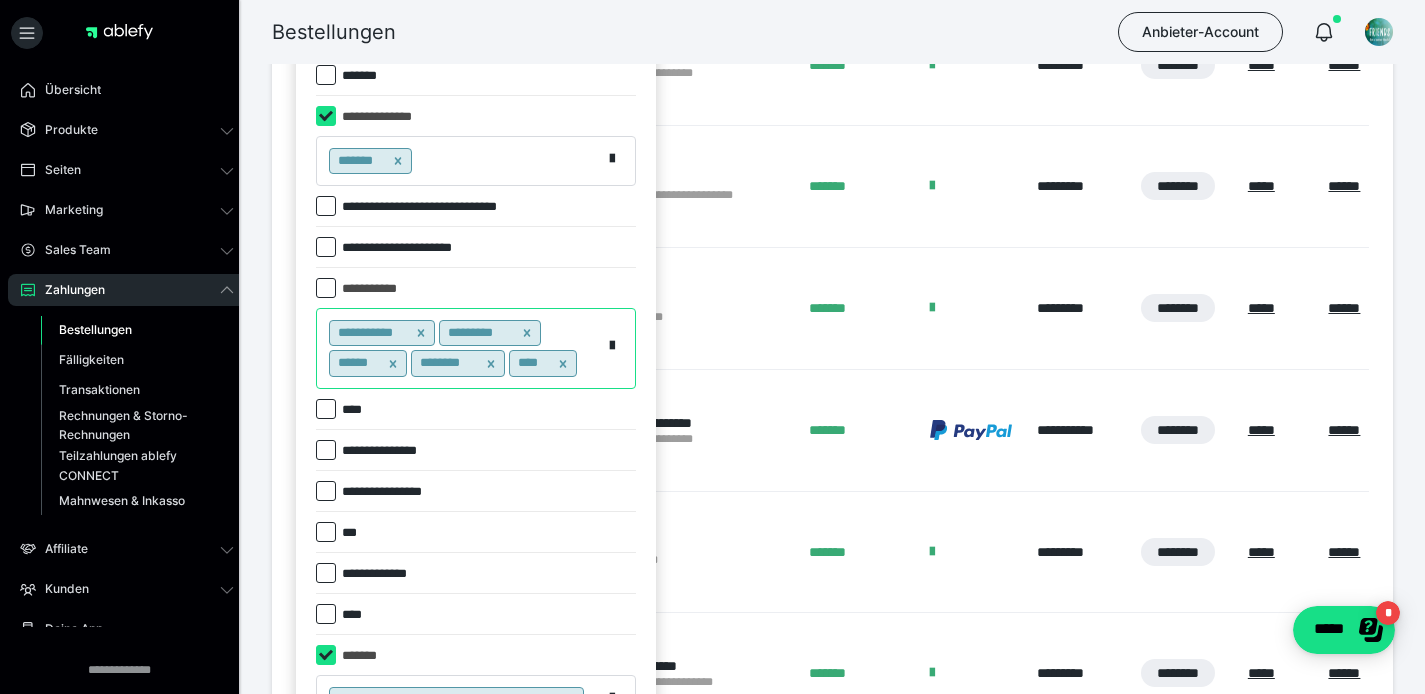 click at bounding box center [618, 348] 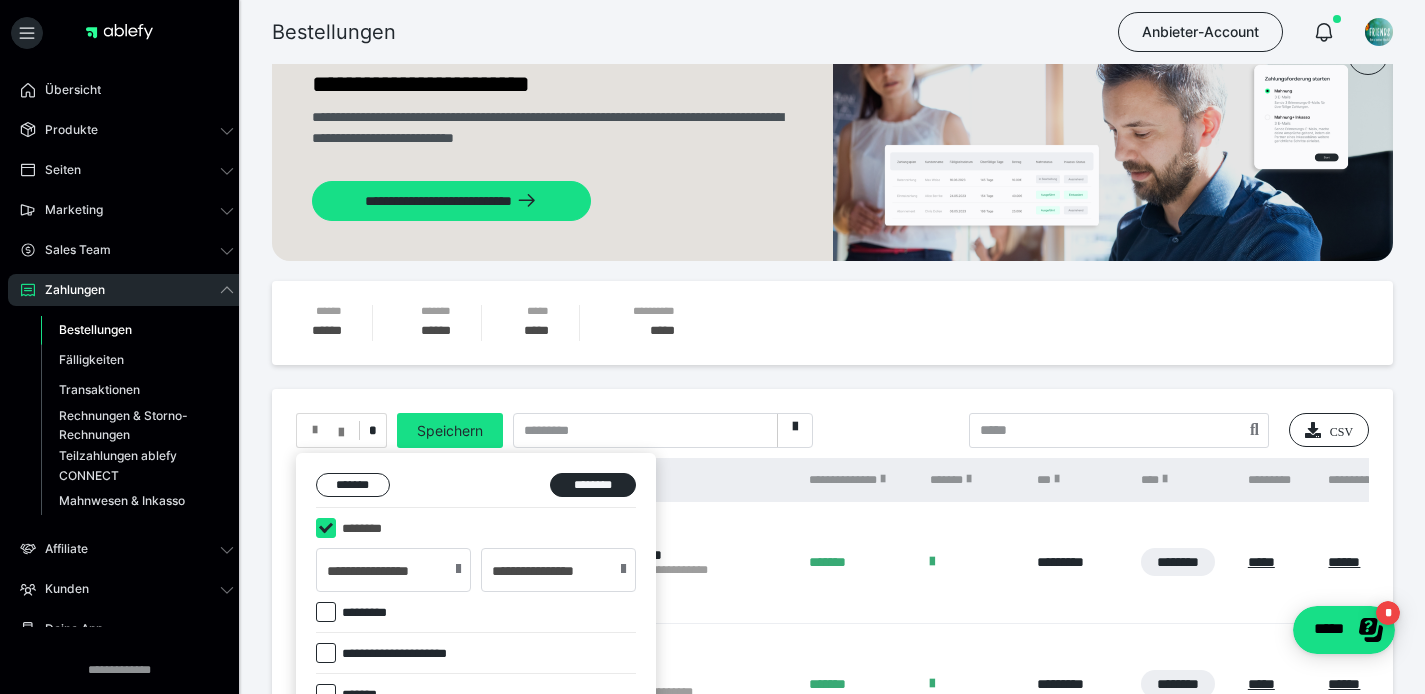 scroll, scrollTop: 0, scrollLeft: 0, axis: both 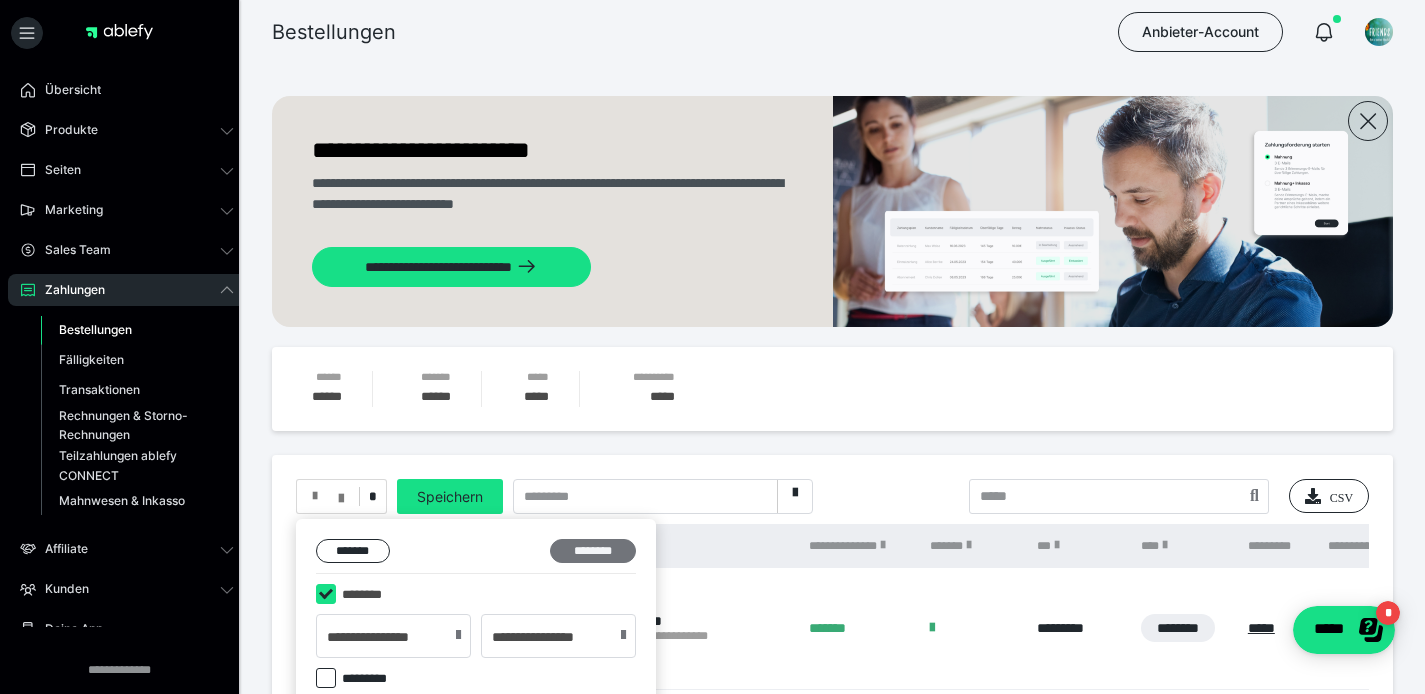 click on "********" at bounding box center [593, 551] 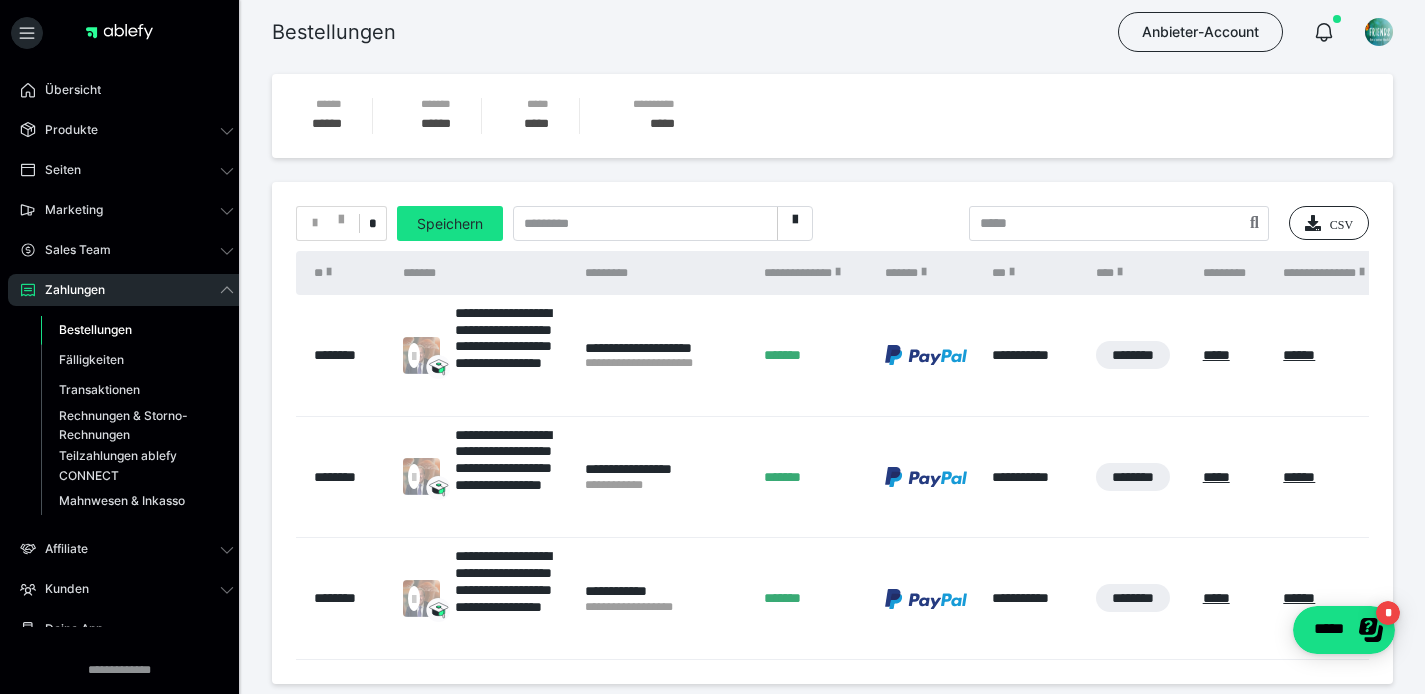 scroll, scrollTop: 394, scrollLeft: 0, axis: vertical 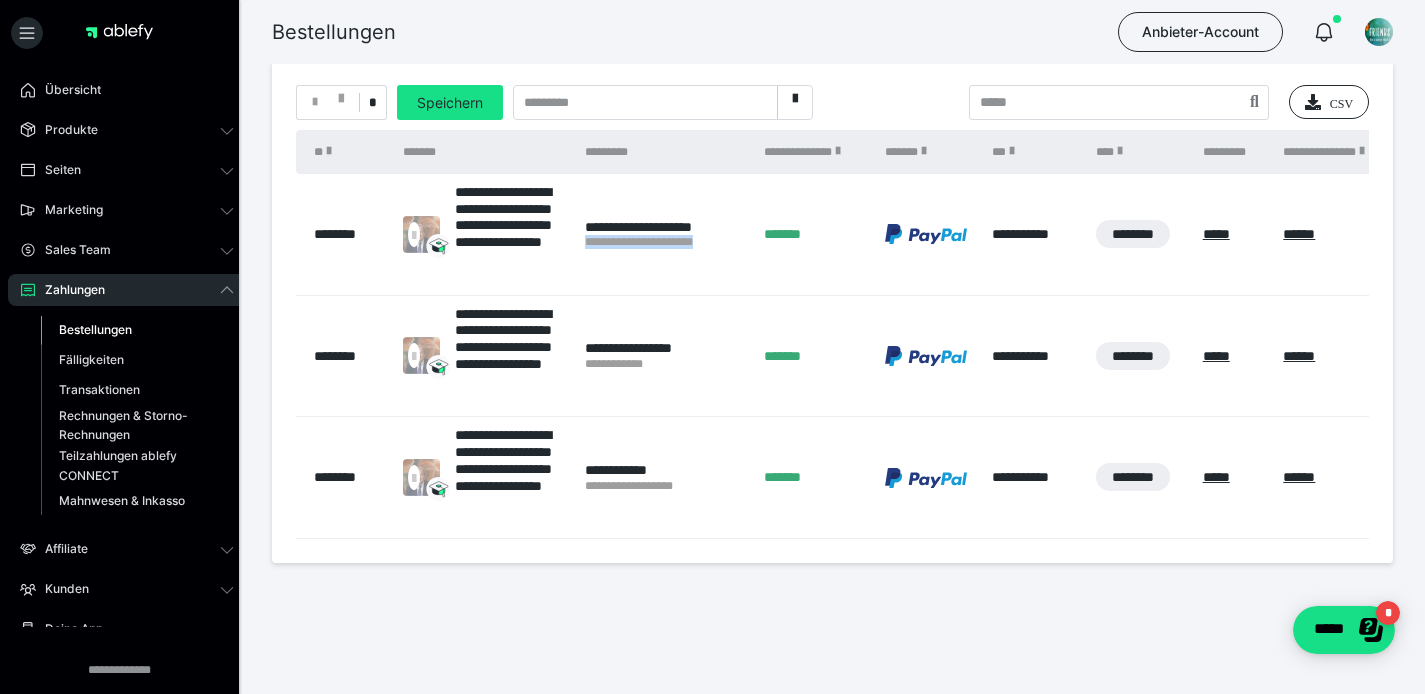 click on "**********" at bounding box center (664, 234) 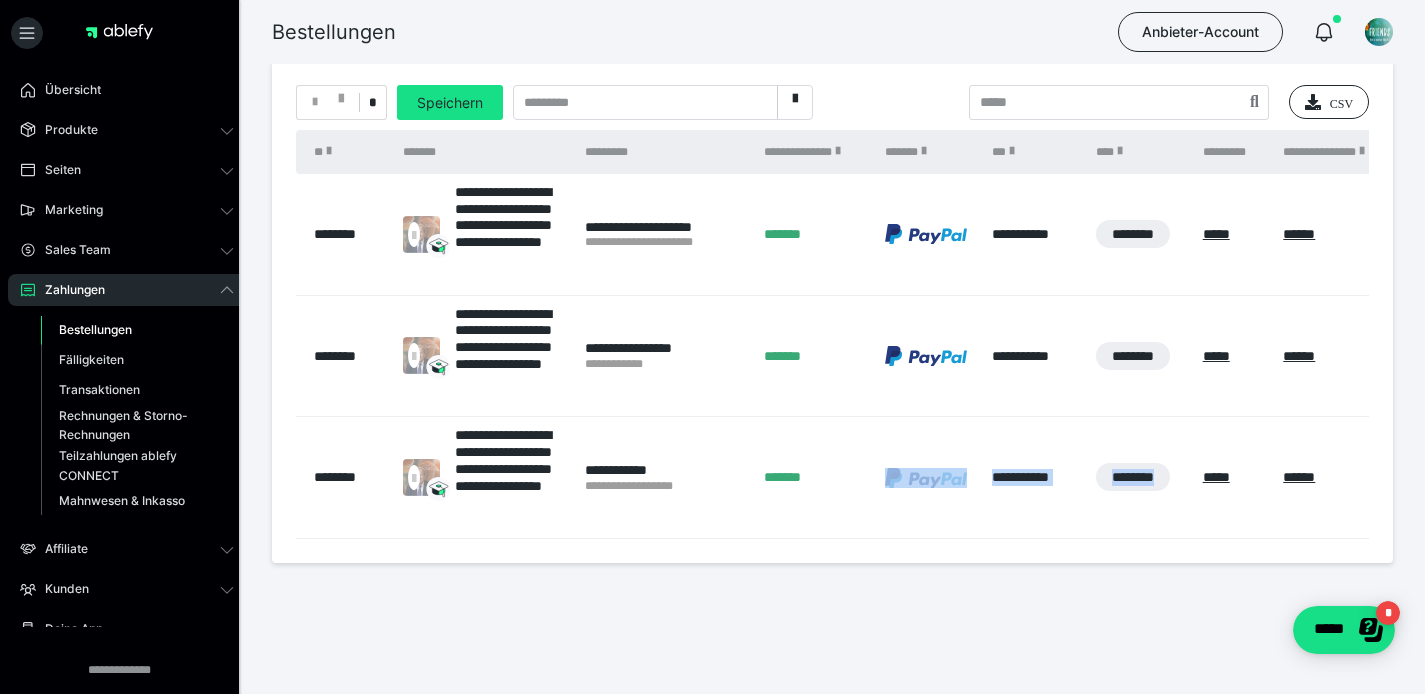 drag, startPoint x: 767, startPoint y: 538, endPoint x: 1113, endPoint y: 538, distance: 346 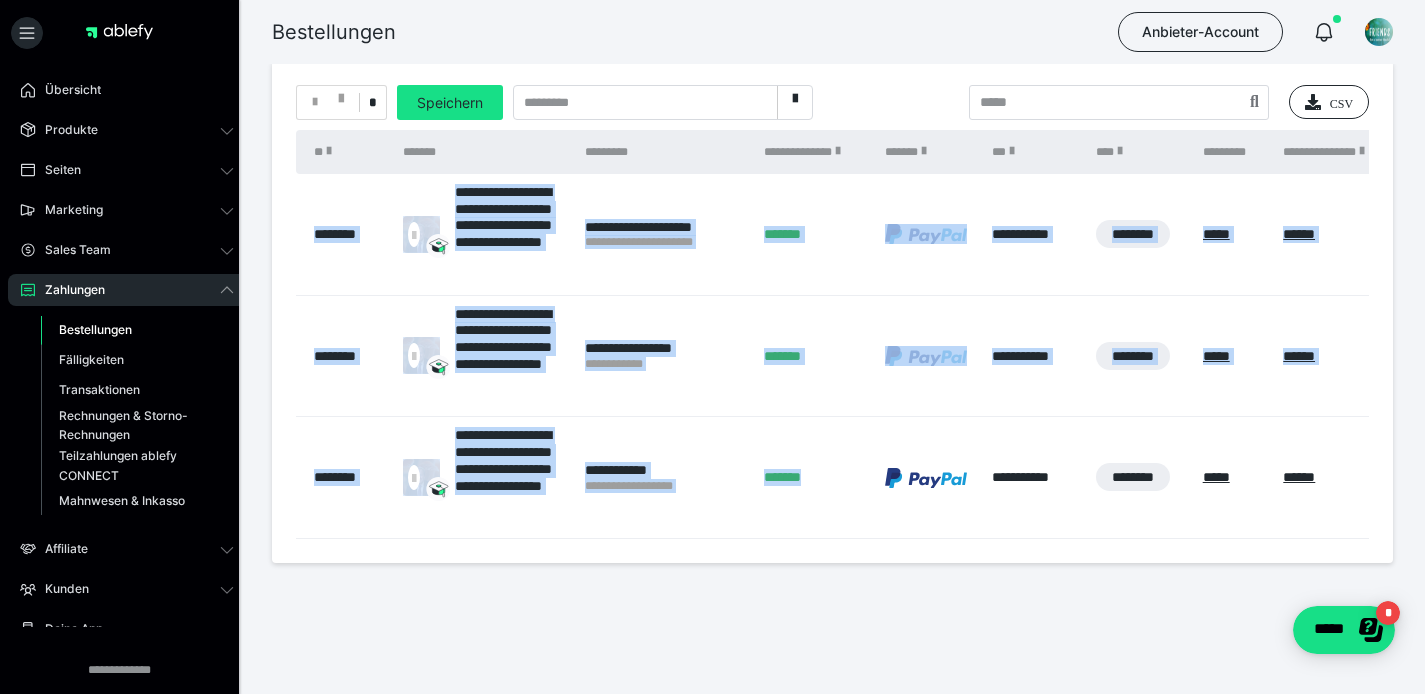 drag, startPoint x: 816, startPoint y: 538, endPoint x: 1087, endPoint y: 543, distance: 271.0461 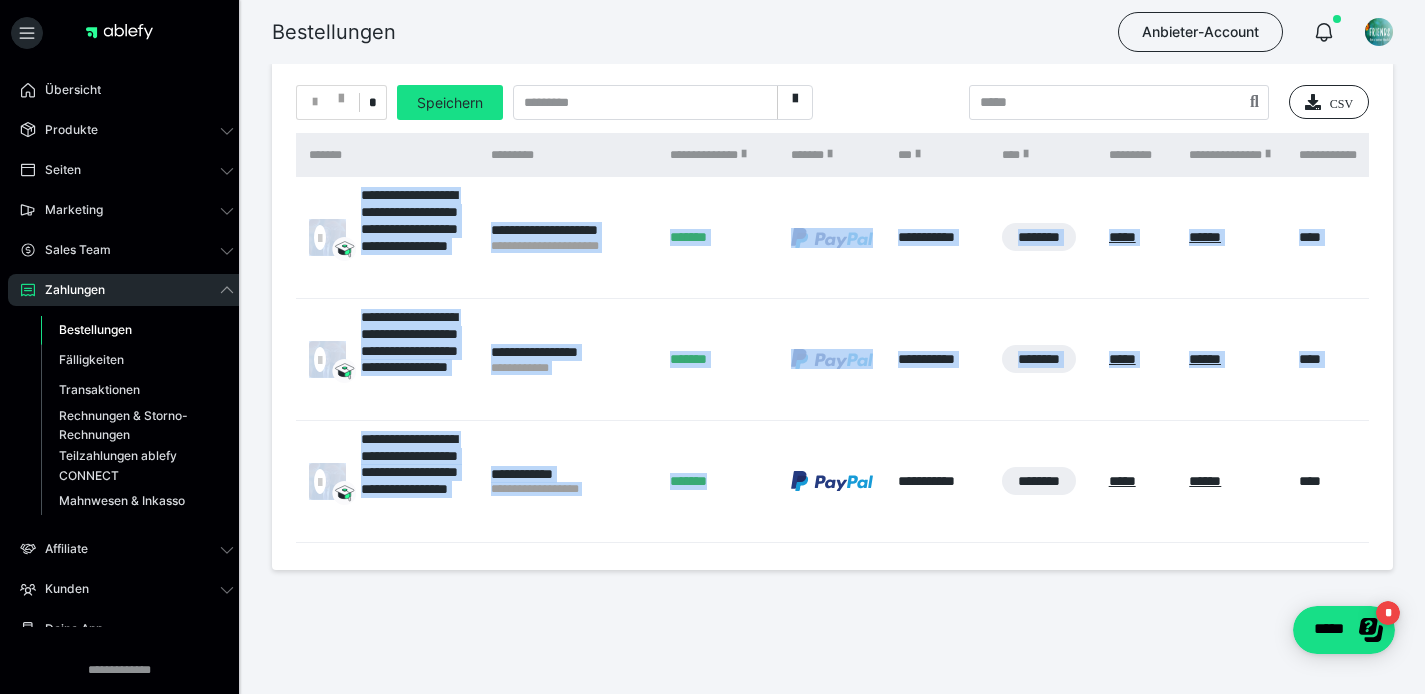 scroll, scrollTop: 0, scrollLeft: 0, axis: both 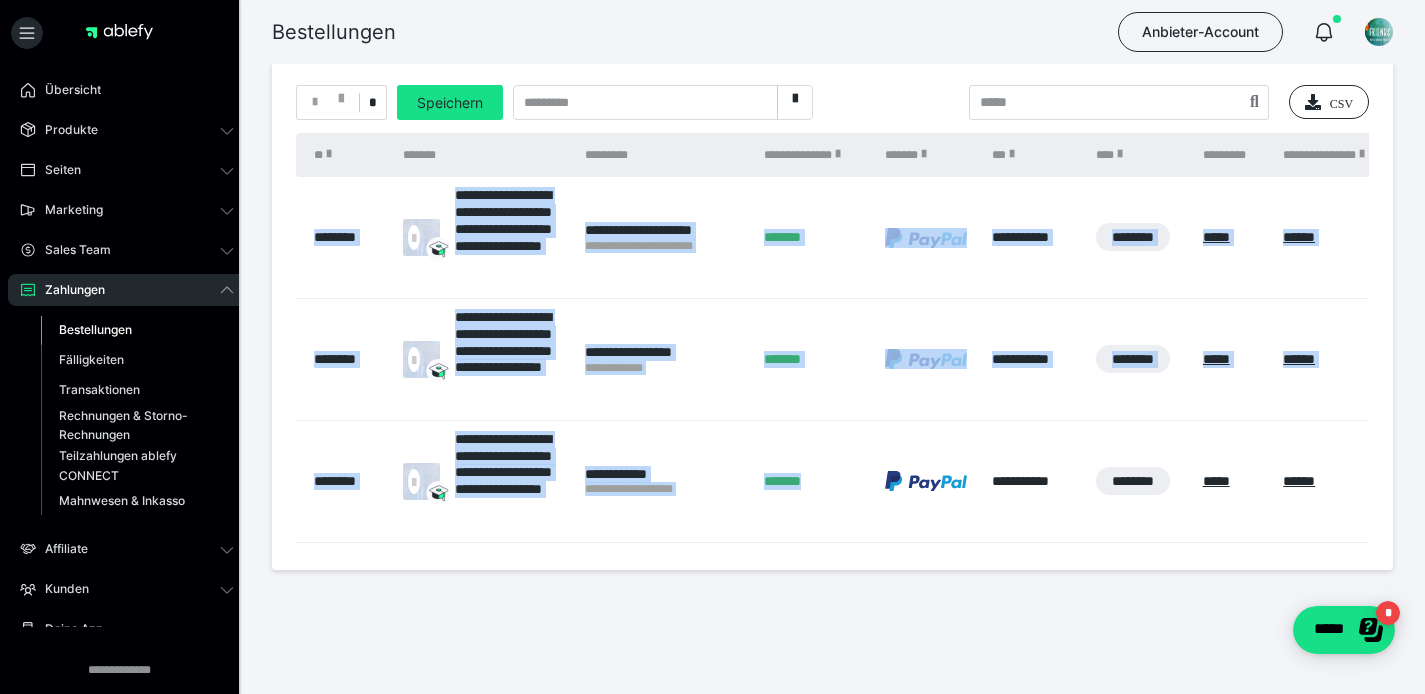 drag, startPoint x: 414, startPoint y: 580, endPoint x: 354, endPoint y: 451, distance: 142.27087 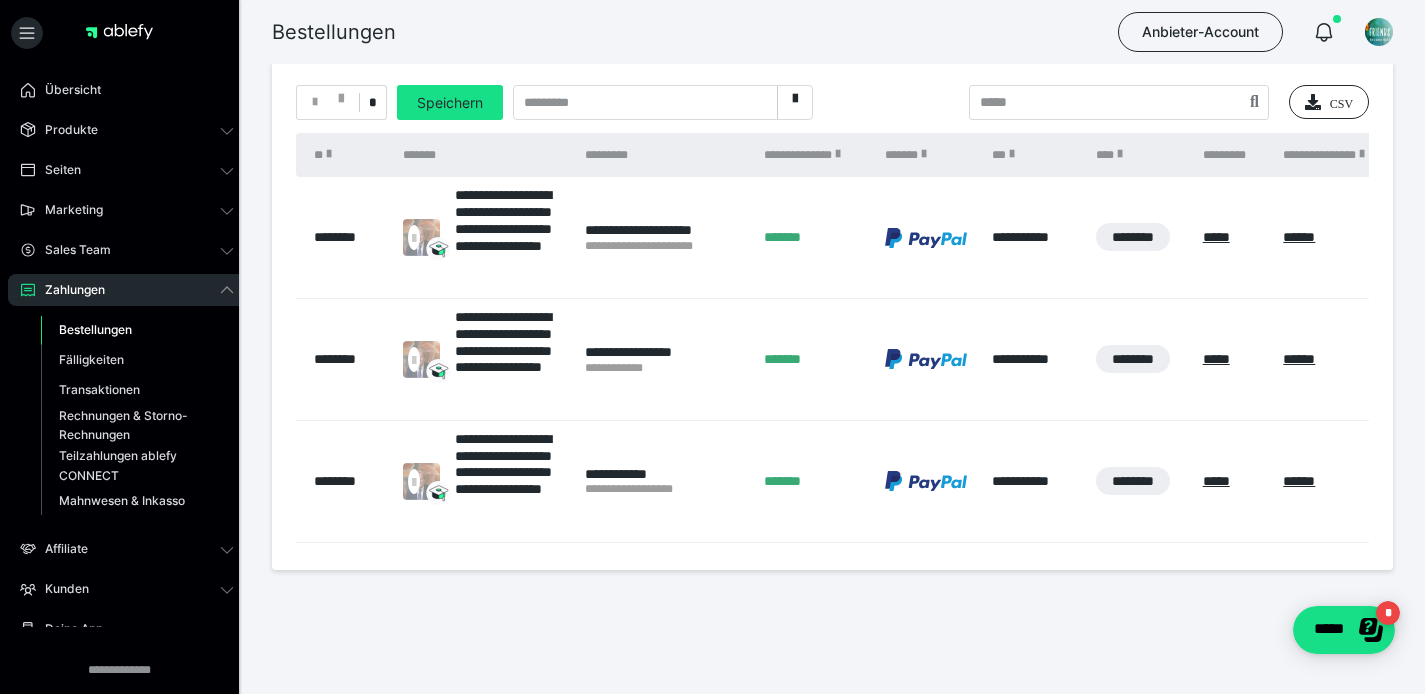 click on "**********" at bounding box center (832, 180) 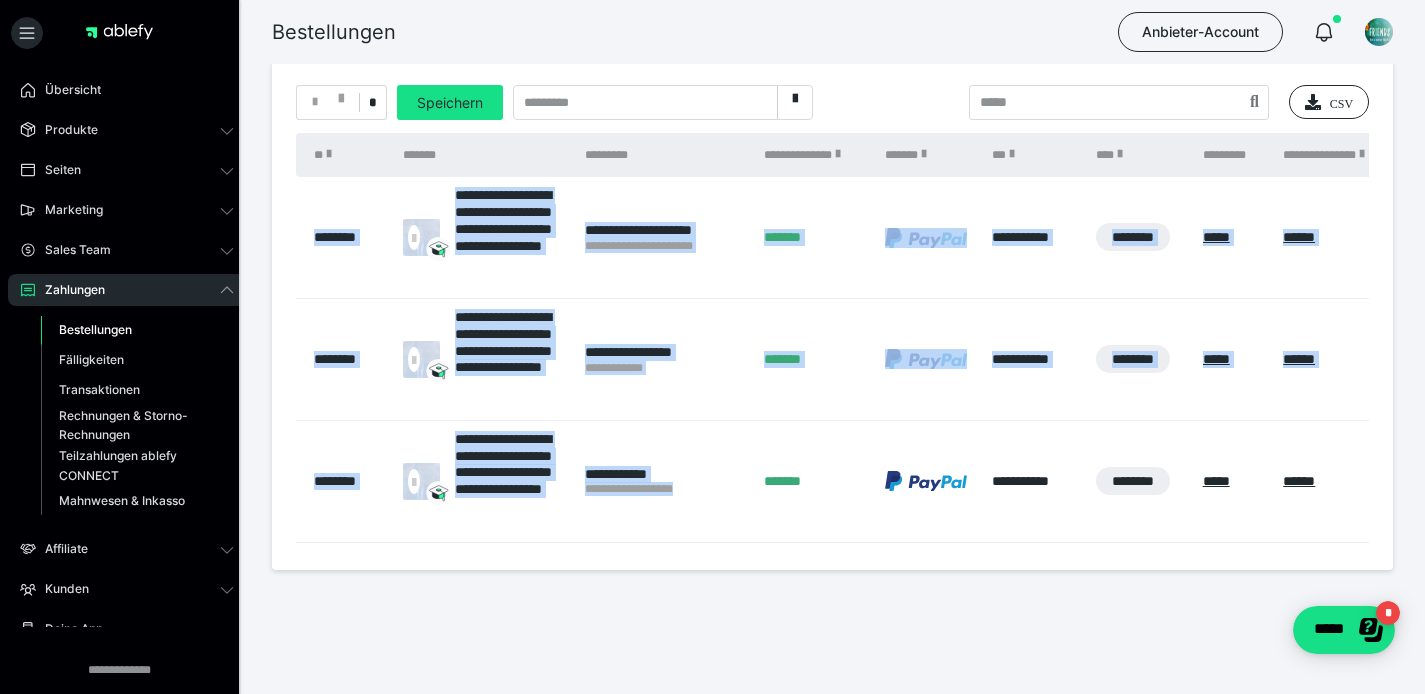 drag, startPoint x: 615, startPoint y: 538, endPoint x: 1056, endPoint y: 546, distance: 441.07257 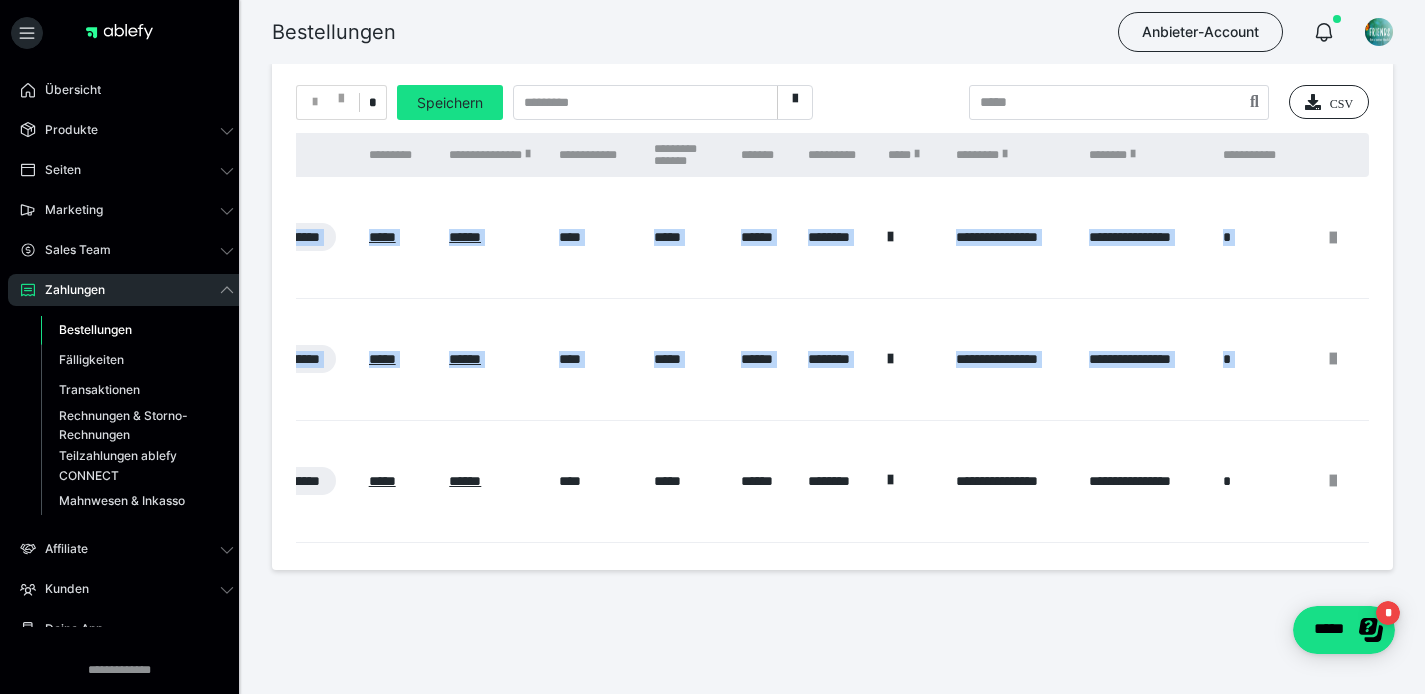 scroll, scrollTop: 0, scrollLeft: 0, axis: both 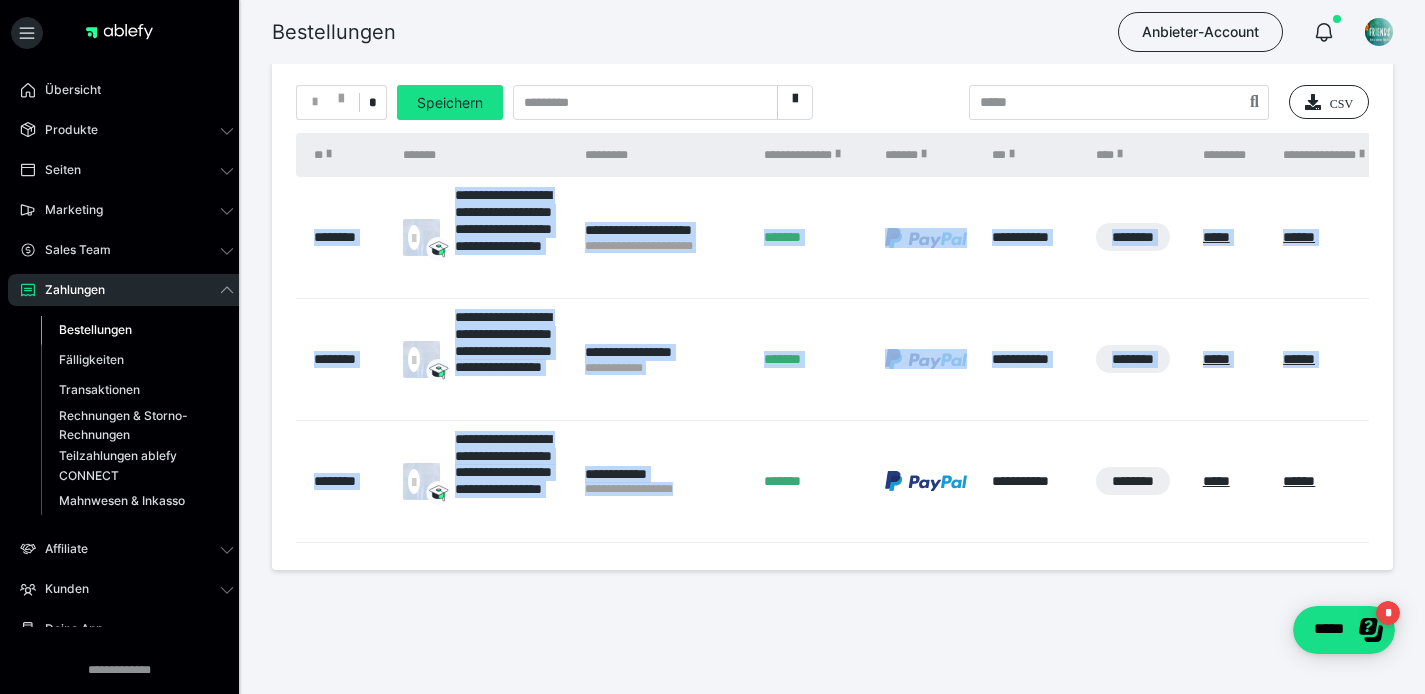 drag, startPoint x: 618, startPoint y: 665, endPoint x: 544, endPoint y: 598, distance: 99.824844 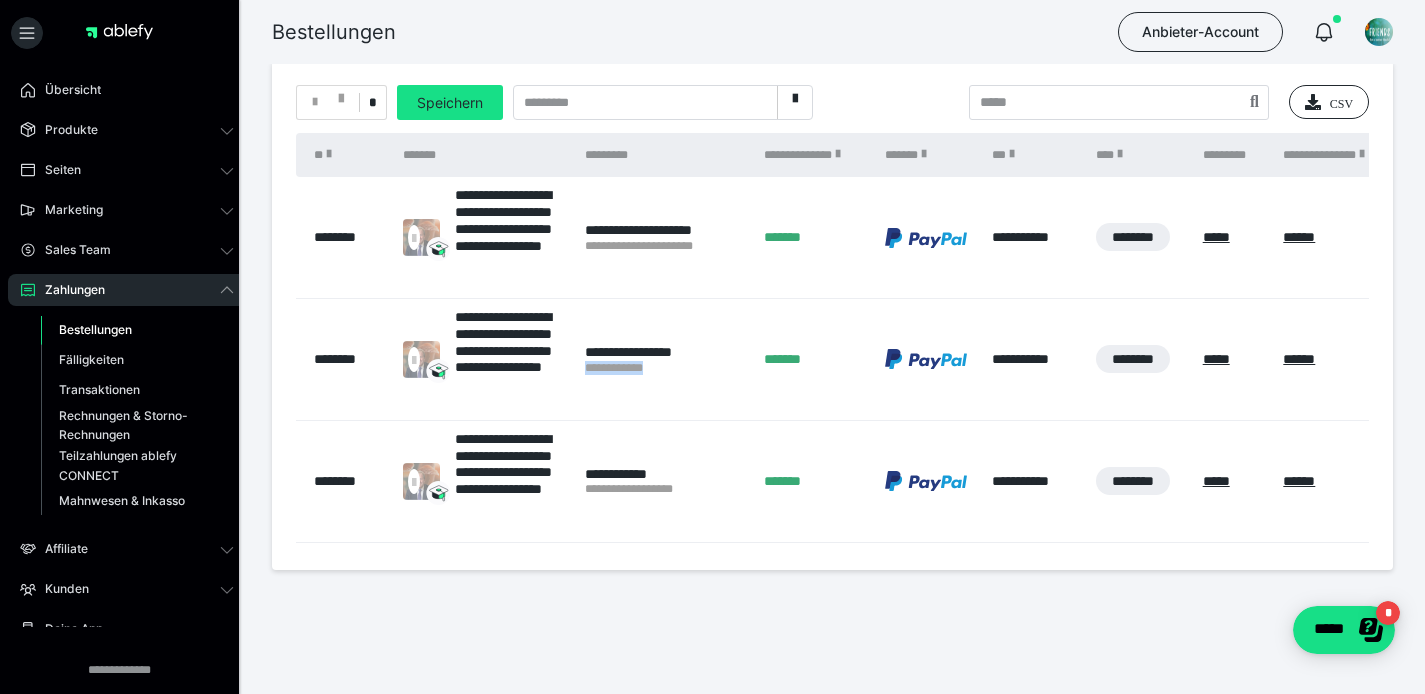 drag, startPoint x: 651, startPoint y: 367, endPoint x: 708, endPoint y: 367, distance: 57 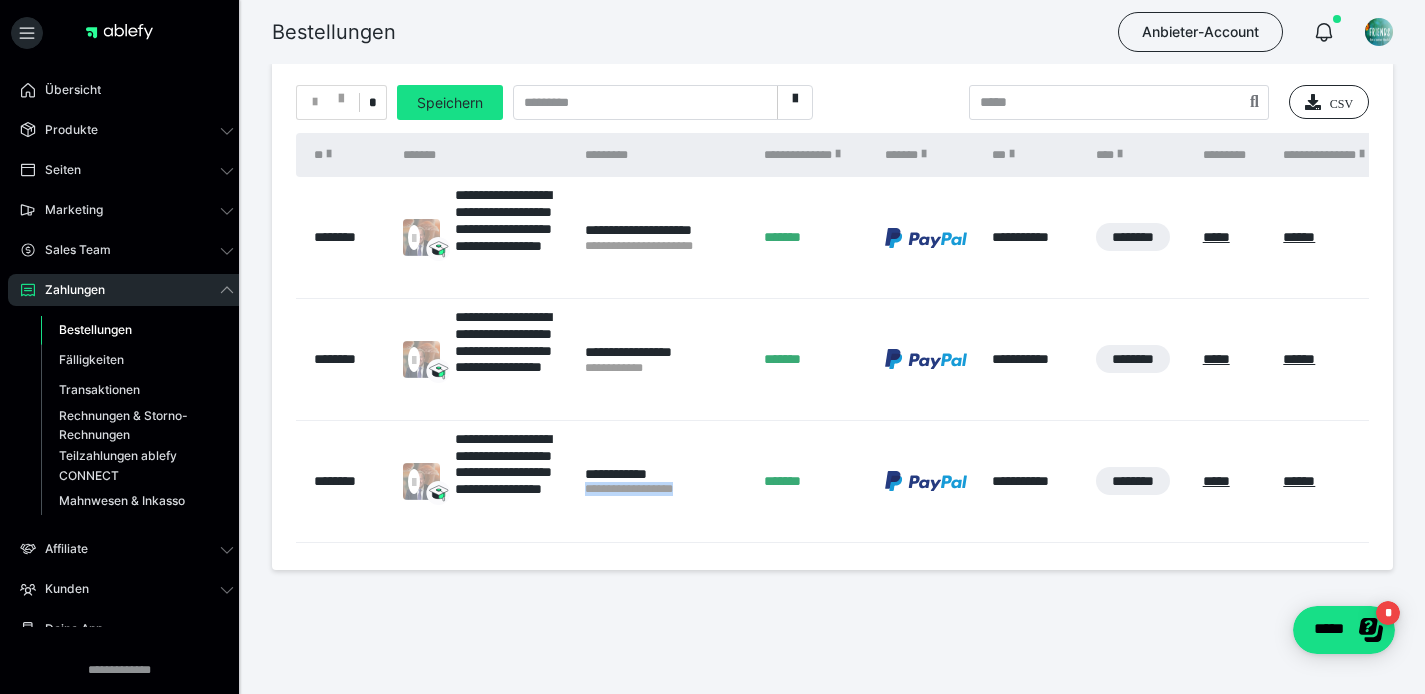 drag, startPoint x: 581, startPoint y: 488, endPoint x: 710, endPoint y: 479, distance: 129.31357 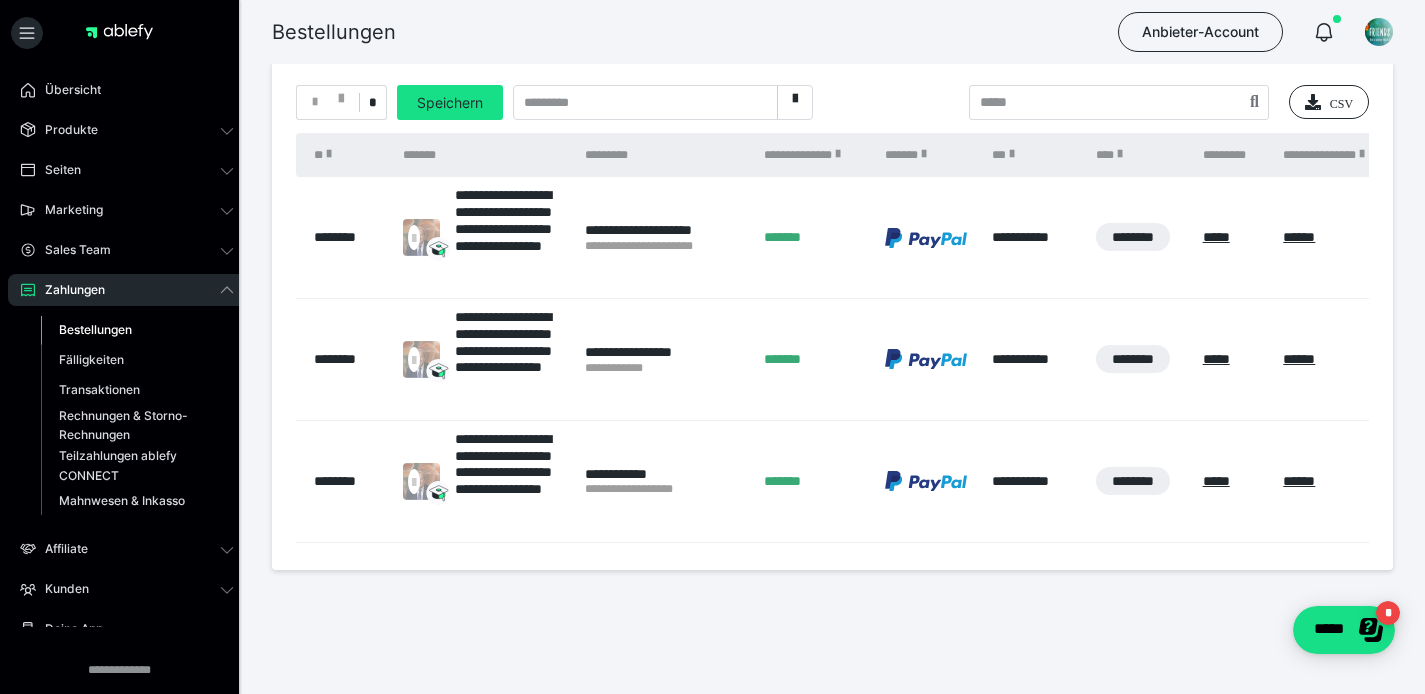 click on "**********" at bounding box center (832, 180) 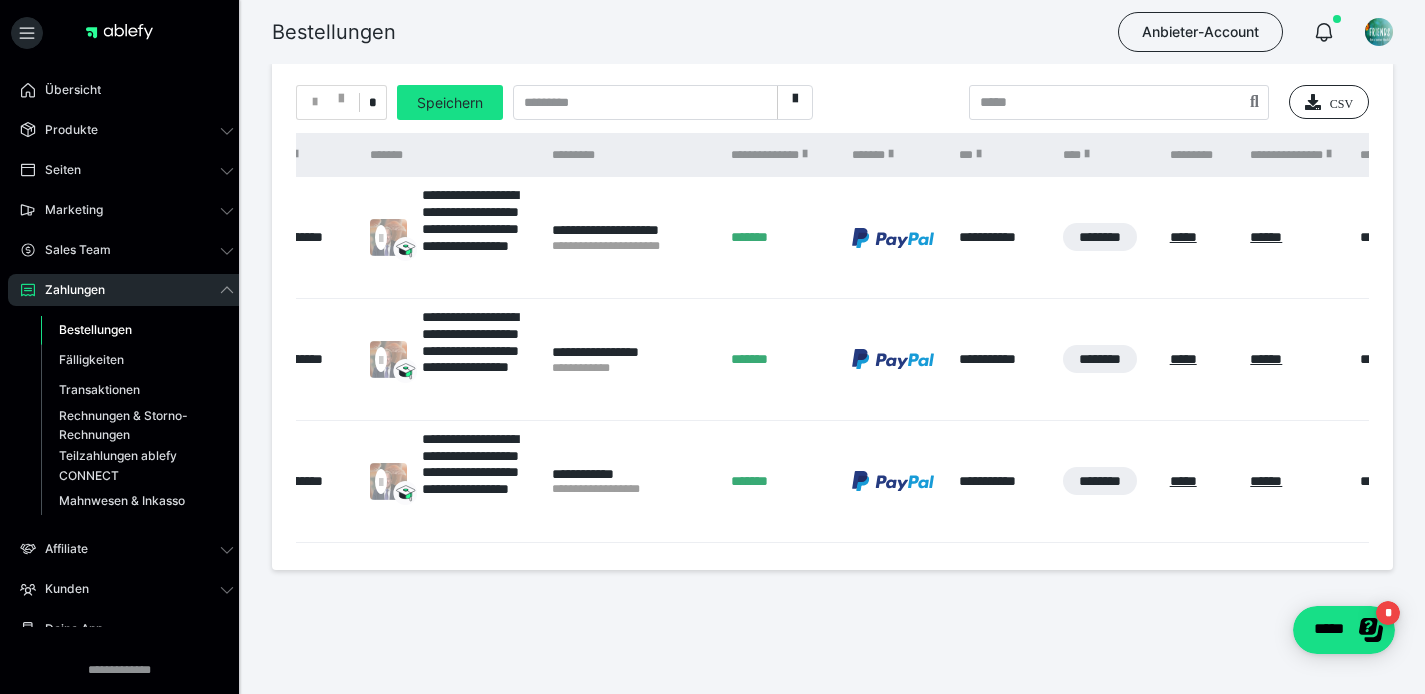 scroll, scrollTop: 0, scrollLeft: 0, axis: both 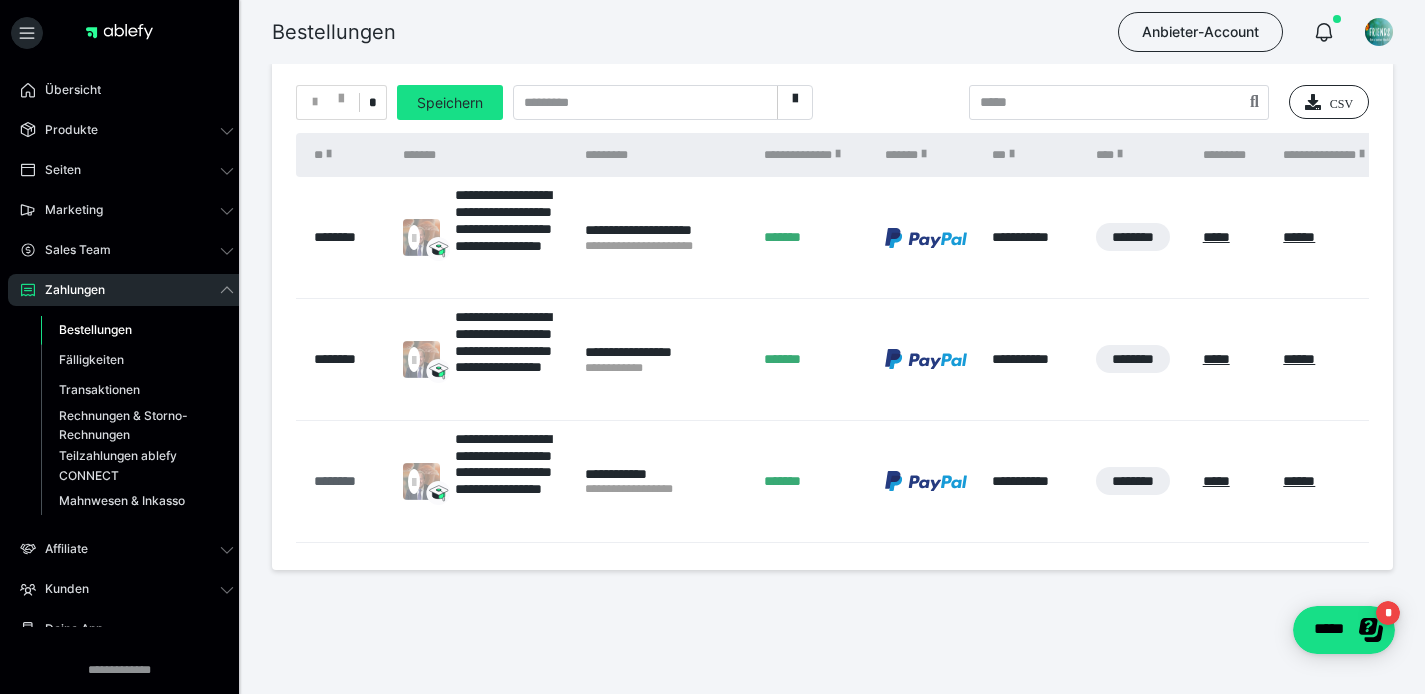 drag, startPoint x: 361, startPoint y: 478, endPoint x: 386, endPoint y: 538, distance: 65 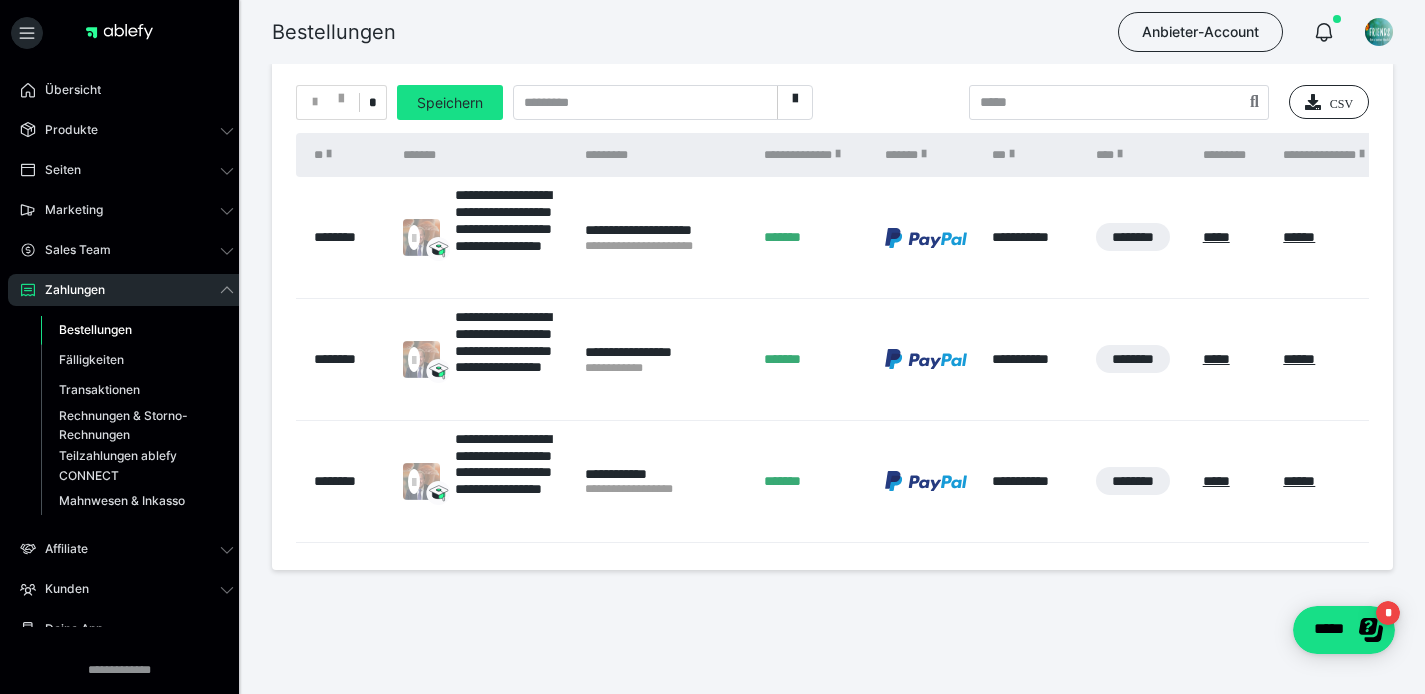 click on "********" at bounding box center [348, 481] 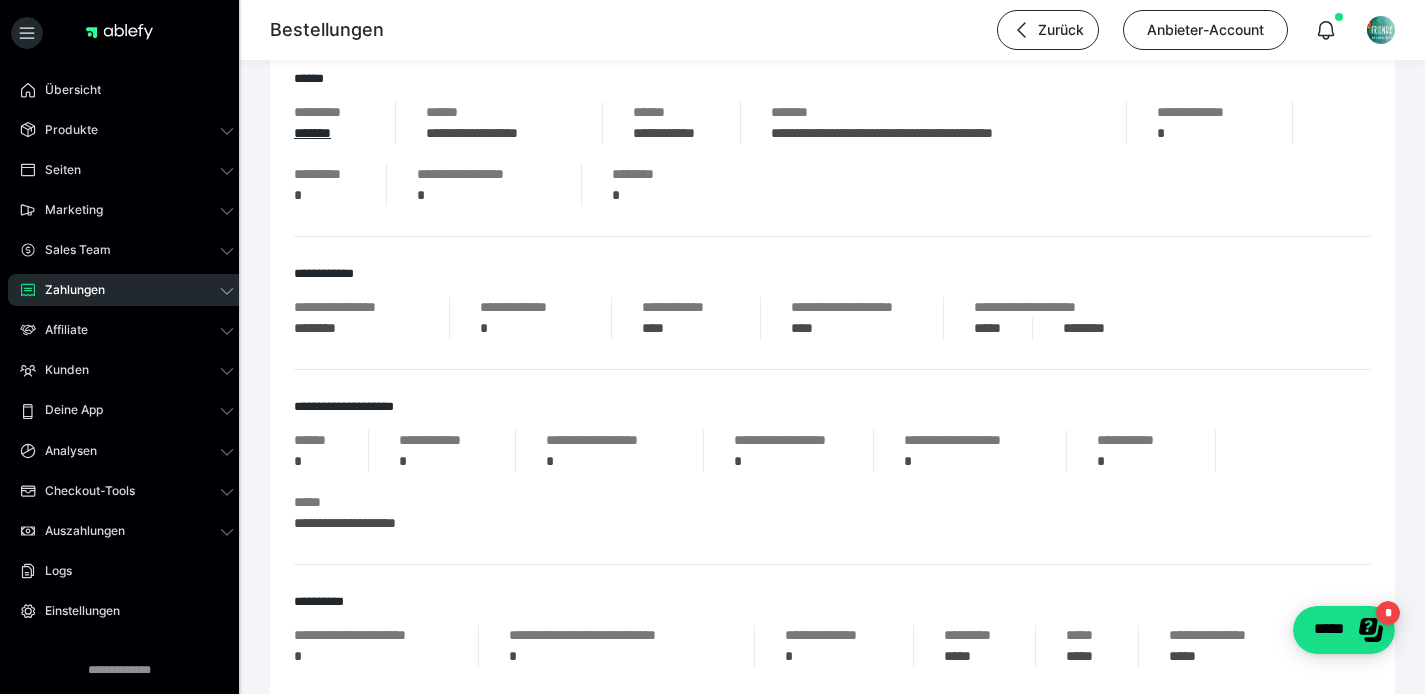 scroll, scrollTop: 0, scrollLeft: 0, axis: both 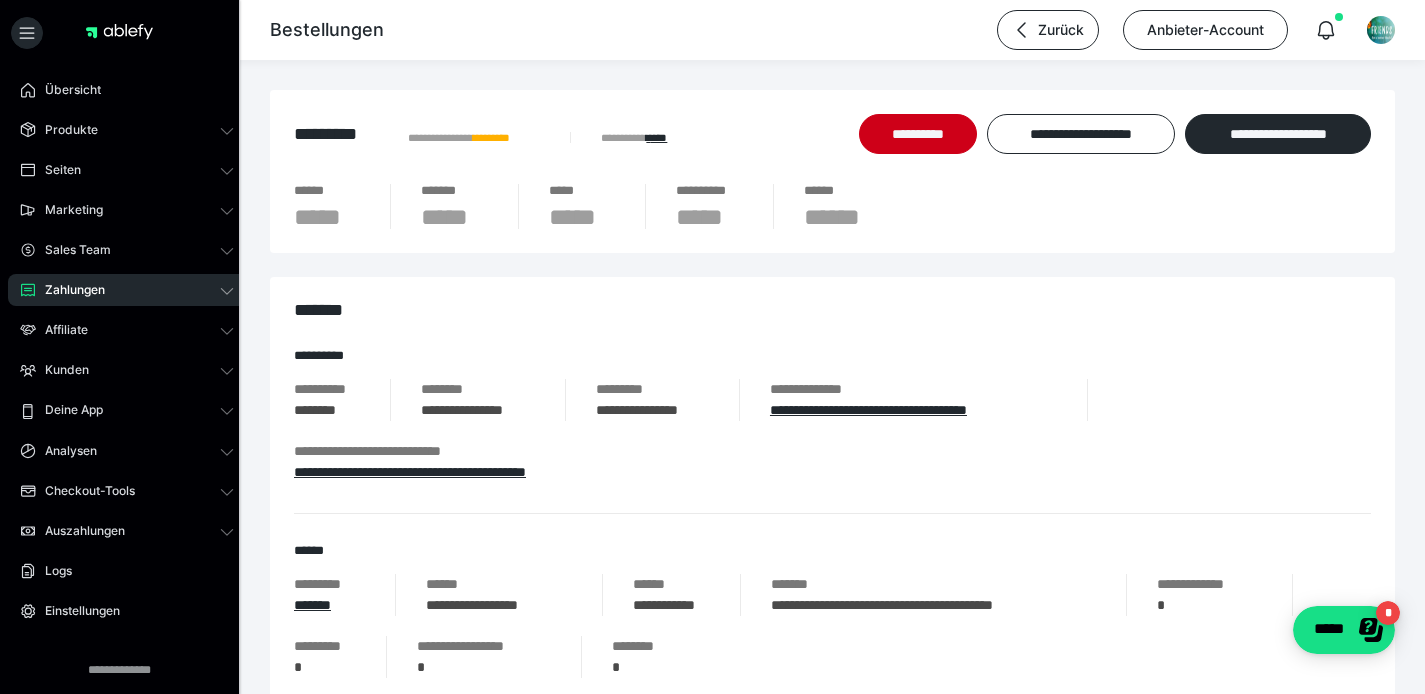 click on "Produkte" at bounding box center (64, 130) 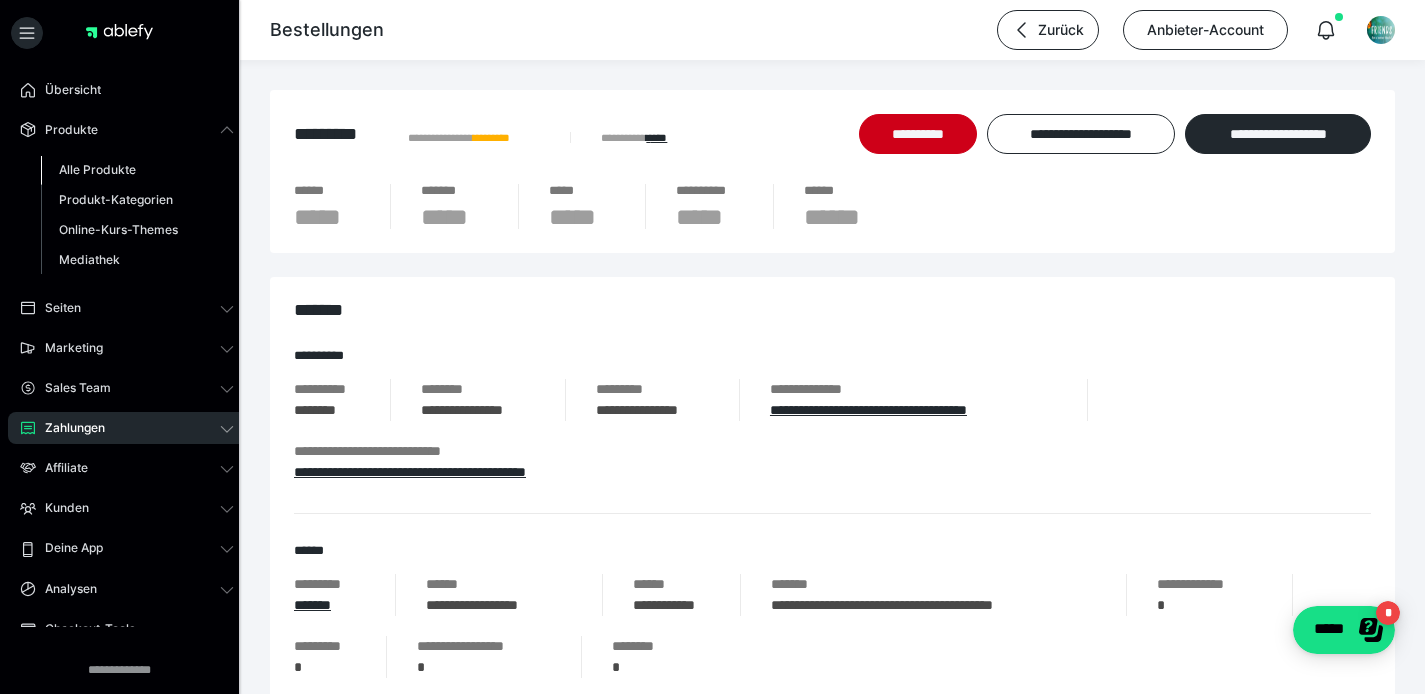 click on "Alle Produkte" at bounding box center [97, 169] 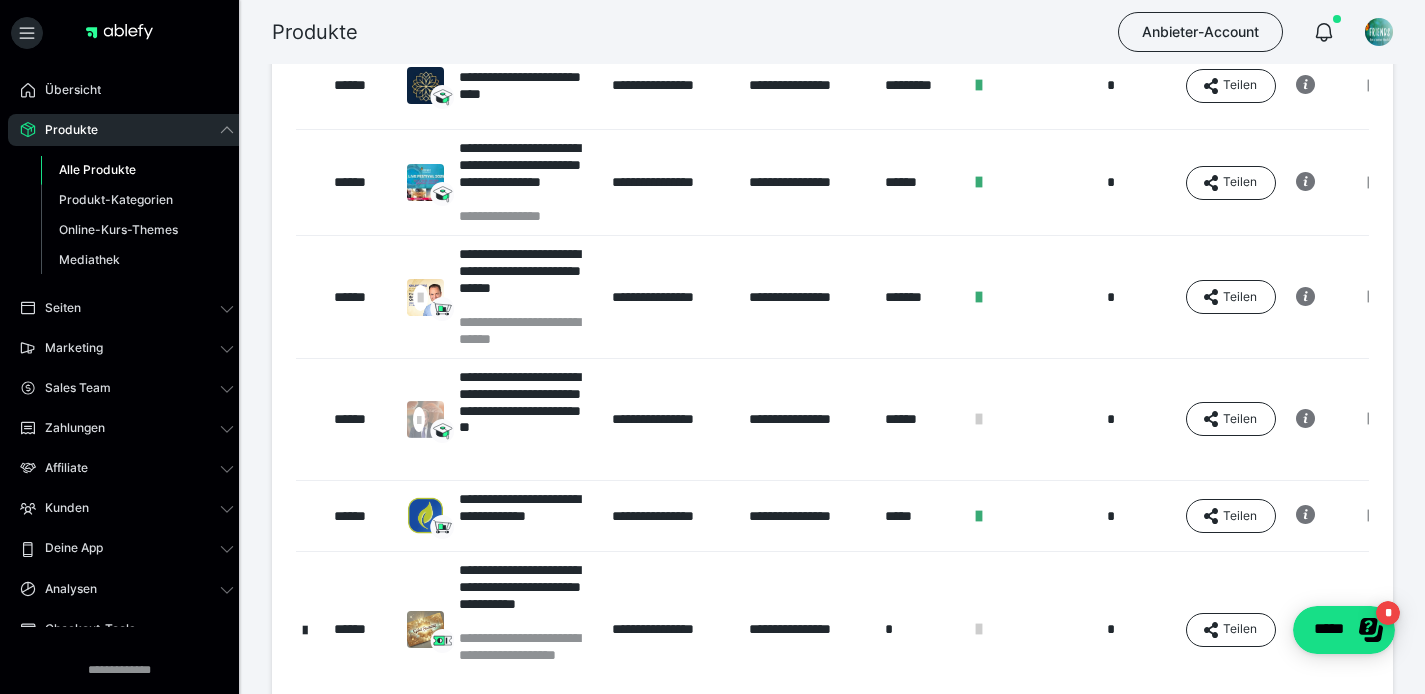 scroll, scrollTop: 243, scrollLeft: 0, axis: vertical 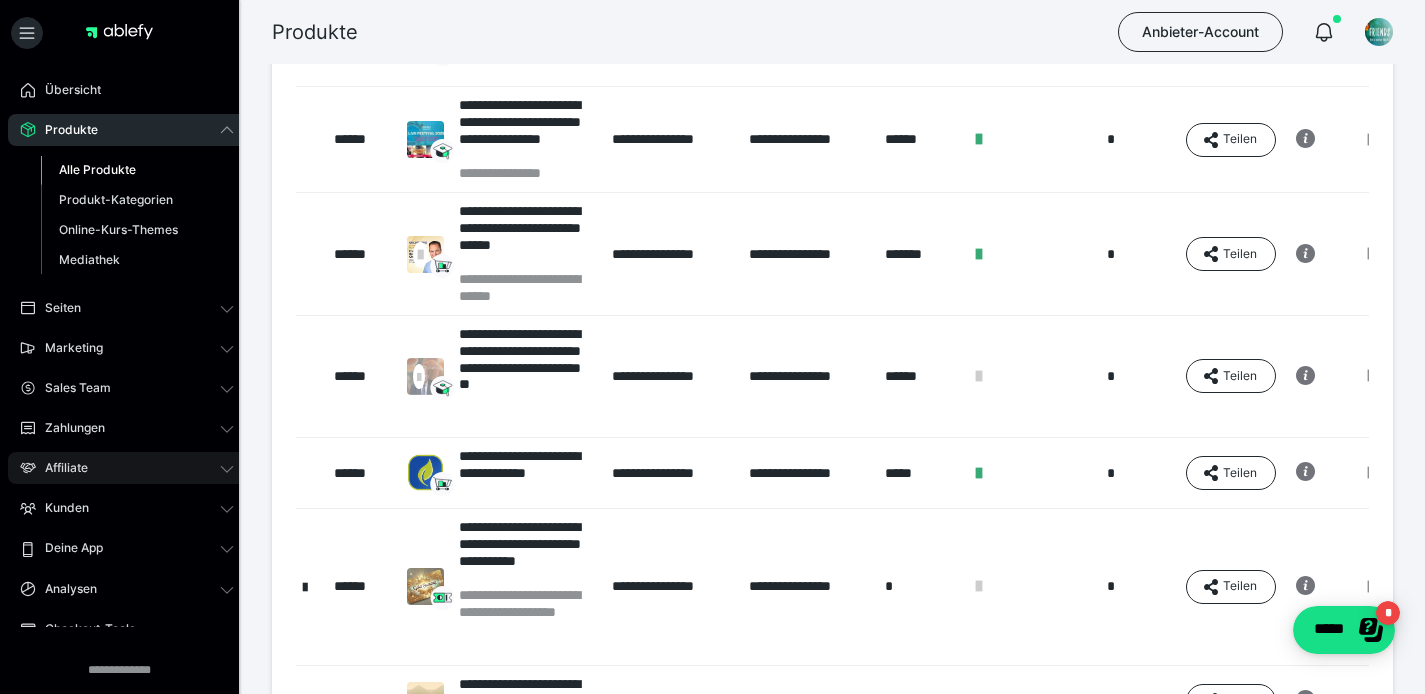 click on "Affiliate" at bounding box center [127, 468] 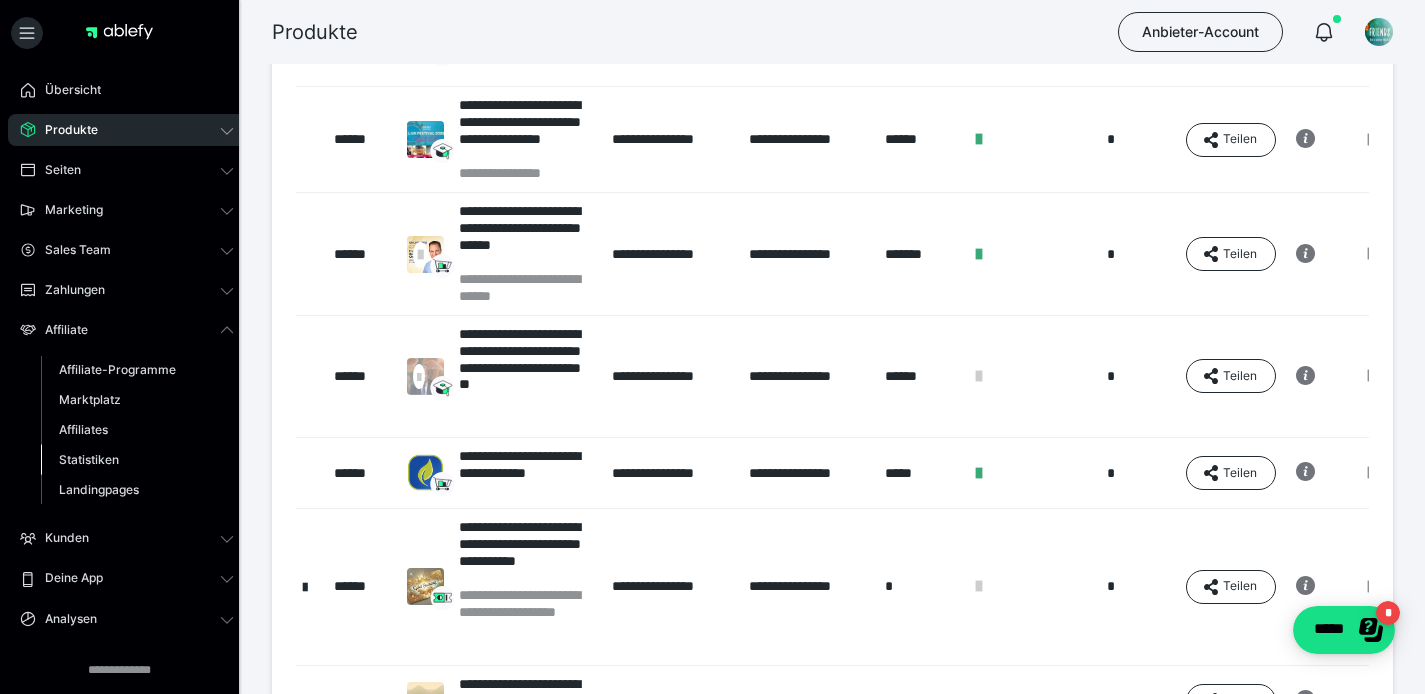 click on "Statistiken" at bounding box center (89, 459) 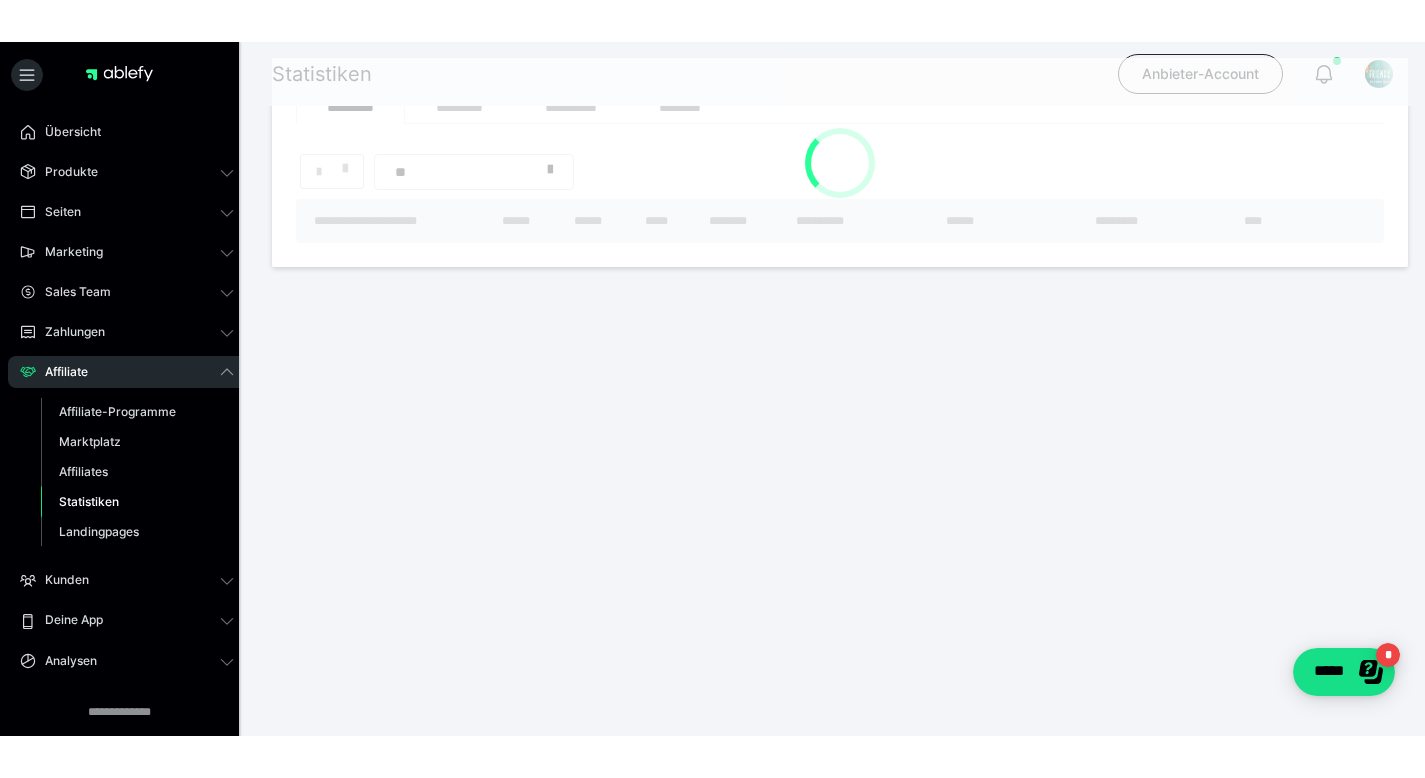scroll, scrollTop: 0, scrollLeft: 0, axis: both 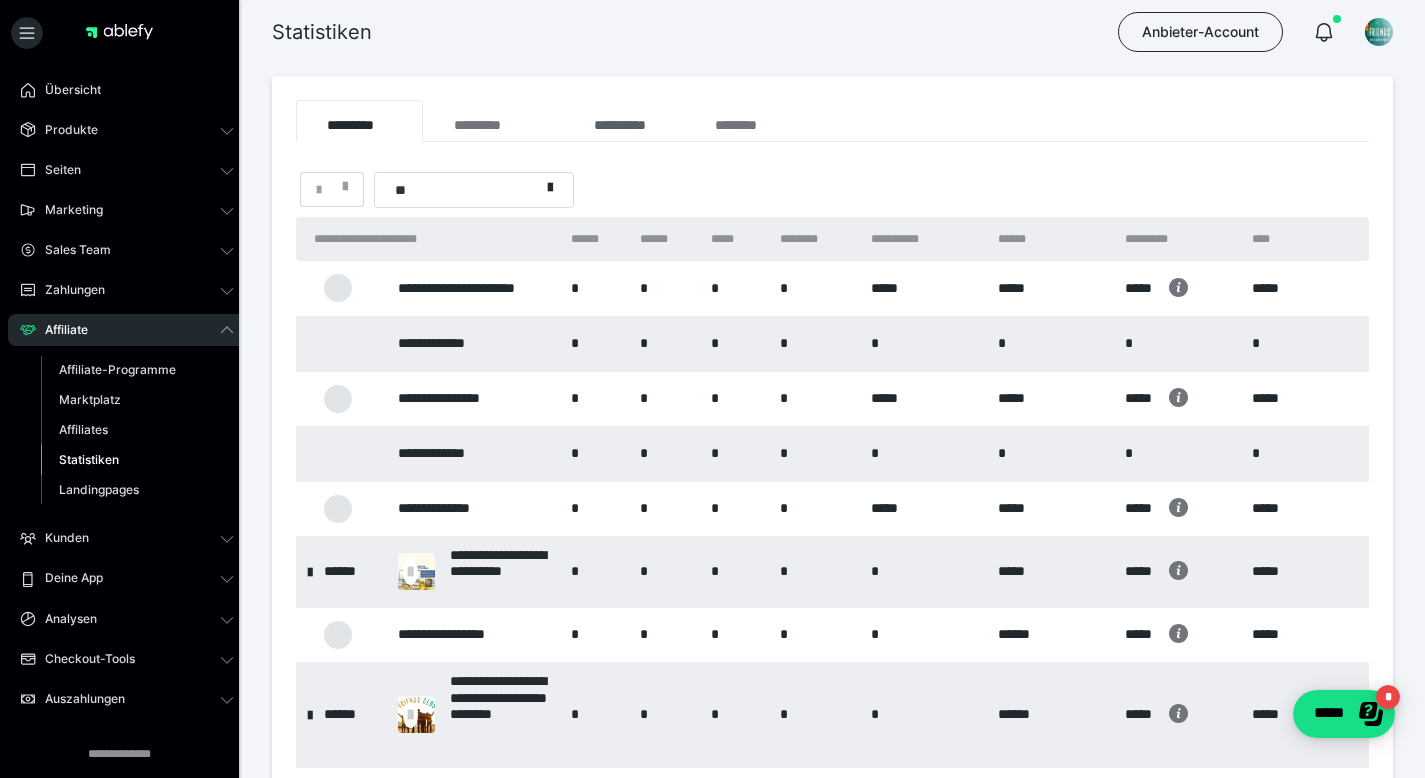 click on "**********" at bounding box center (623, 121) 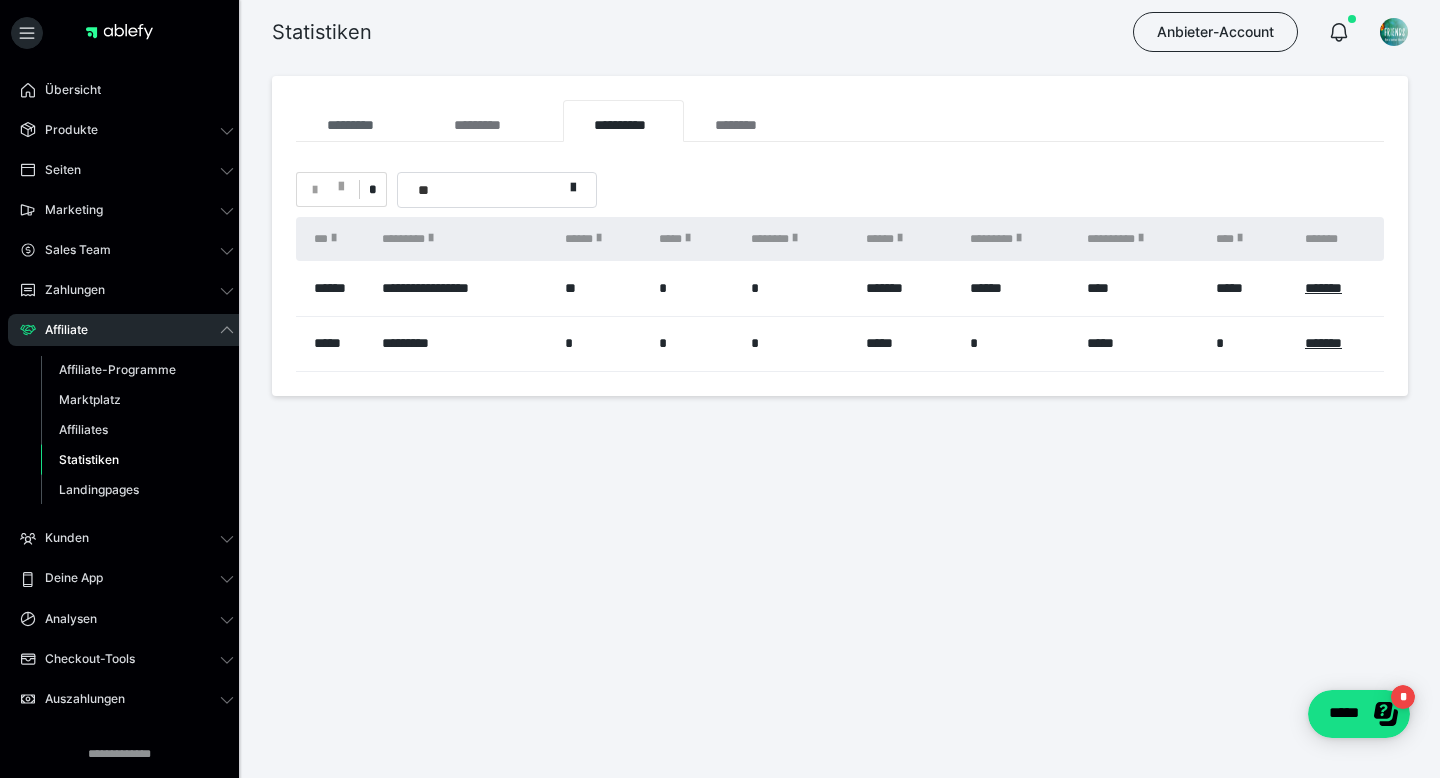 click on "*********" at bounding box center [359, 121] 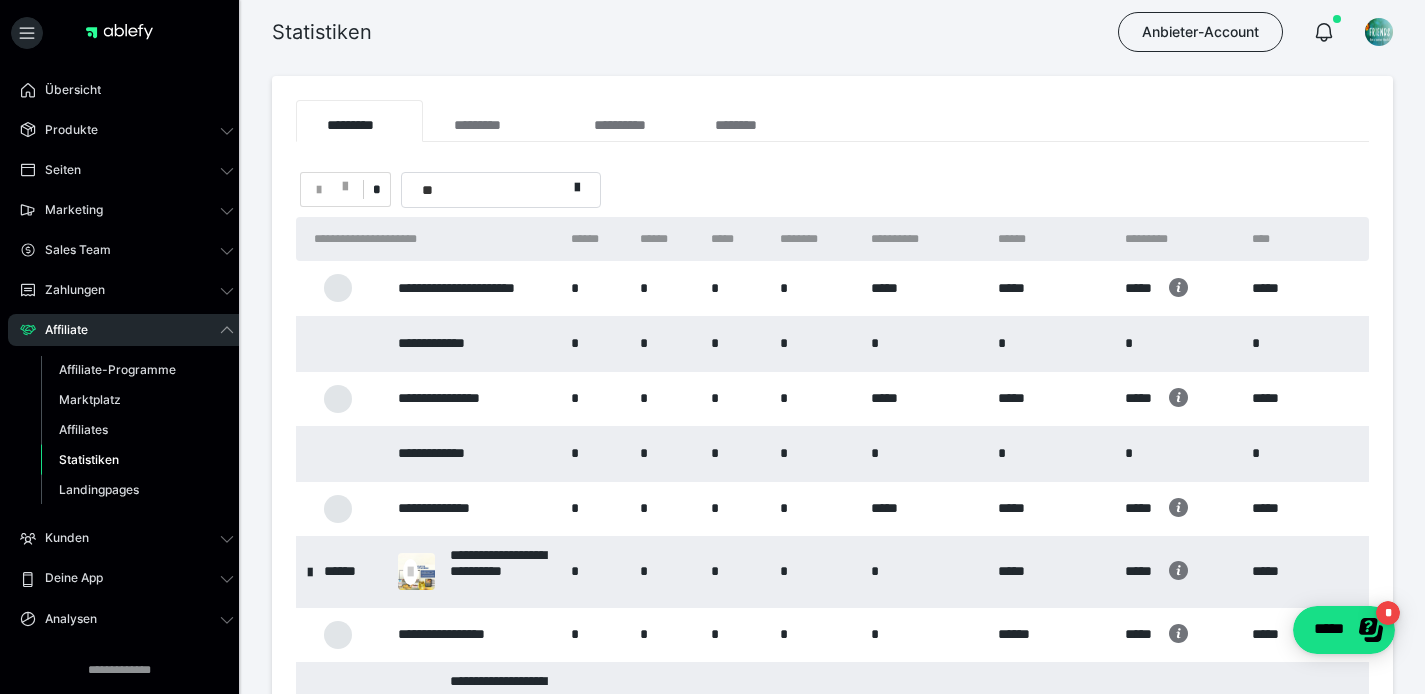 scroll, scrollTop: 0, scrollLeft: 0, axis: both 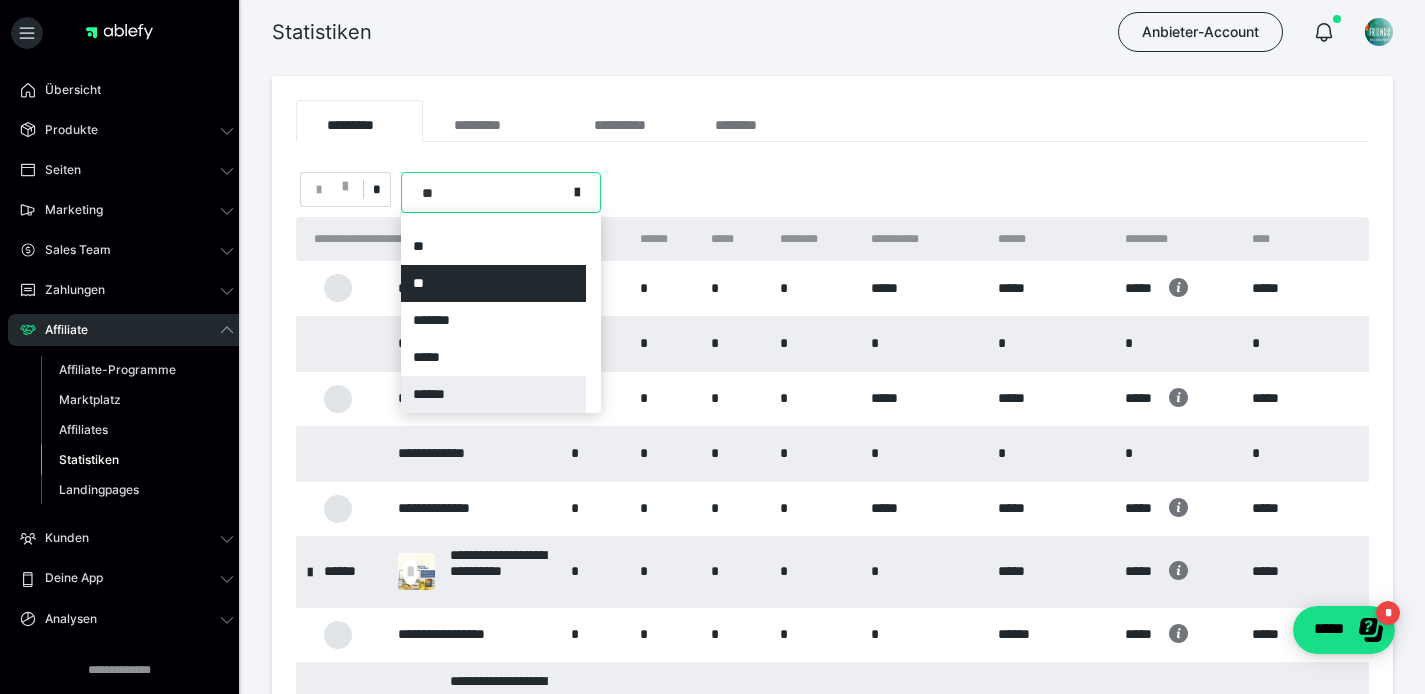 click on "******" at bounding box center [493, 394] 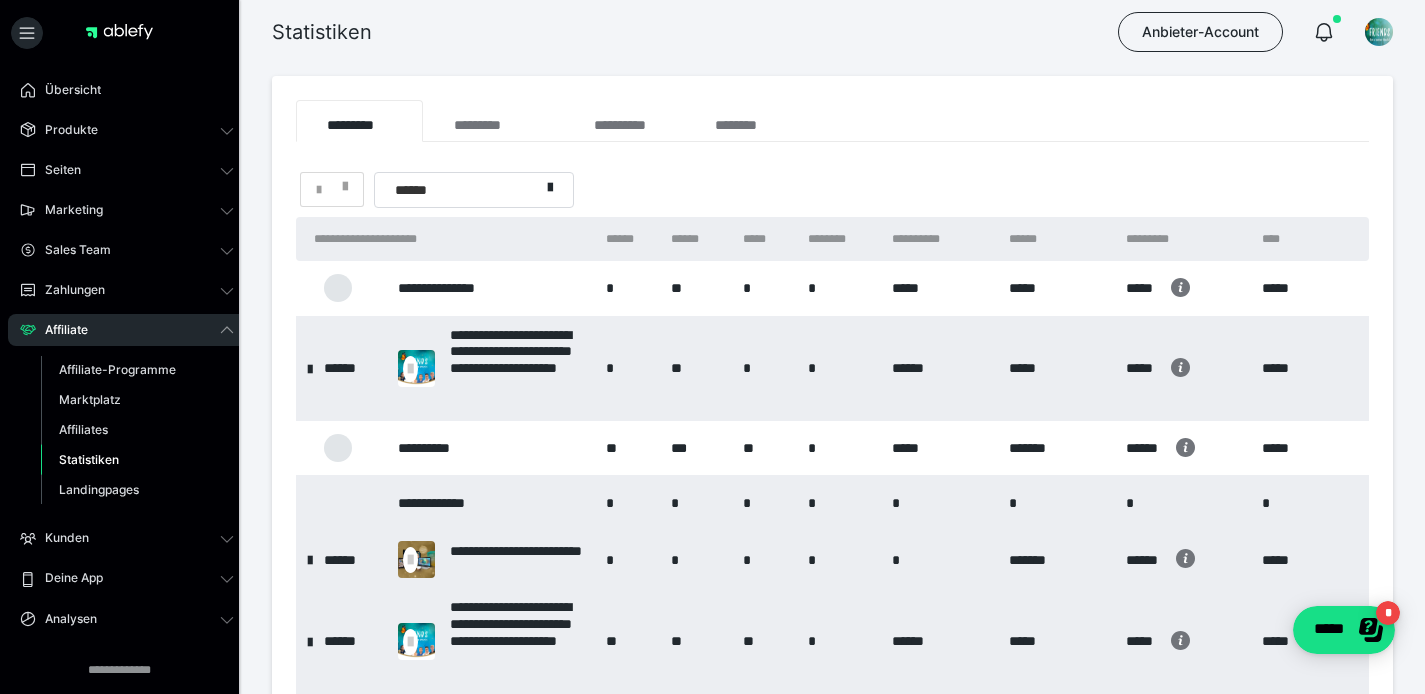 scroll, scrollTop: 2846, scrollLeft: 0, axis: vertical 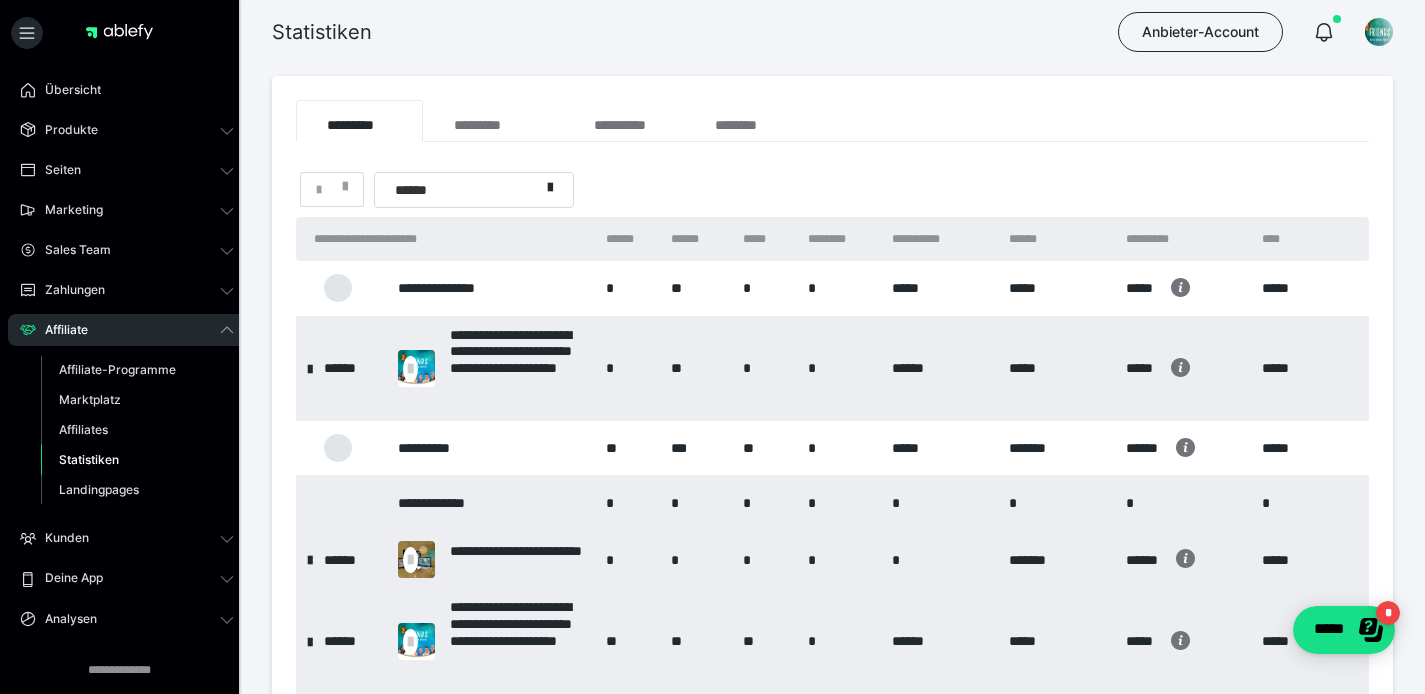 click on "*" at bounding box center (332, 189) 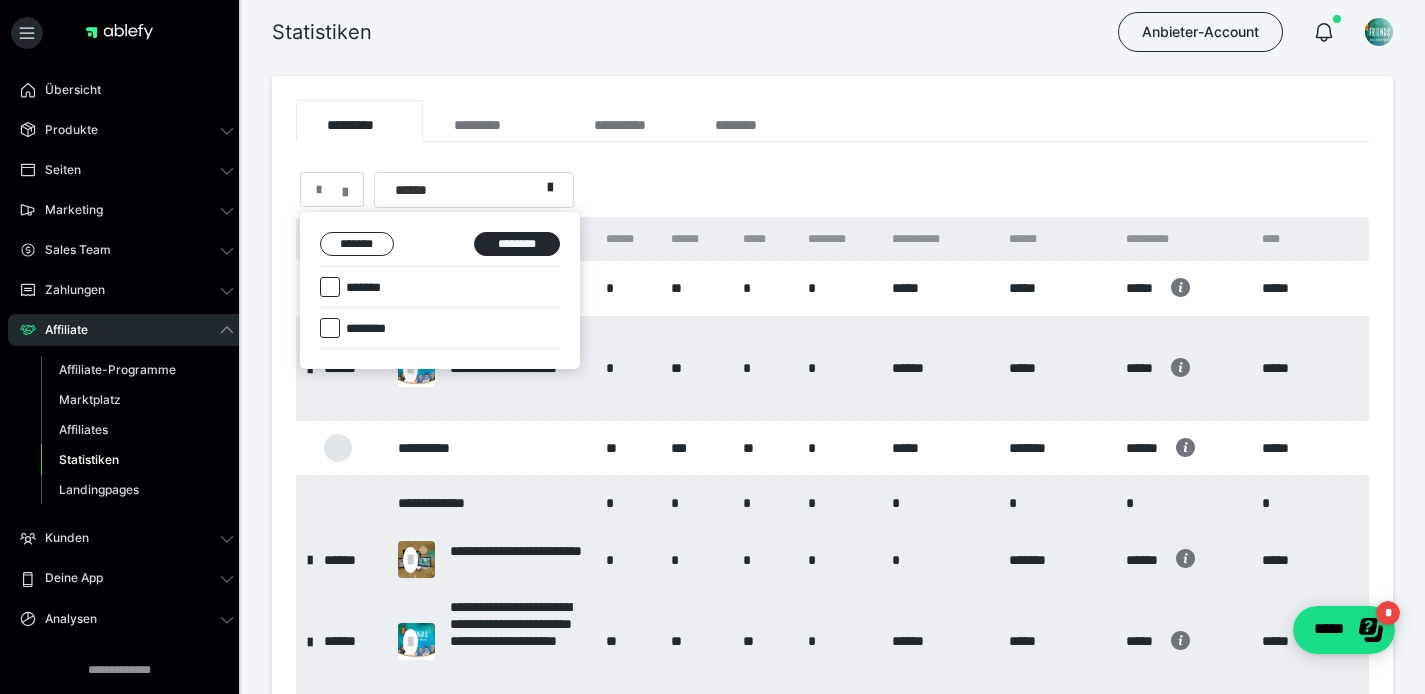 click at bounding box center (712, 347) 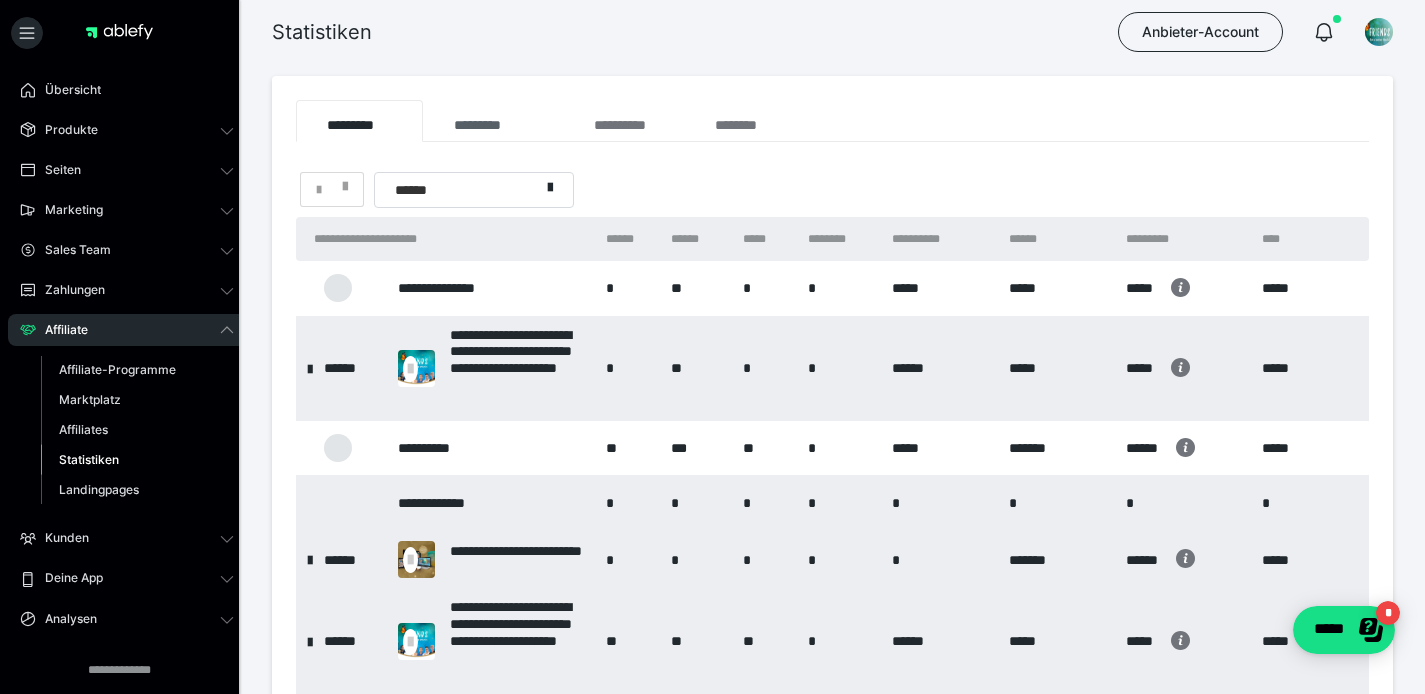 click on "*********" at bounding box center [492, 121] 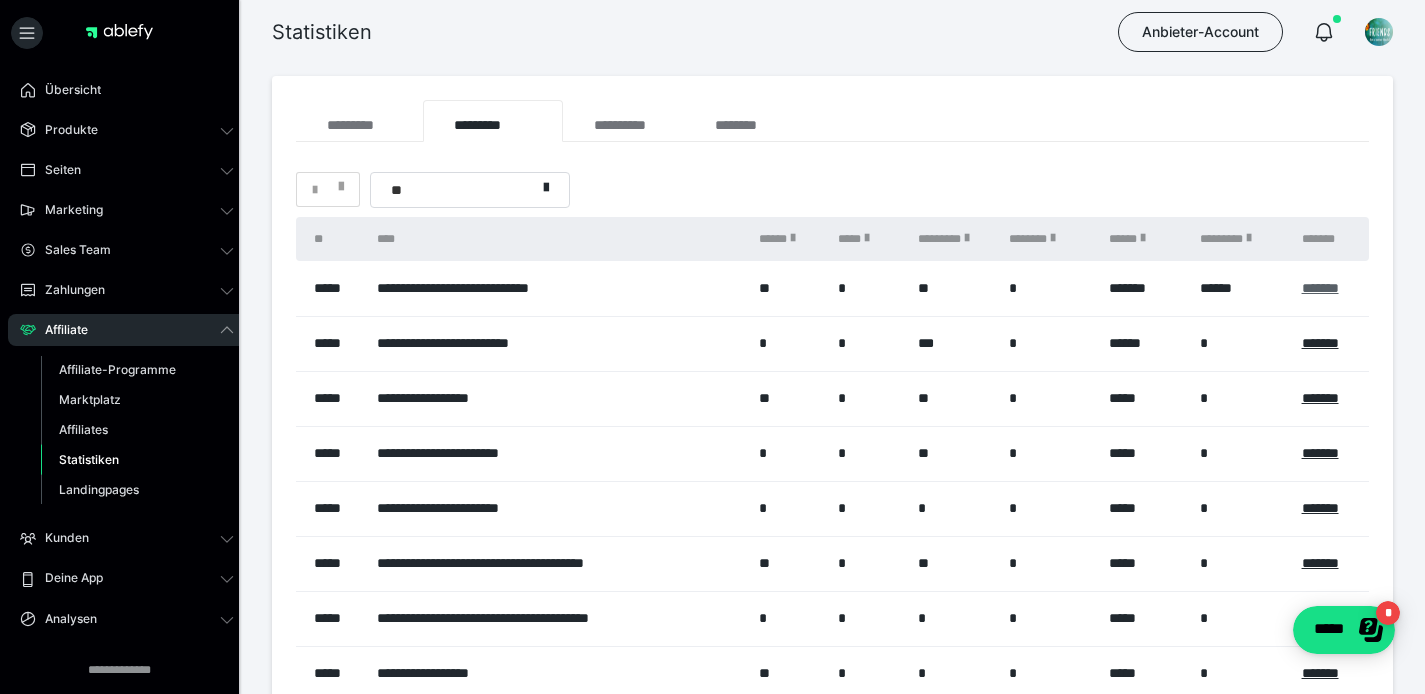 click on "*******" at bounding box center [1320, 288] 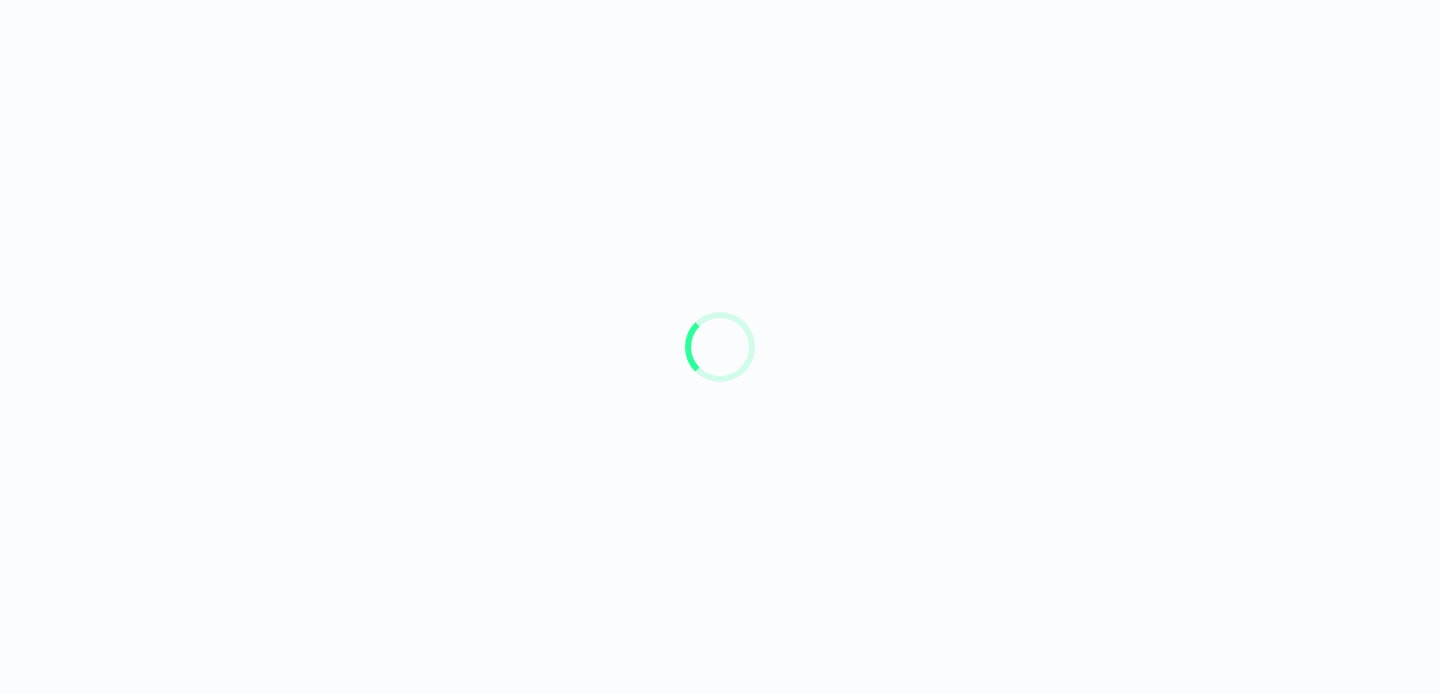 scroll, scrollTop: 0, scrollLeft: 0, axis: both 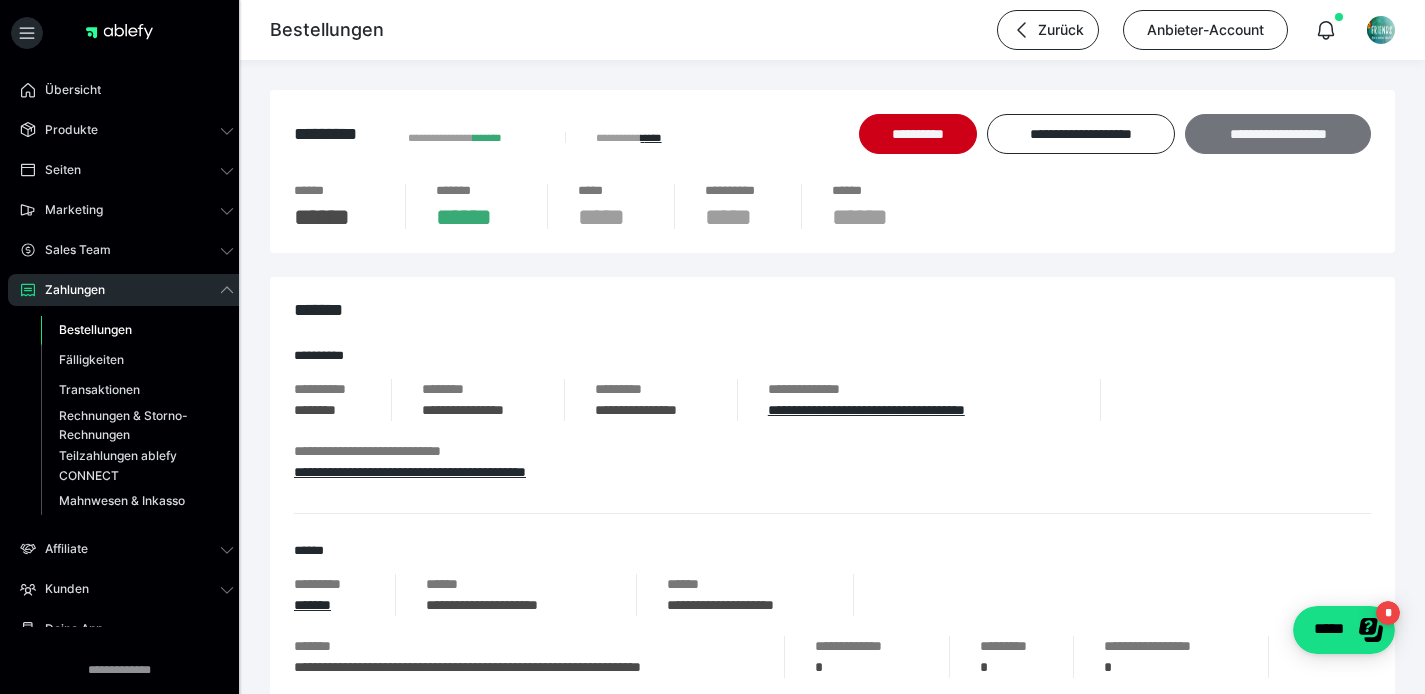 click on "**********" at bounding box center [1278, 134] 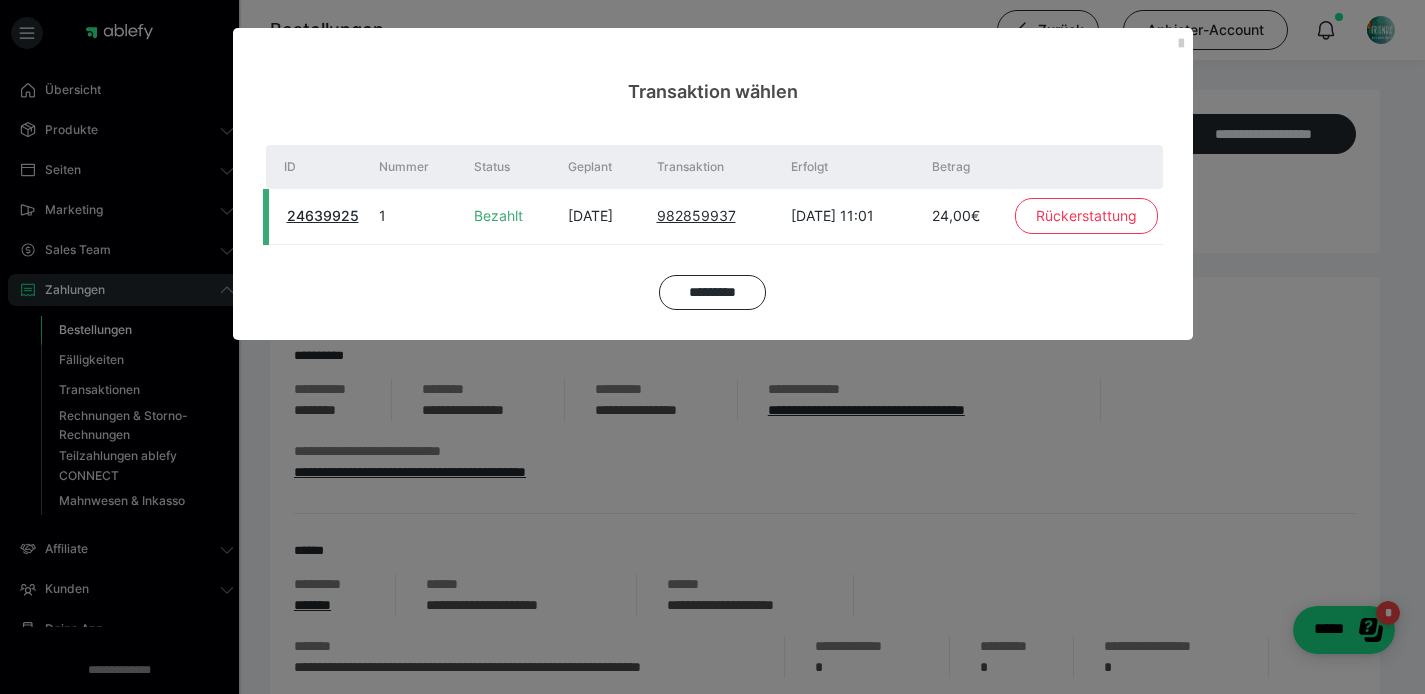 click on "Rückerstattung" at bounding box center (1086, 216) 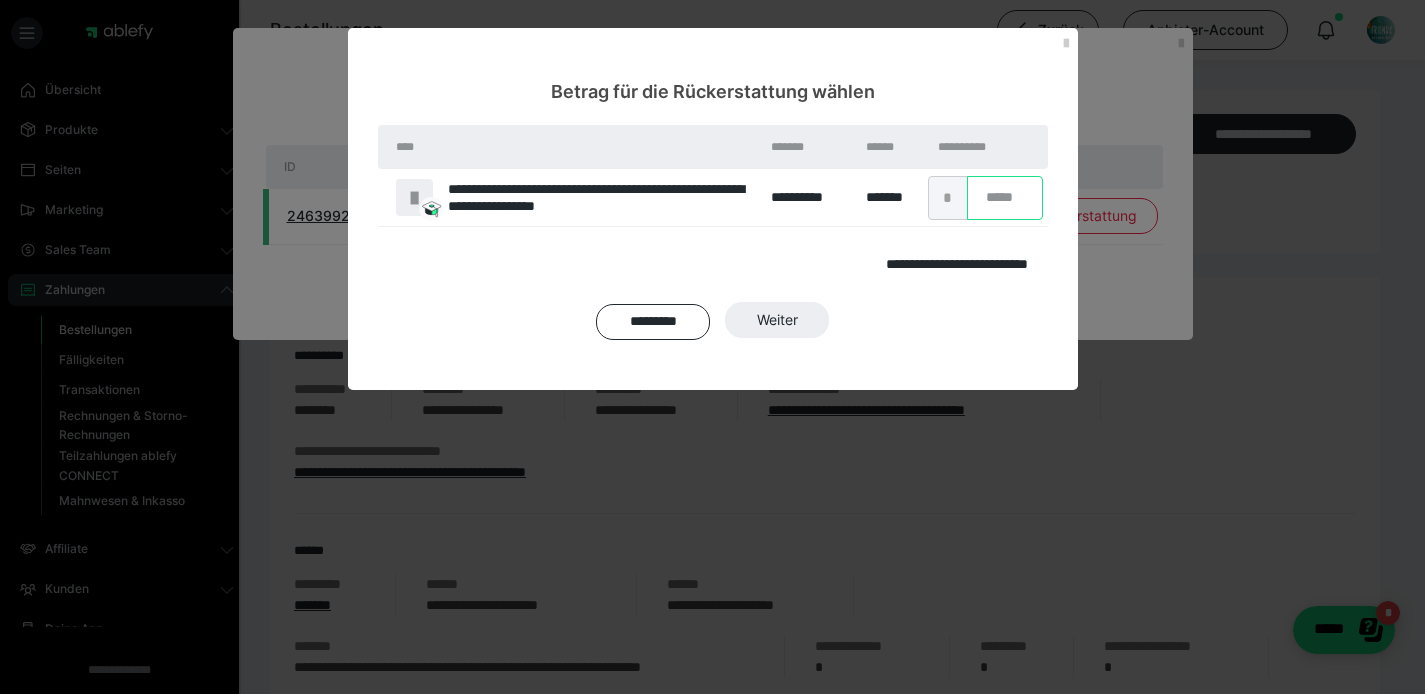 click on "*" at bounding box center [1005, 198] 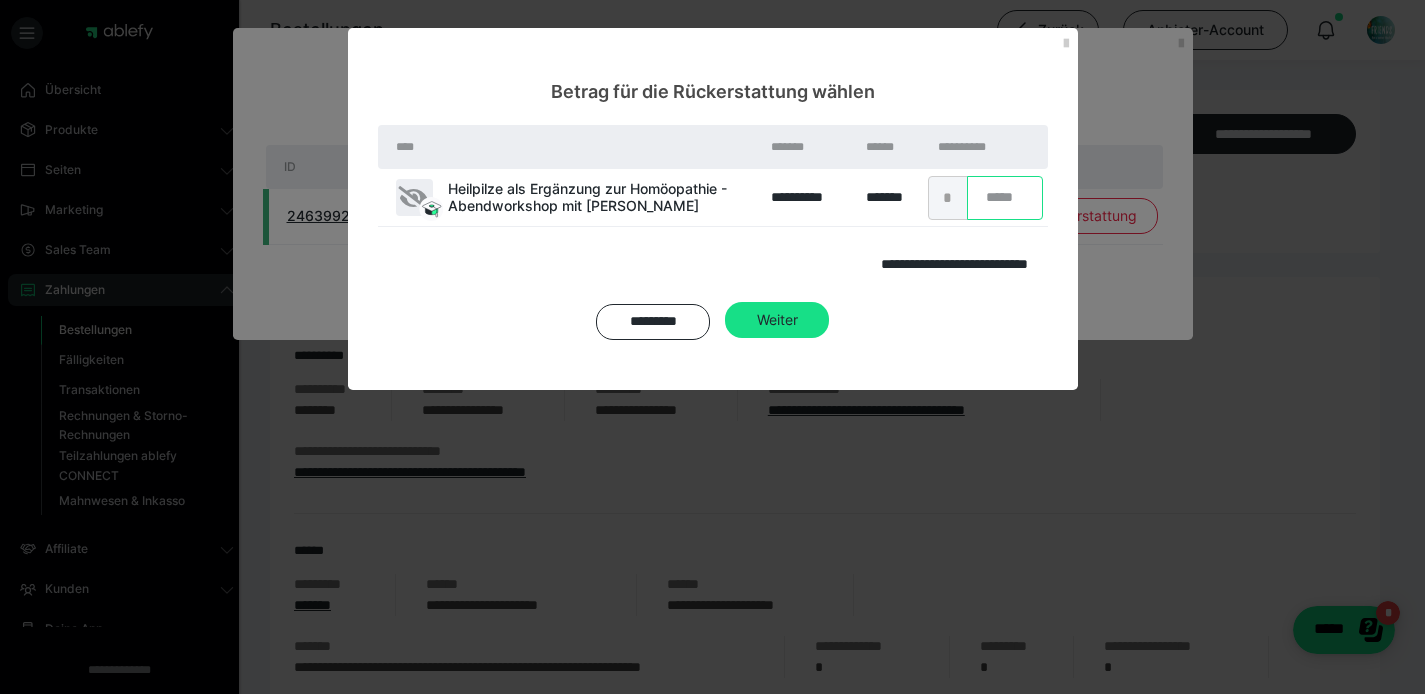 type on "*" 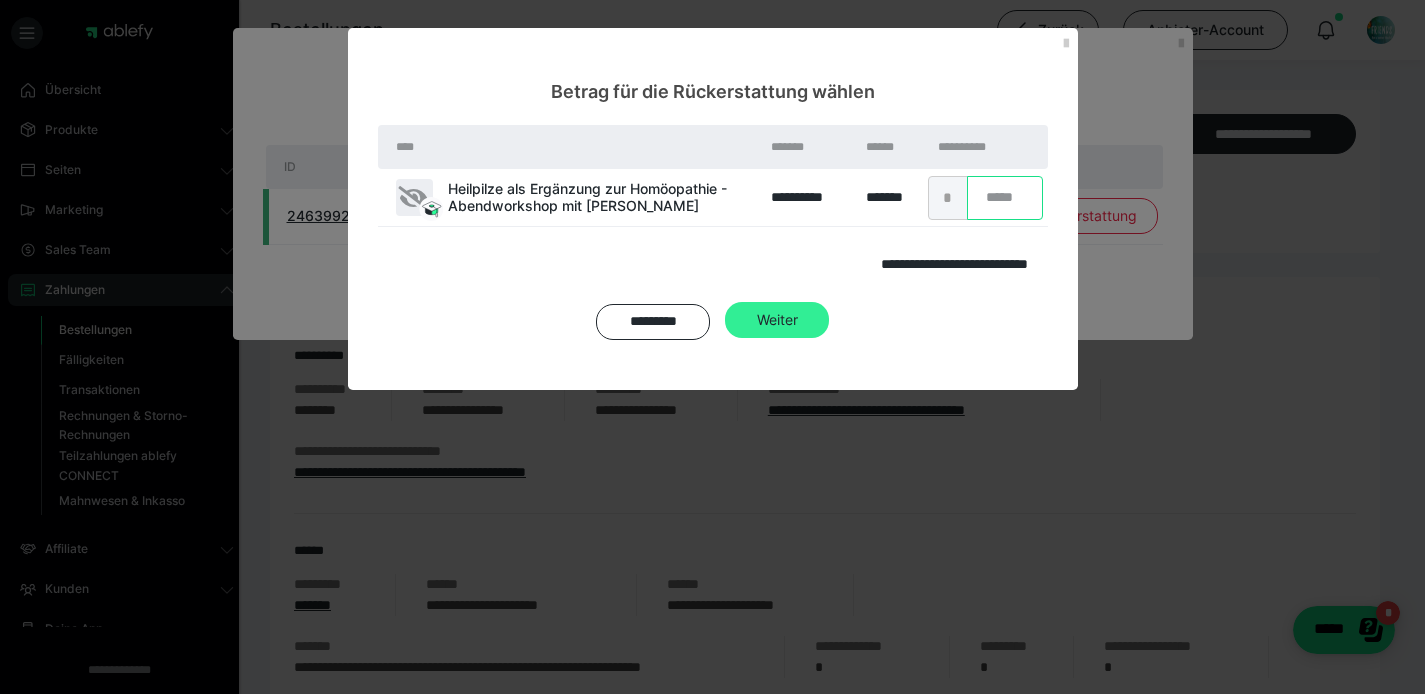 type on "**" 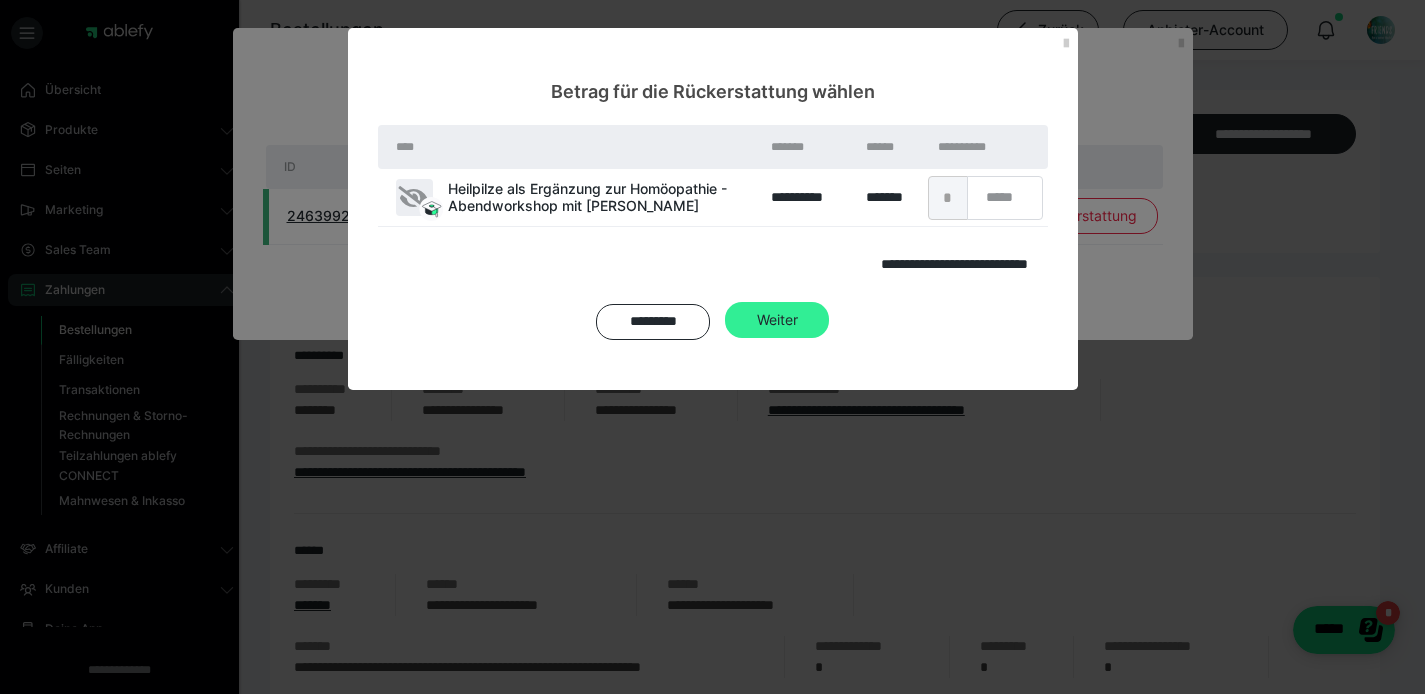 click on "Weiter" at bounding box center [777, 320] 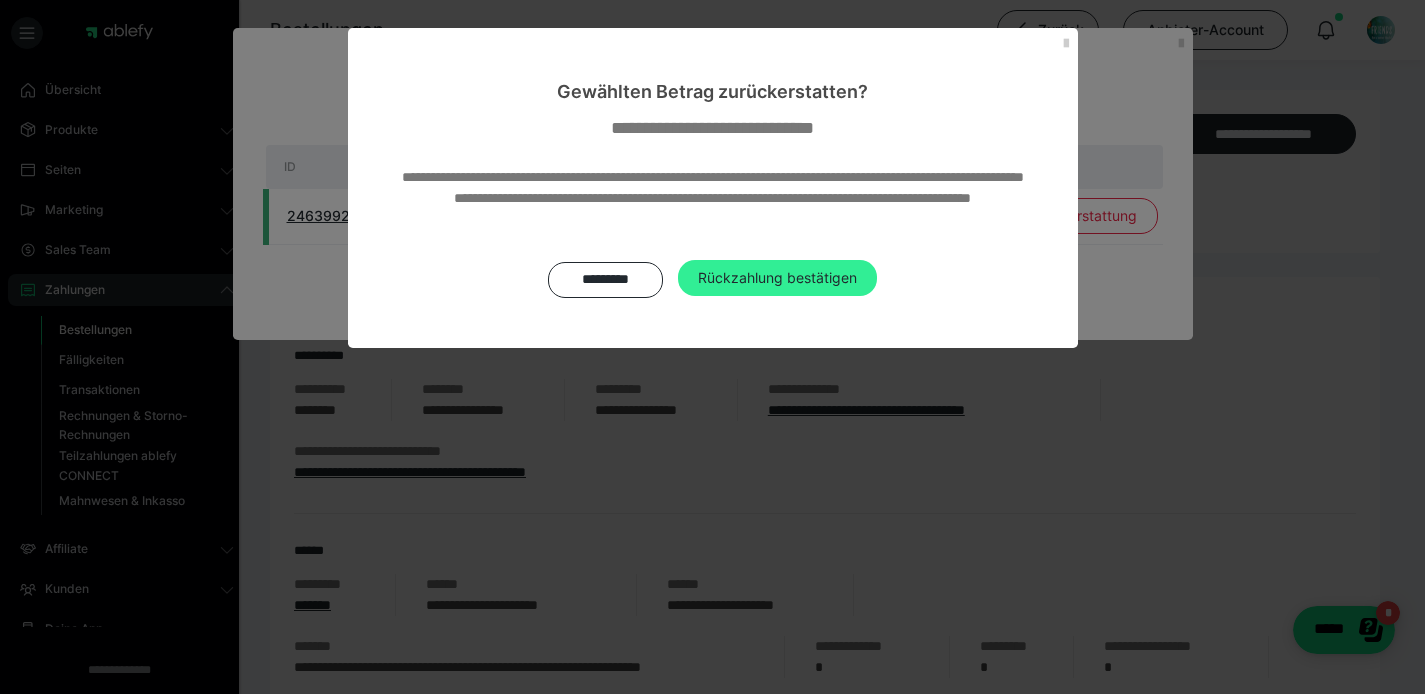 click on "Rückzahlung bestätigen" at bounding box center [777, 278] 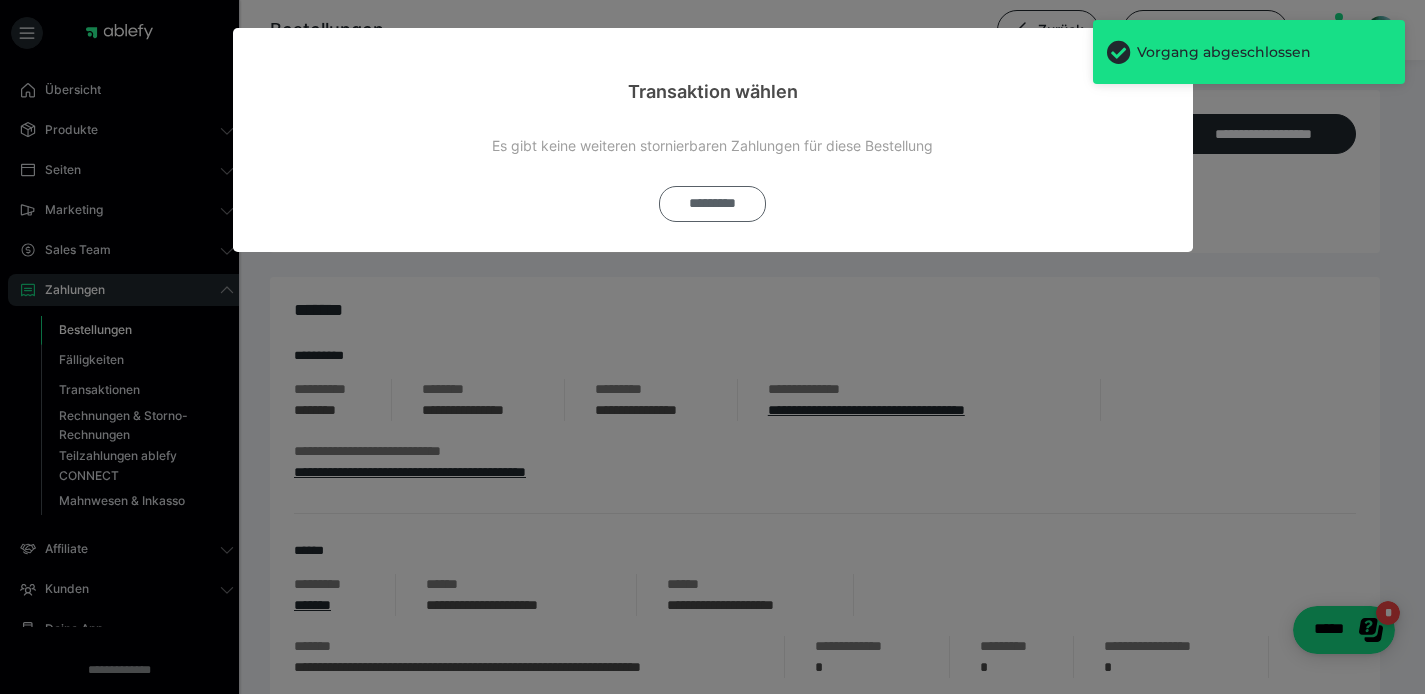 click on "*********" at bounding box center (712, 204) 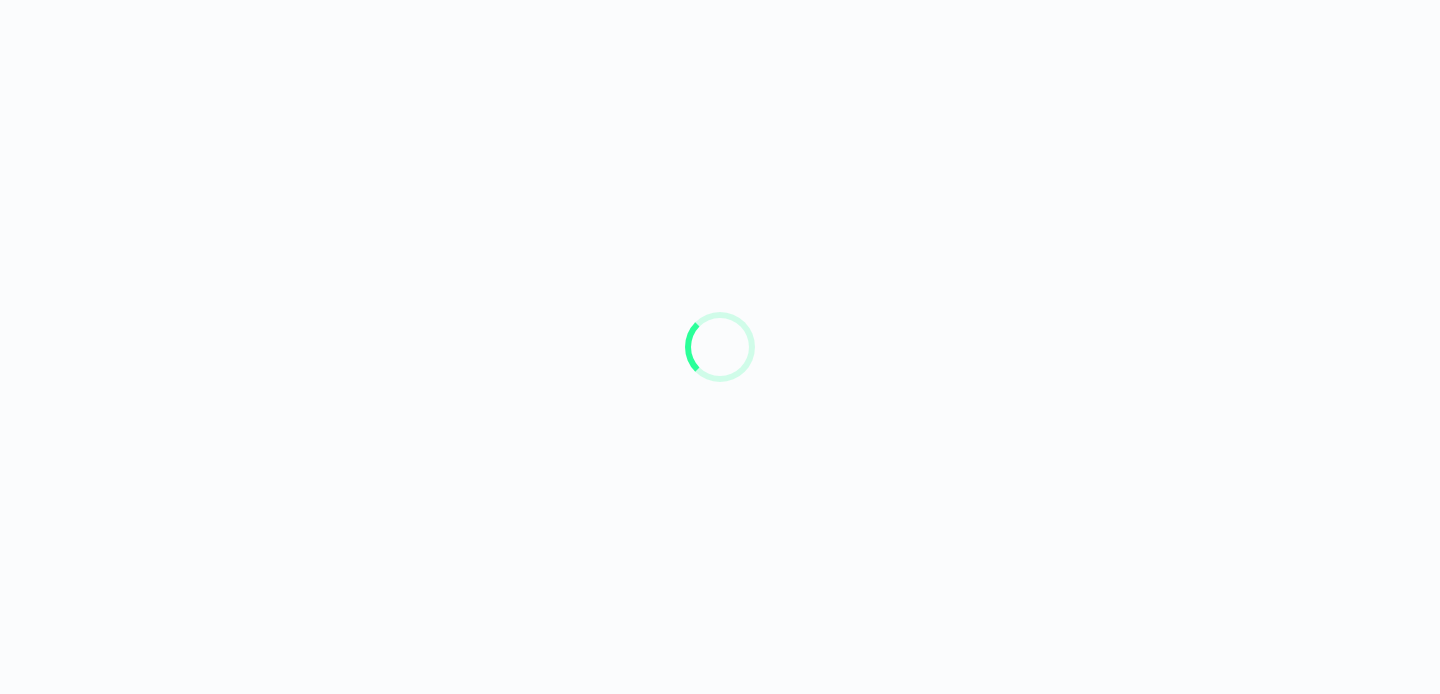 scroll, scrollTop: 0, scrollLeft: 0, axis: both 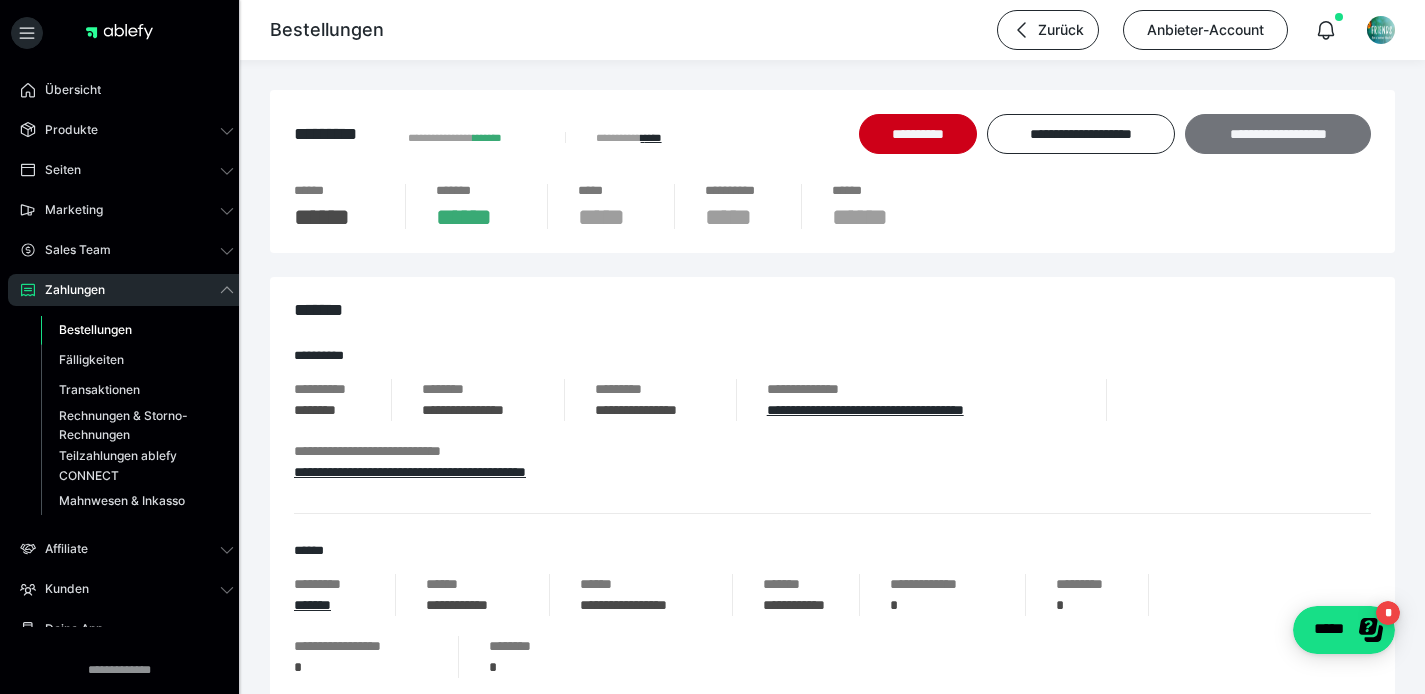 click on "**********" at bounding box center [1278, 134] 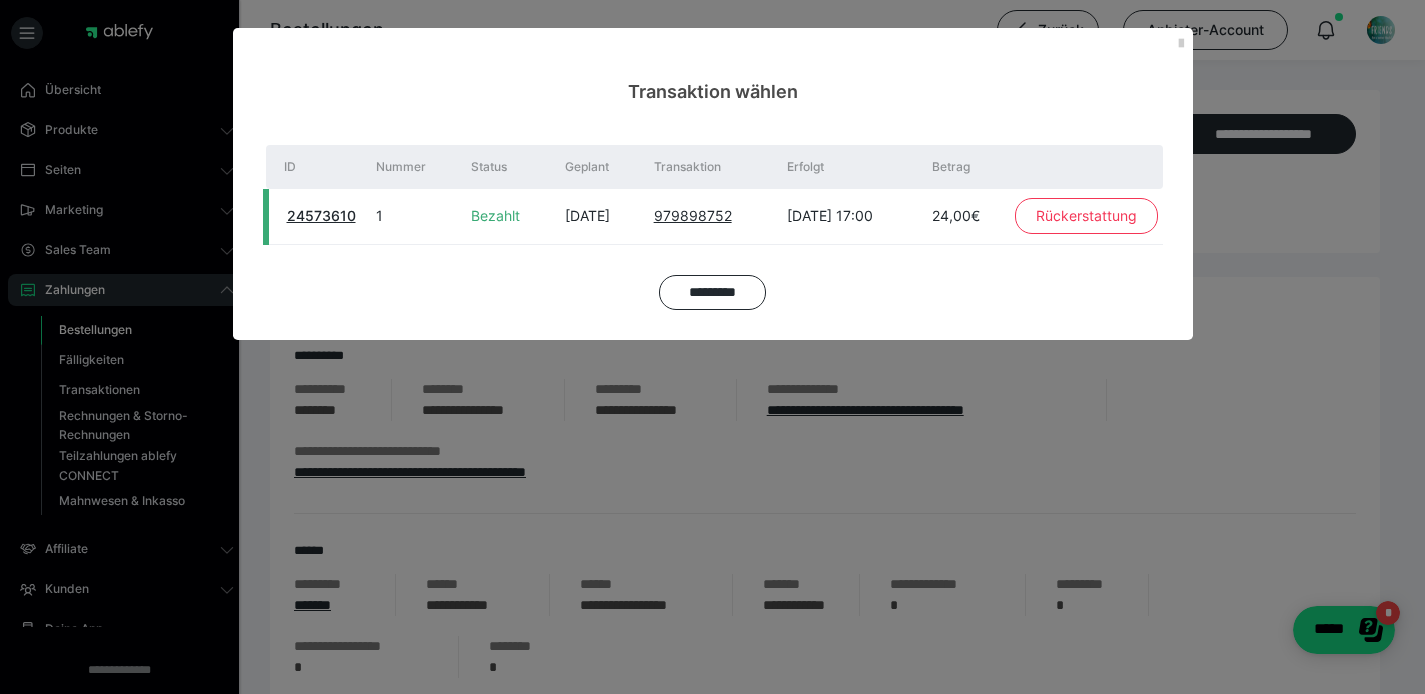 click on "Rückerstattung" at bounding box center [1086, 216] 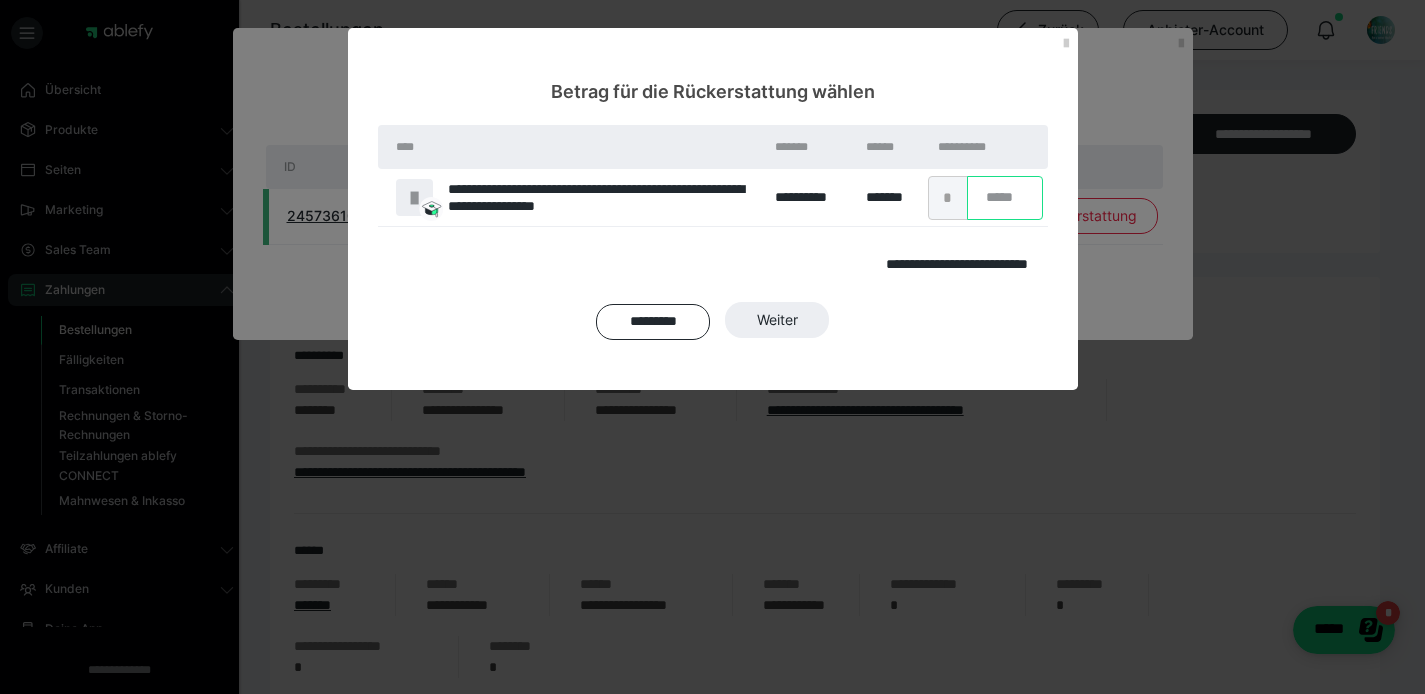 click on "*" at bounding box center [1005, 198] 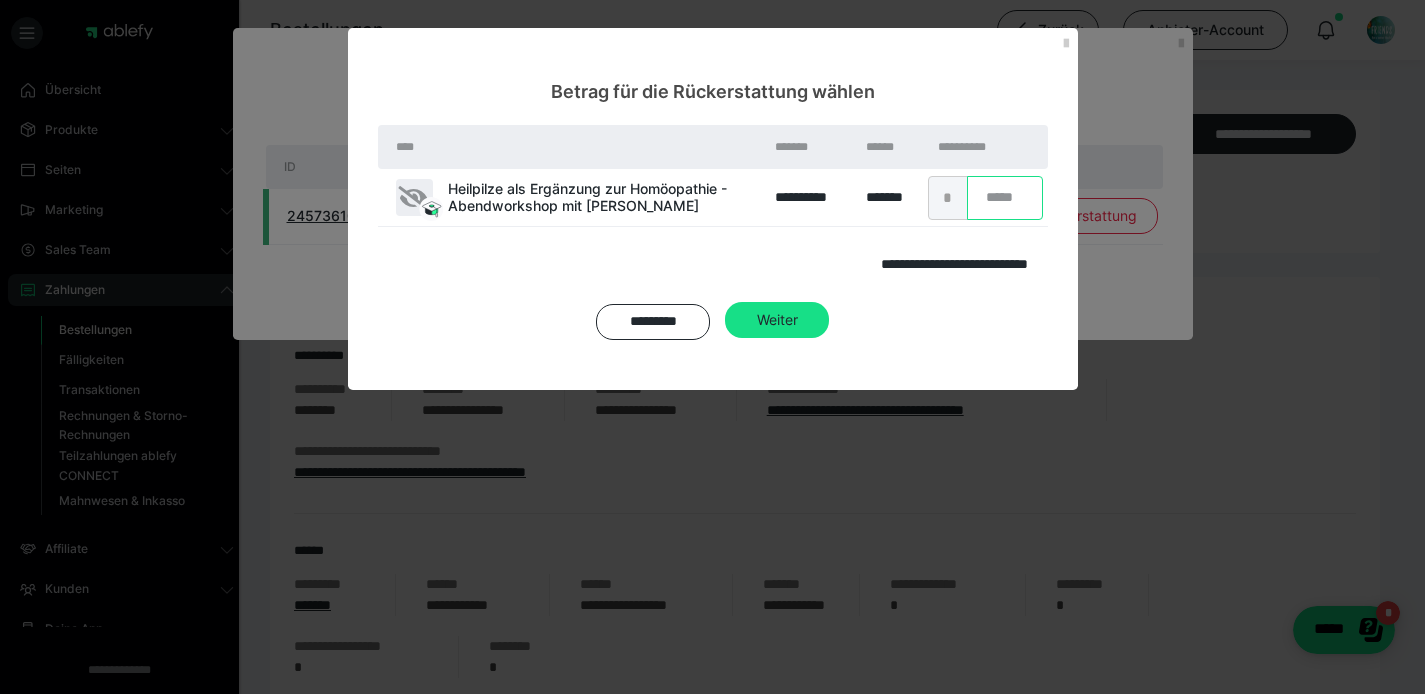 type on "**" 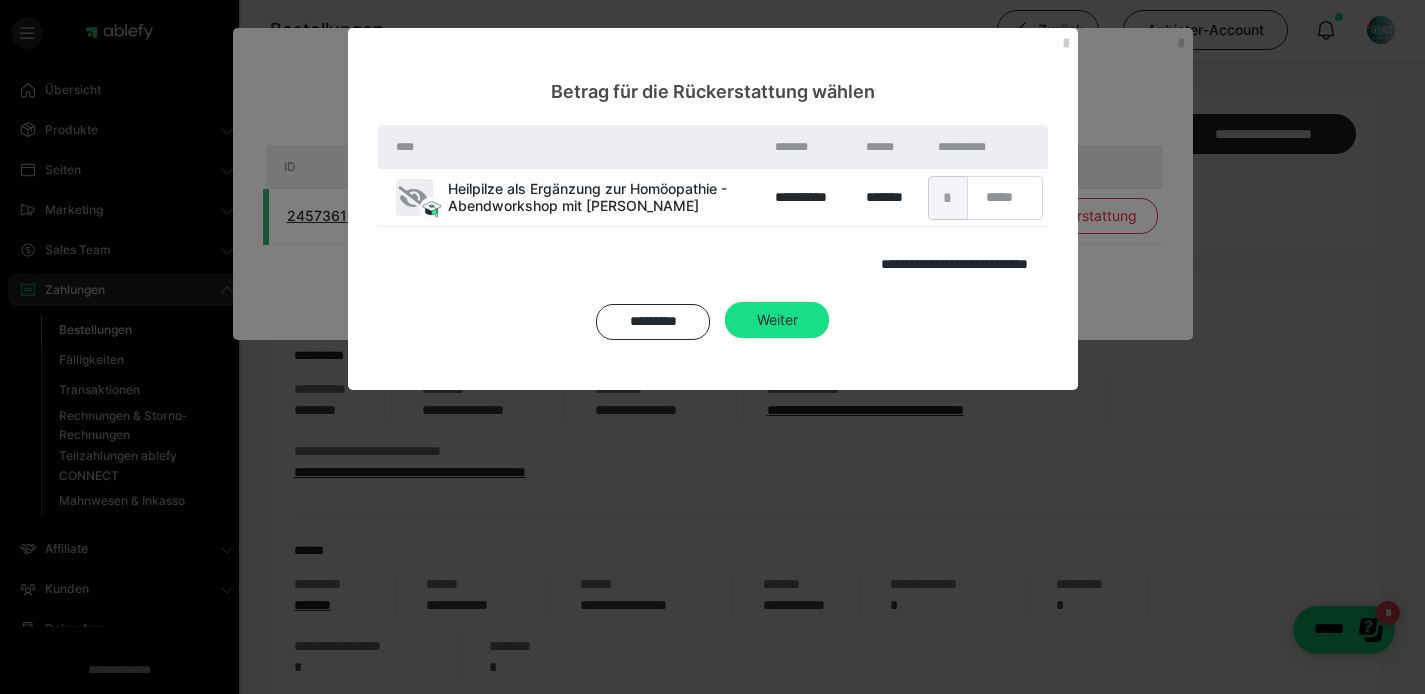 click on "********* Weiter" at bounding box center (713, 321) 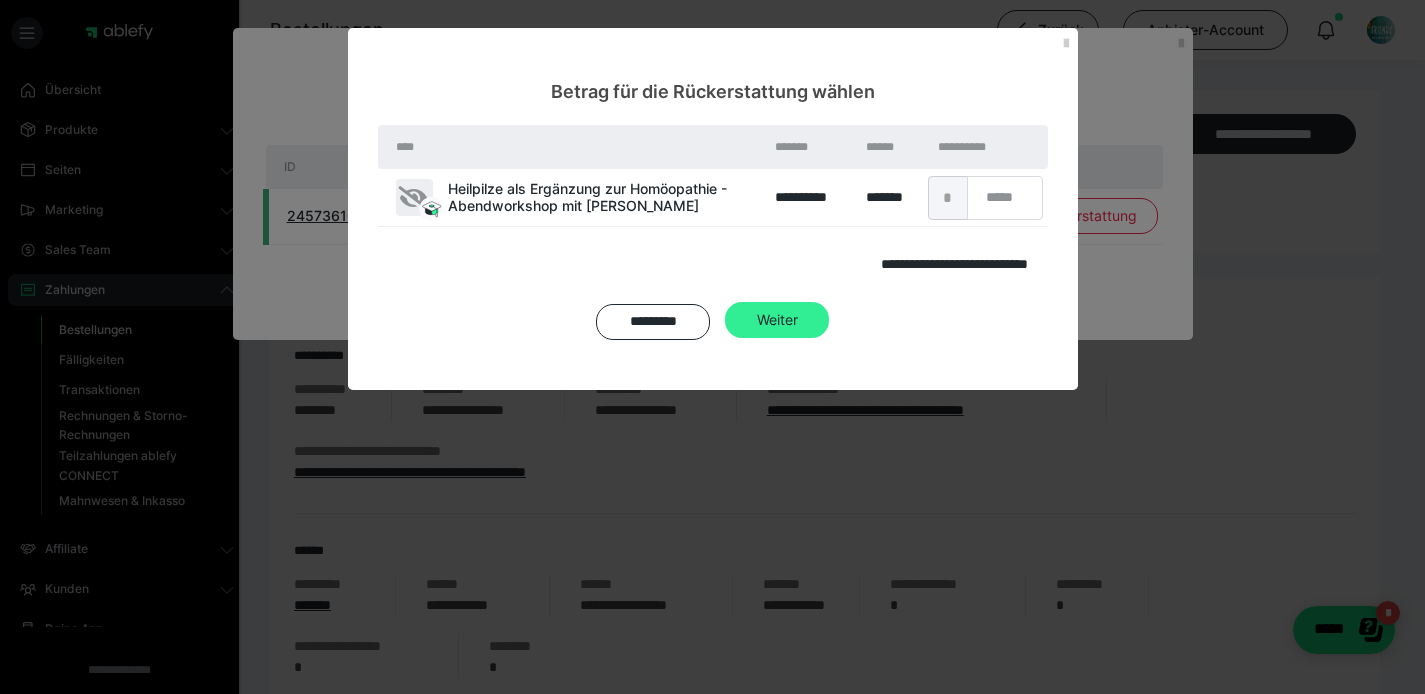 click on "Weiter" at bounding box center [777, 320] 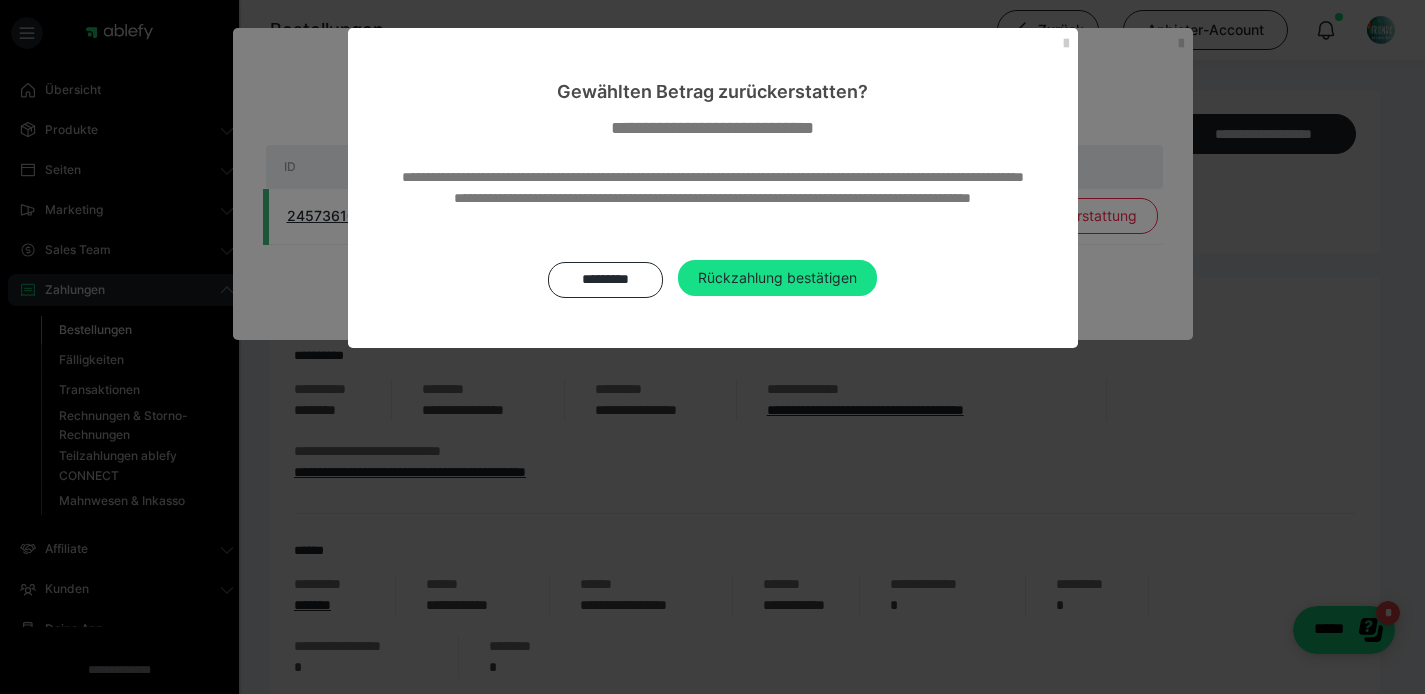 click on "Rückzahlung bestätigen" at bounding box center (777, 278) 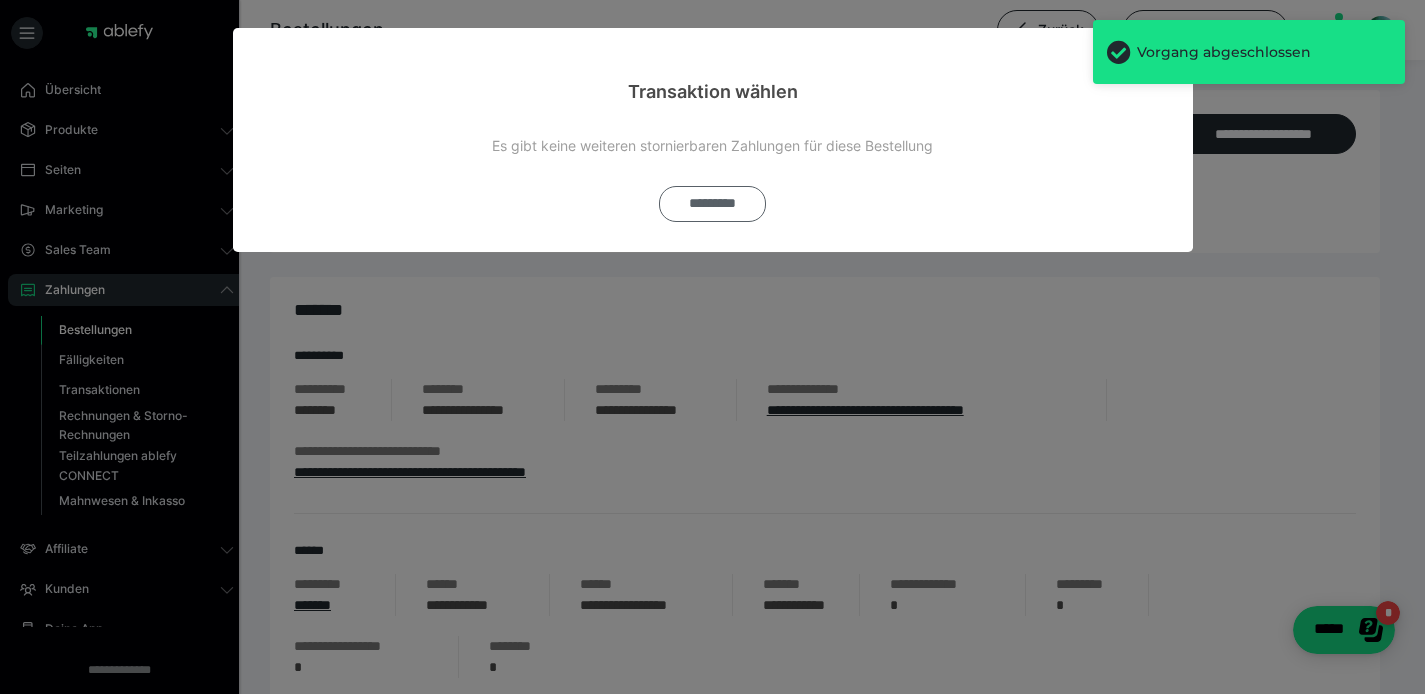 click on "*********" at bounding box center [712, 204] 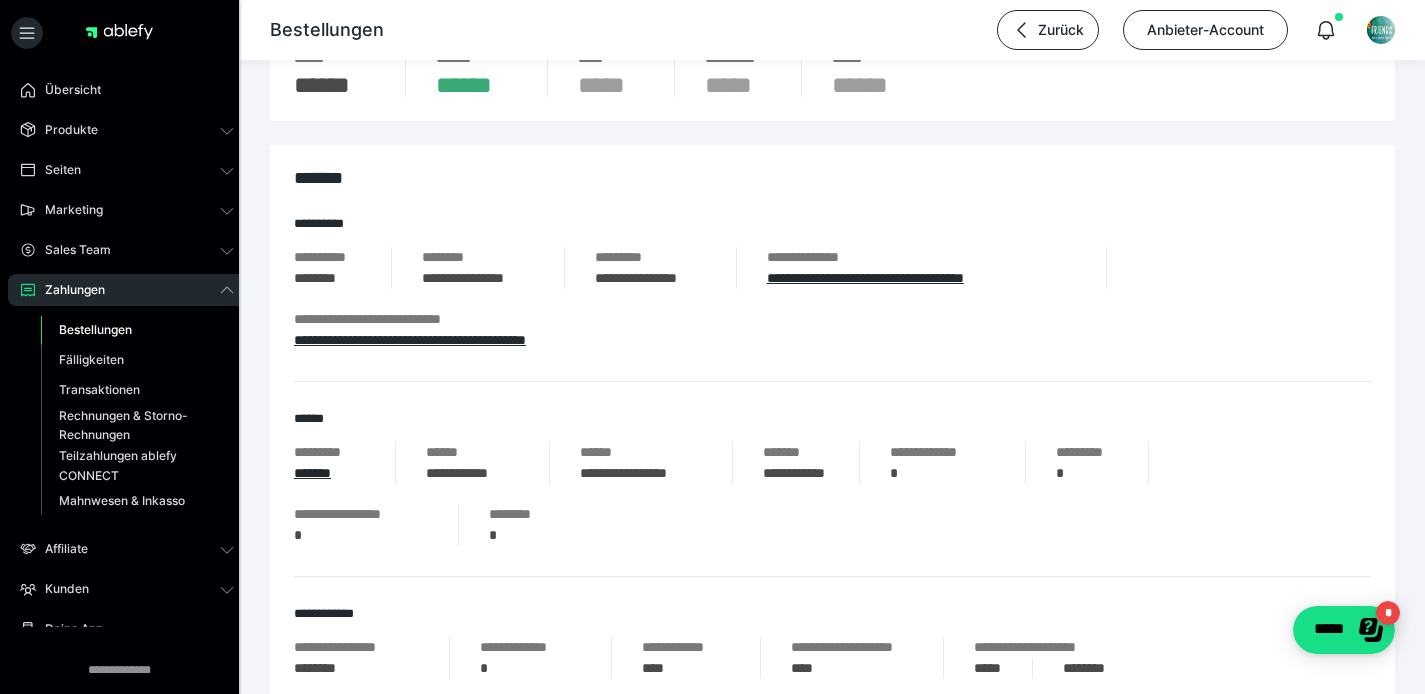 scroll, scrollTop: 0, scrollLeft: 0, axis: both 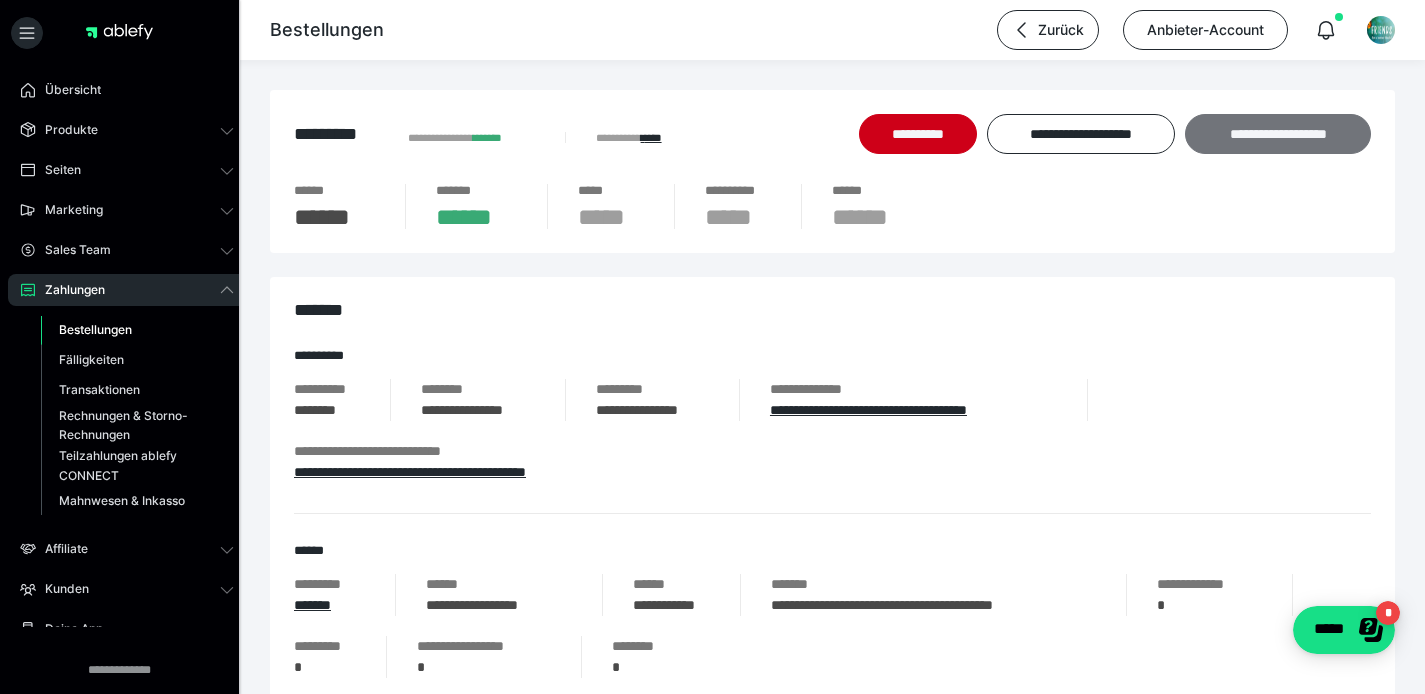 click on "**********" at bounding box center (1278, 134) 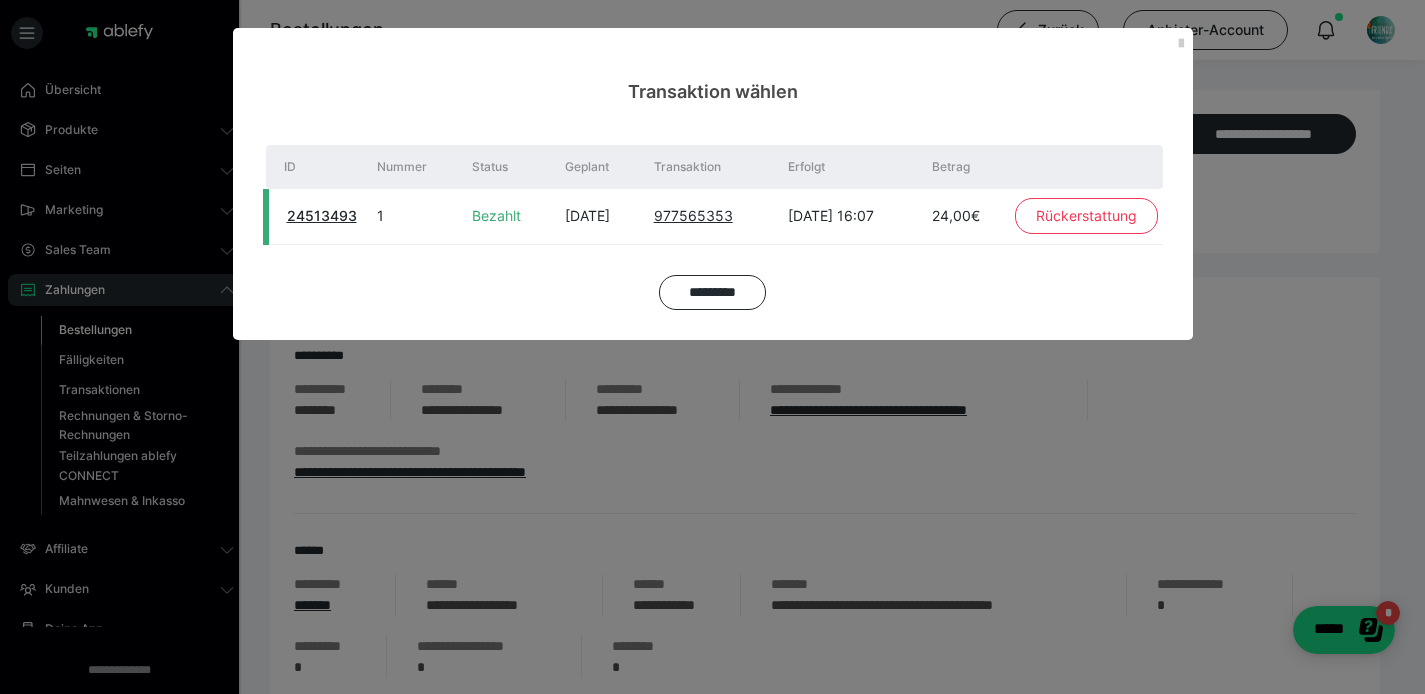 click on "Rückerstattung" at bounding box center (1086, 216) 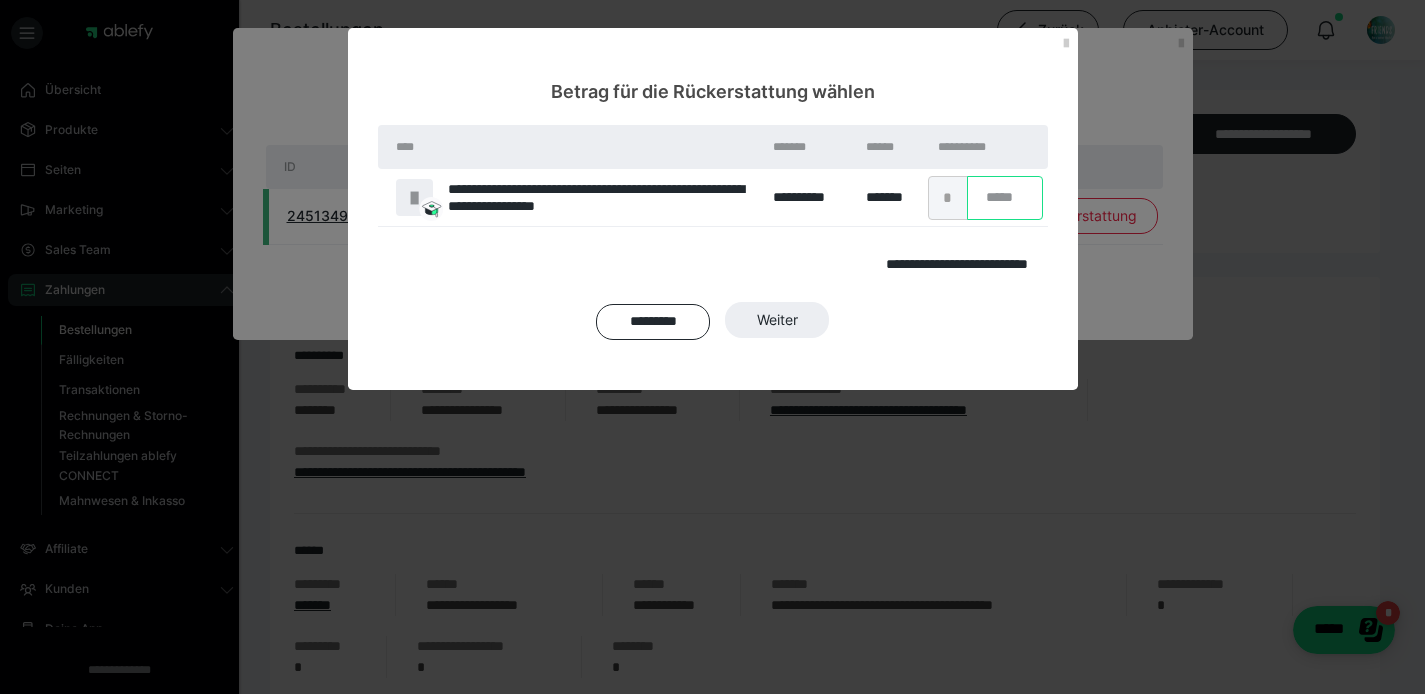 click on "*" at bounding box center (1005, 198) 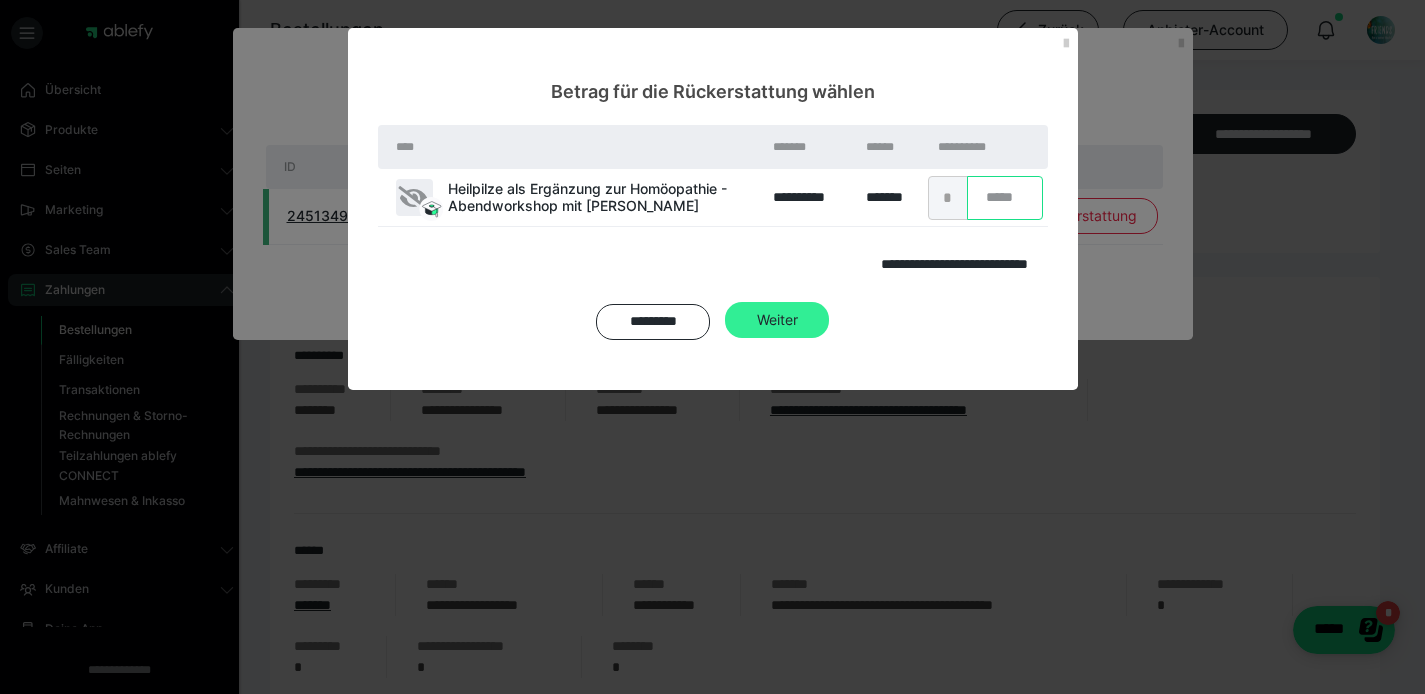 type on "**" 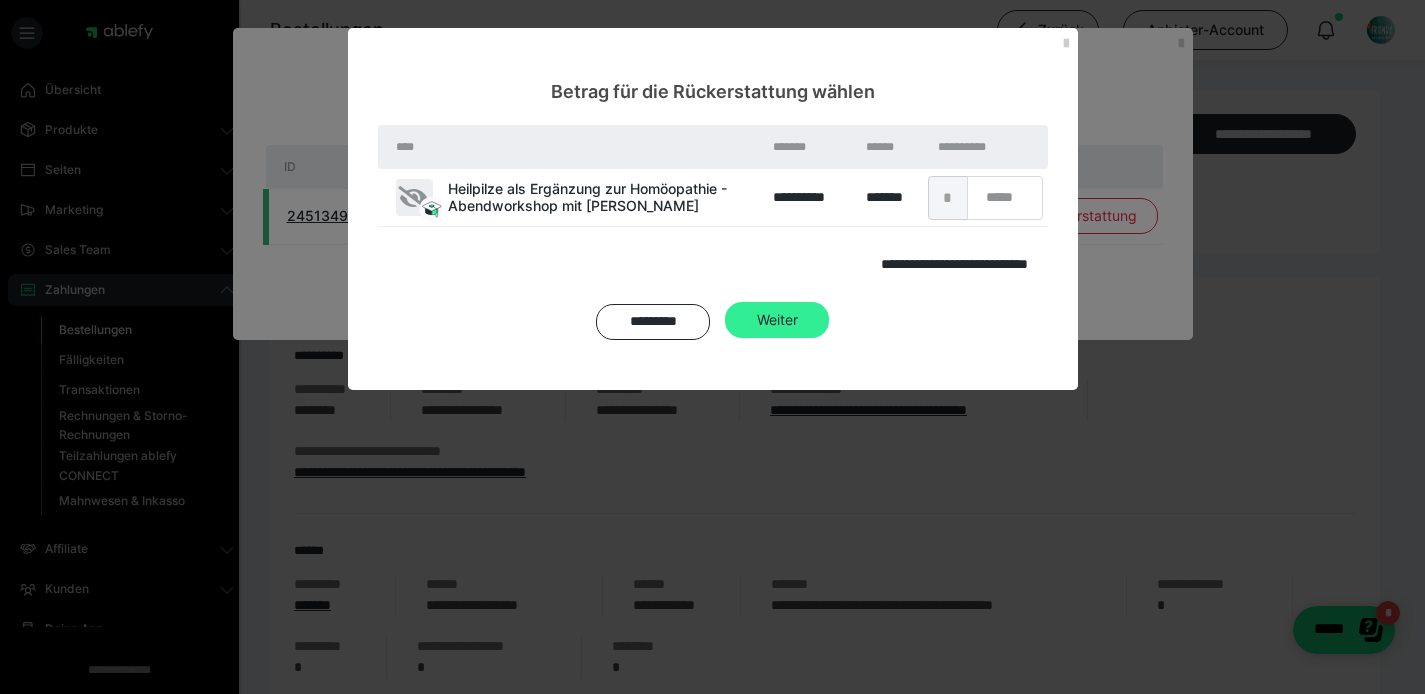 click on "Weiter" at bounding box center (777, 320) 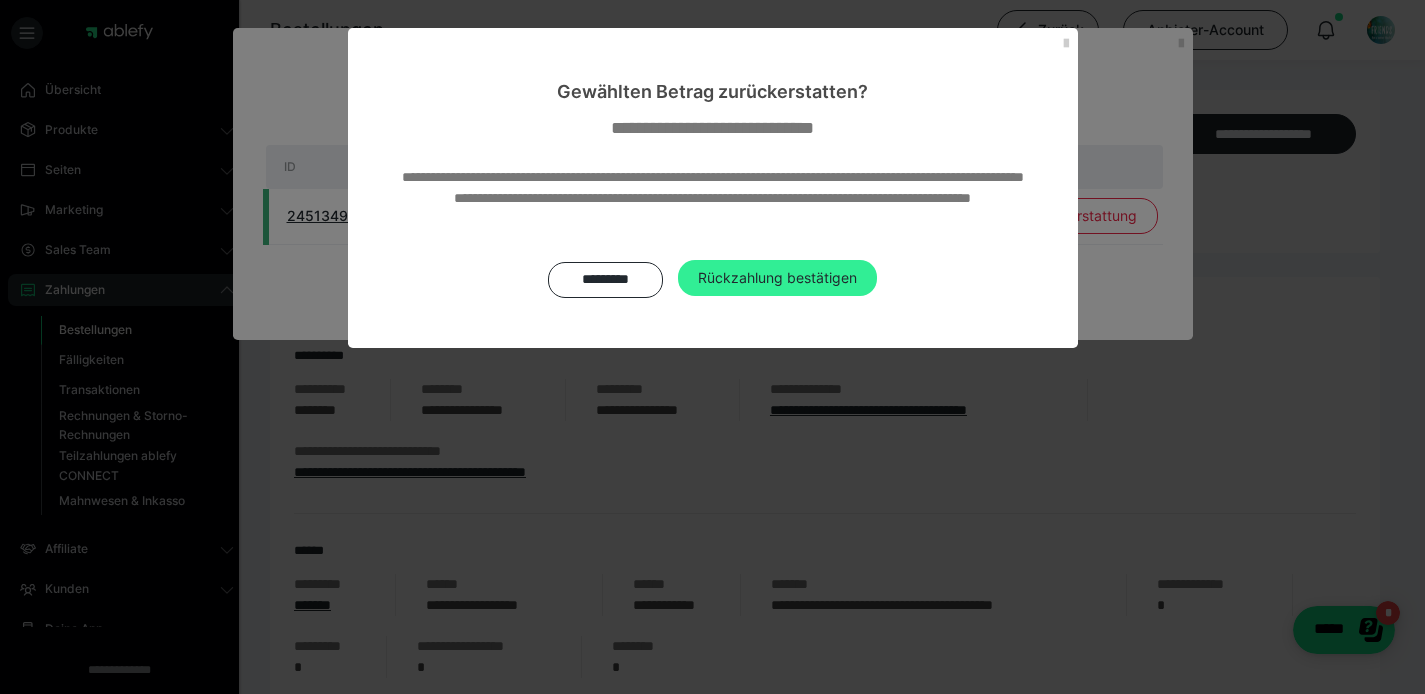 click on "Rückzahlung bestätigen" at bounding box center [777, 278] 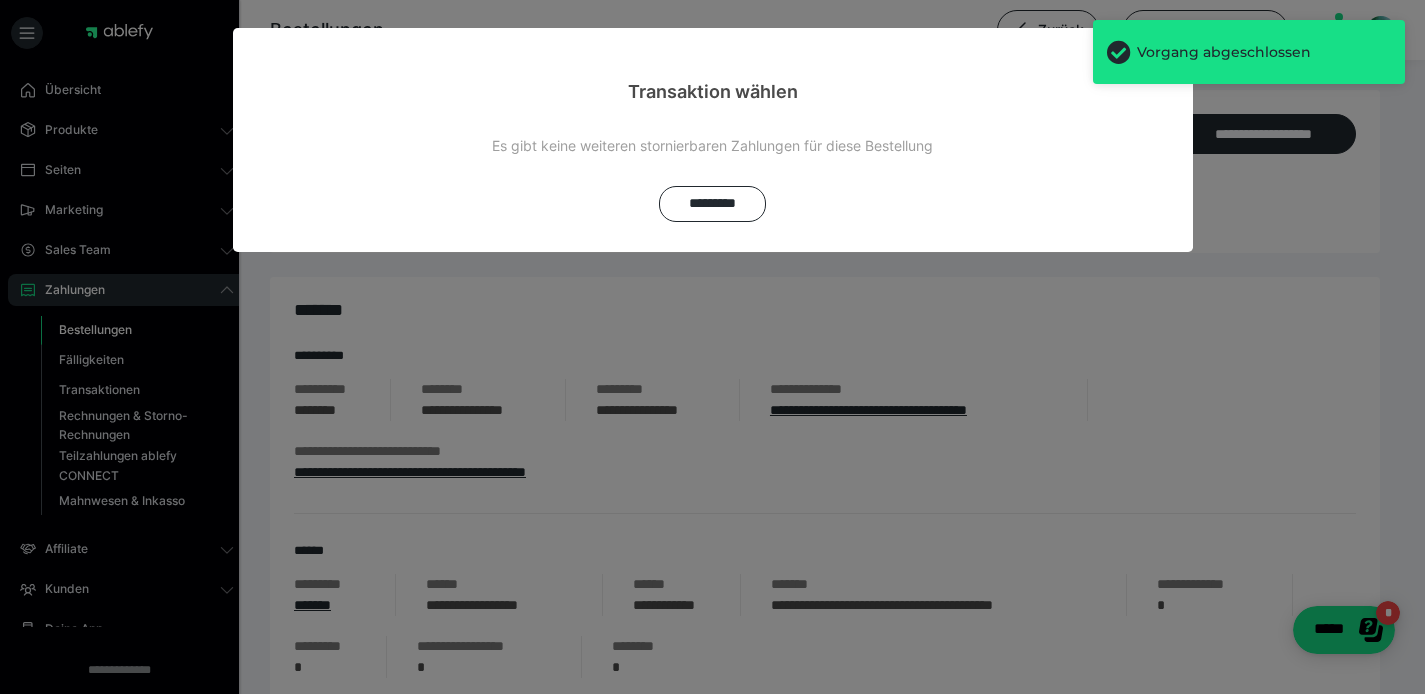 click on "*********" at bounding box center [712, 204] 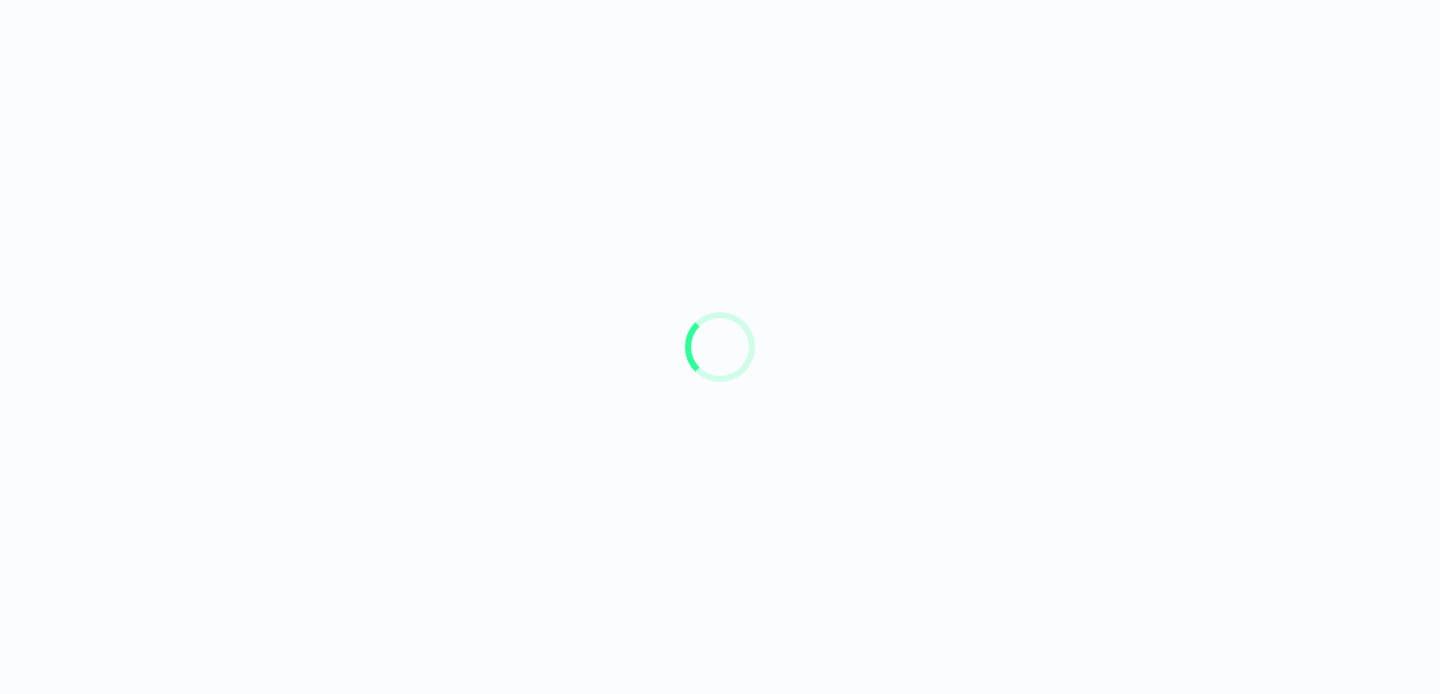 scroll, scrollTop: 0, scrollLeft: 0, axis: both 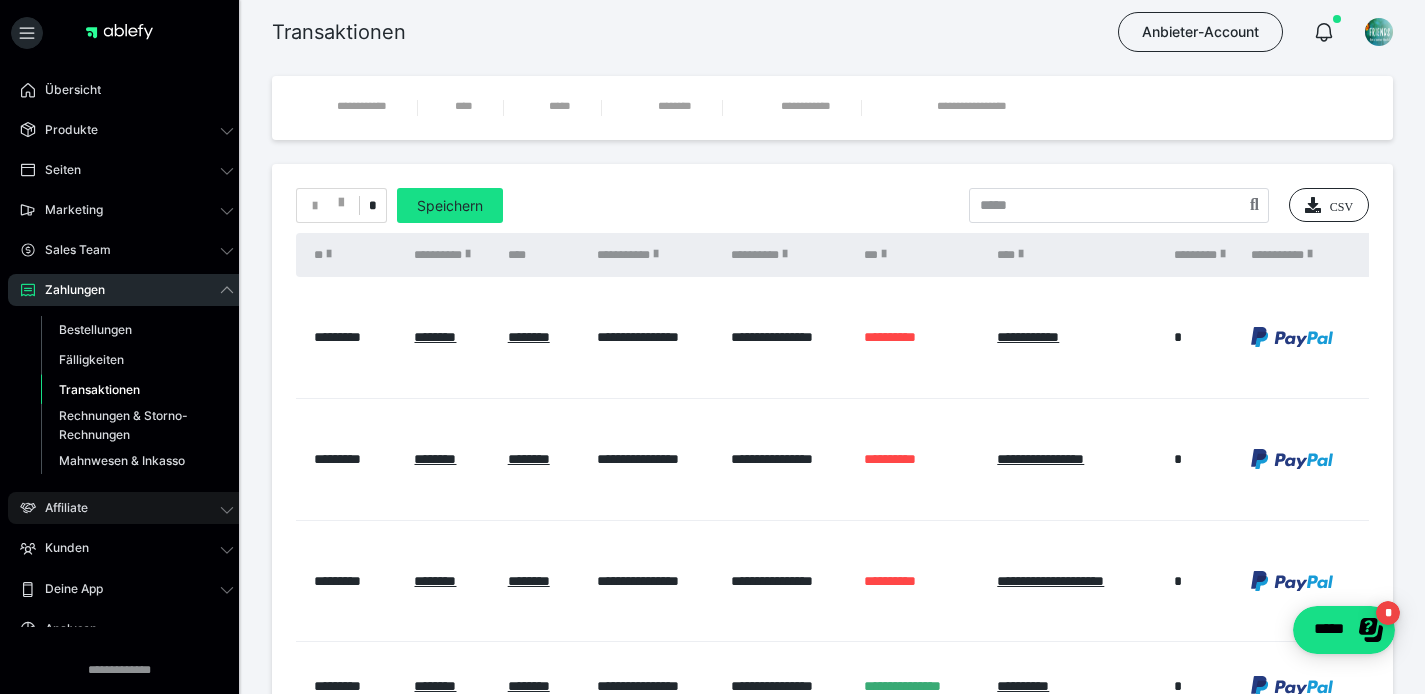 click on "Affiliate" at bounding box center [59, 508] 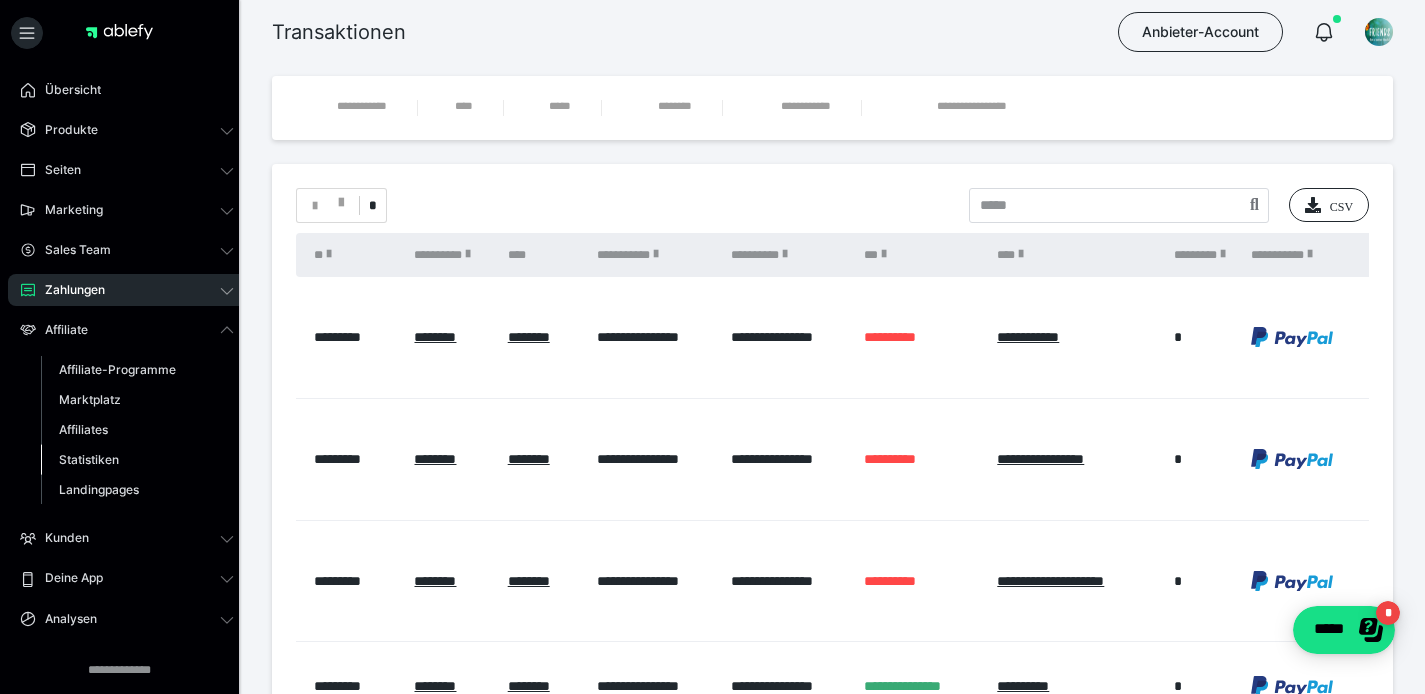 click on "Statistiken" at bounding box center [89, 459] 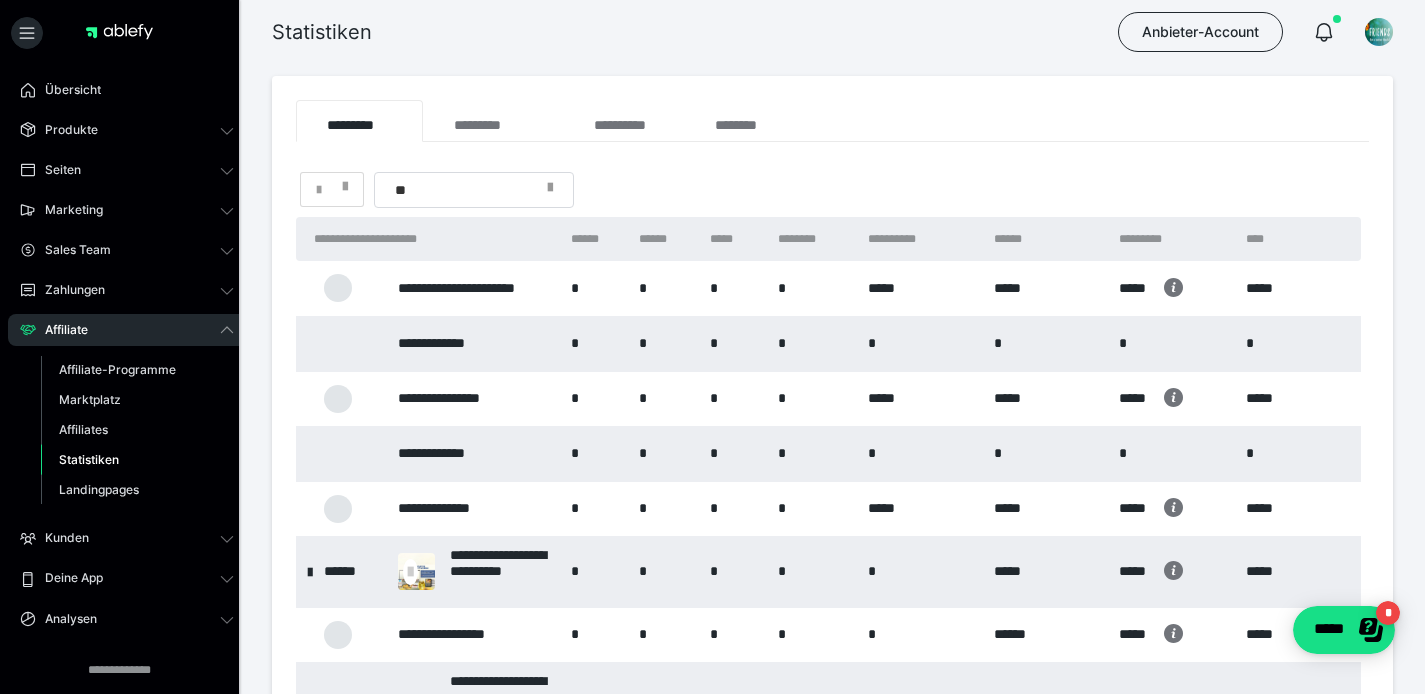 click at bounding box center (556, 190) 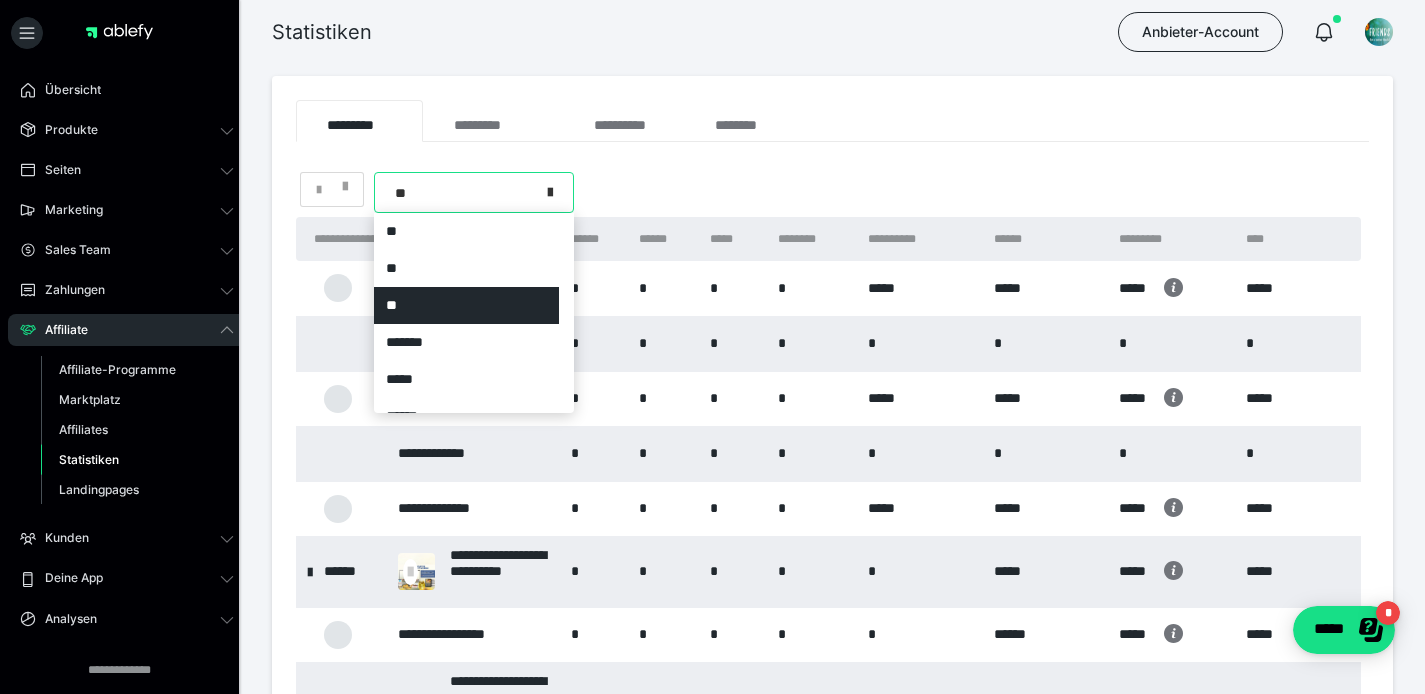 click at bounding box center (556, 192) 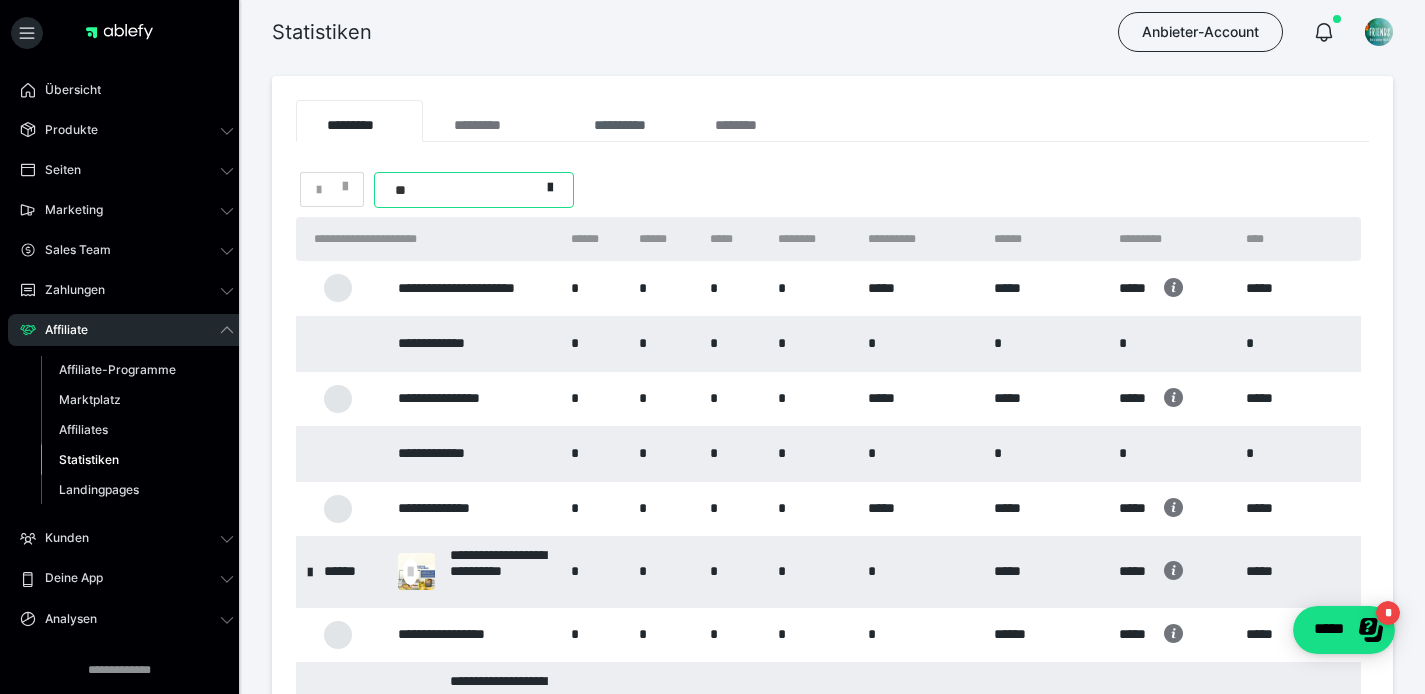click on "**********" at bounding box center (623, 121) 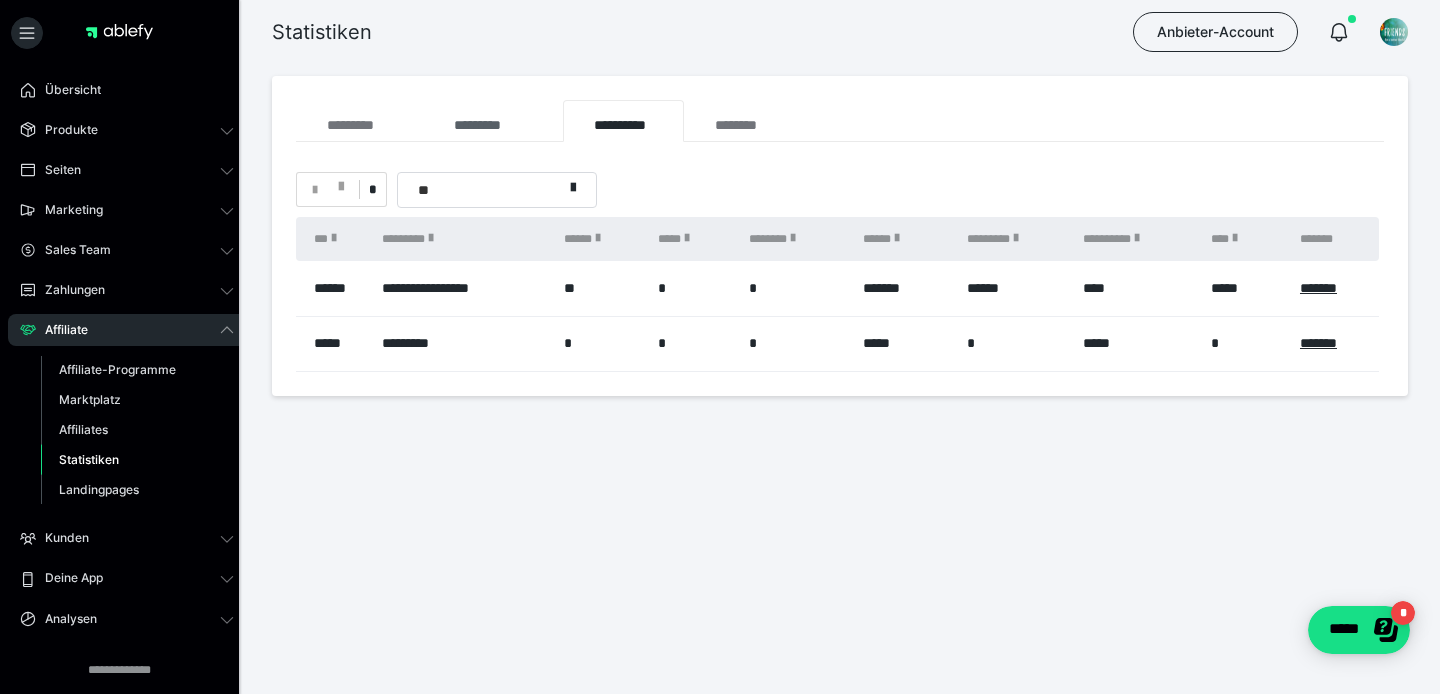 click on "*********" at bounding box center [492, 121] 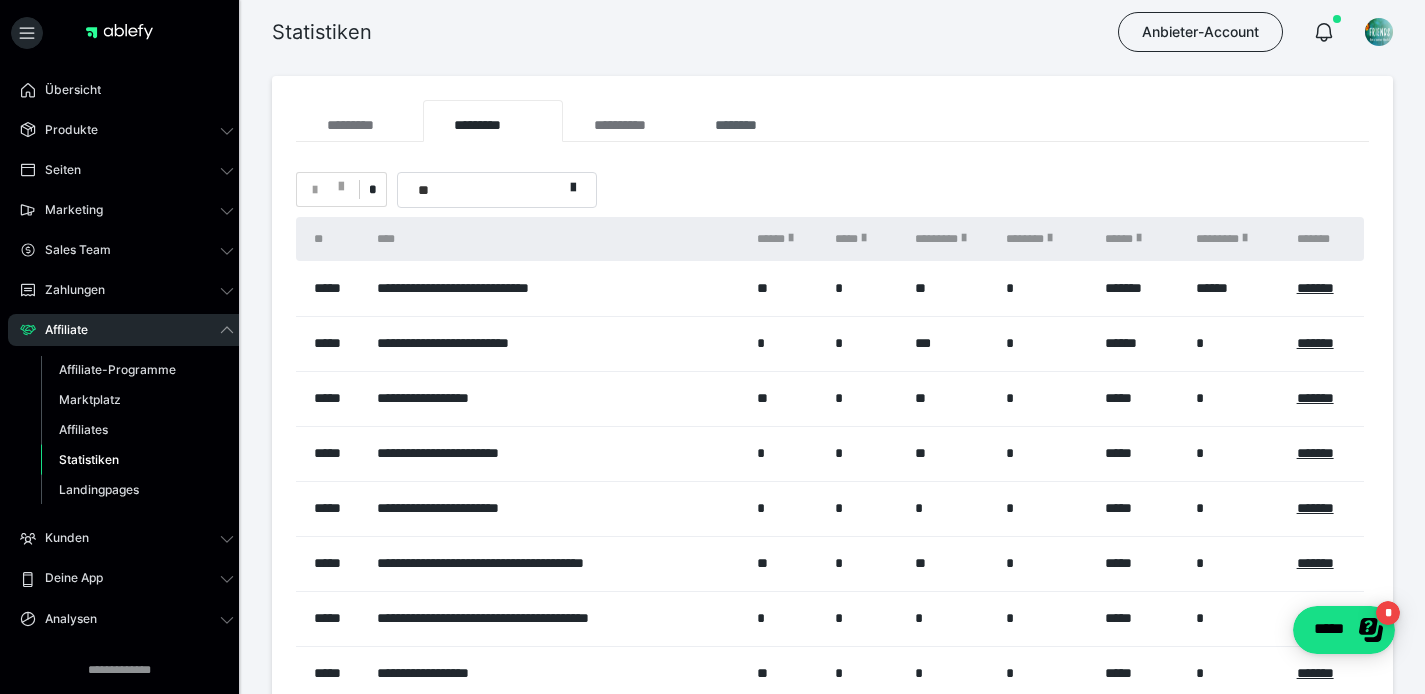 click on "********" at bounding box center [745, 121] 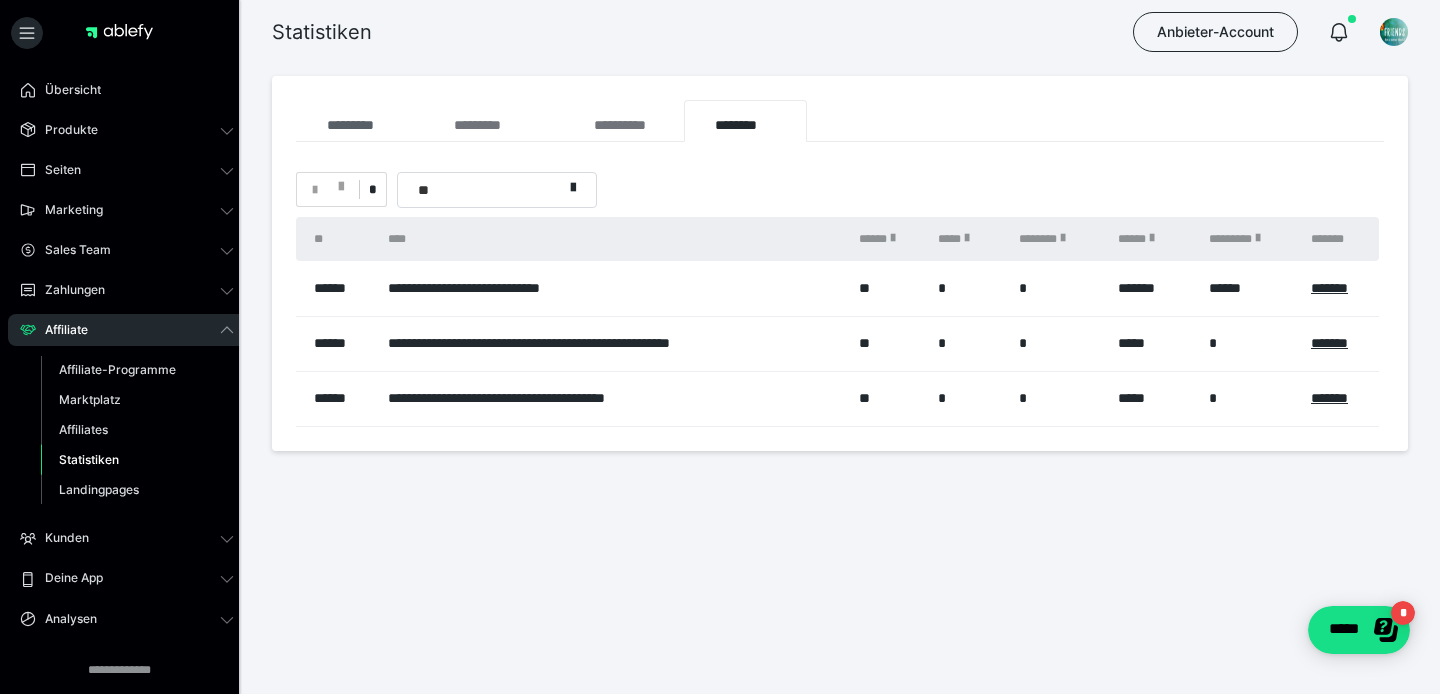 click on "*********" at bounding box center [359, 121] 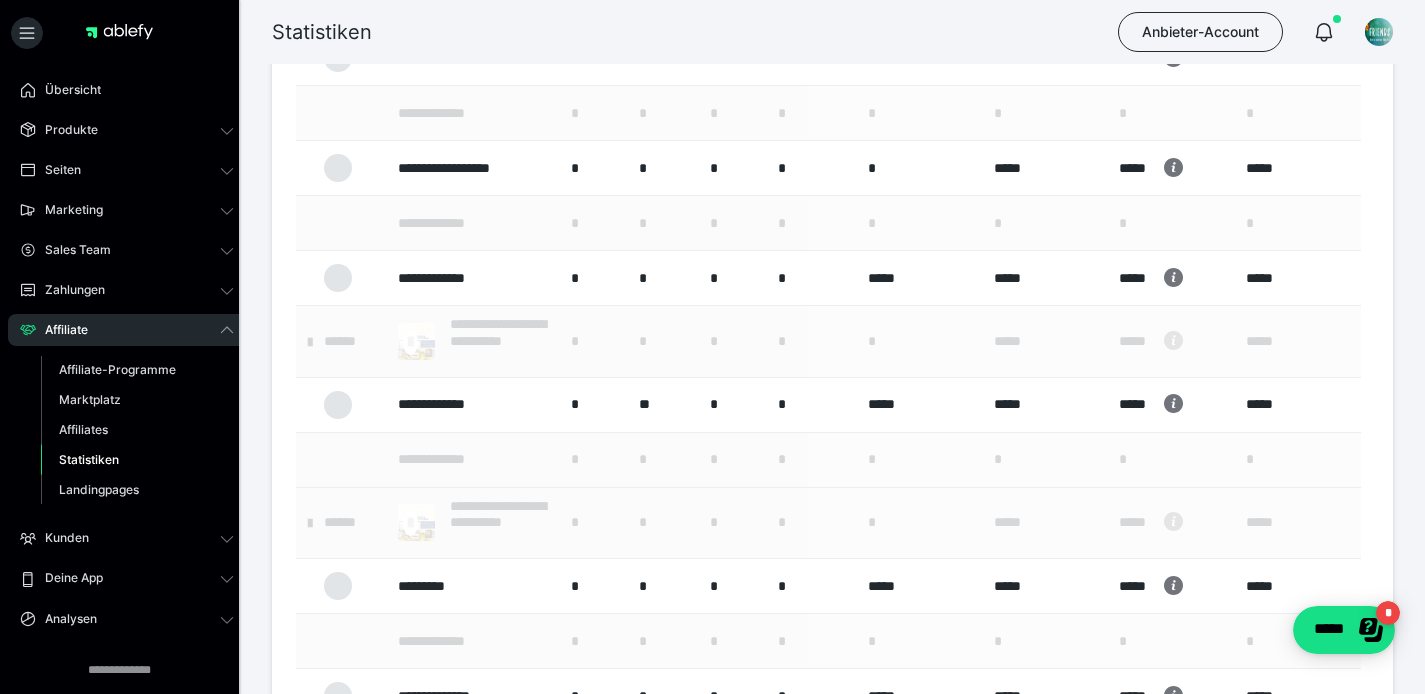 scroll, scrollTop: 1951, scrollLeft: 0, axis: vertical 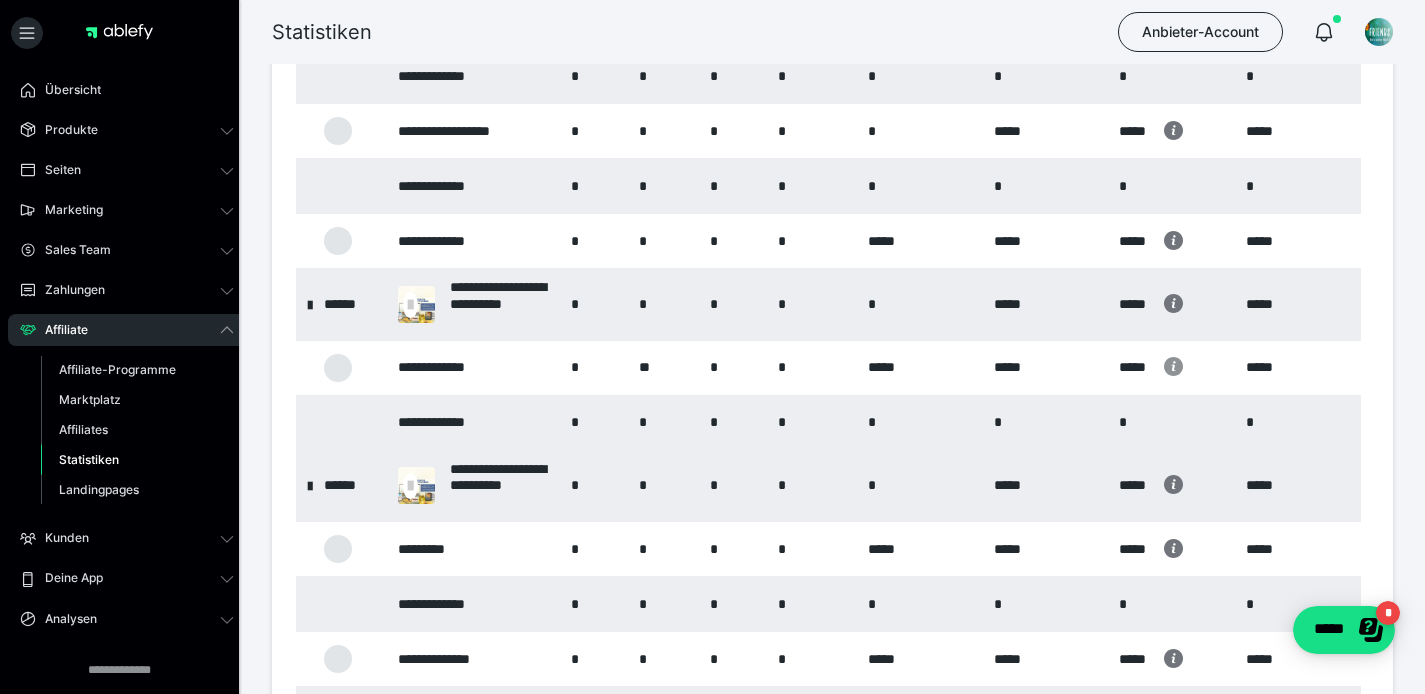 click 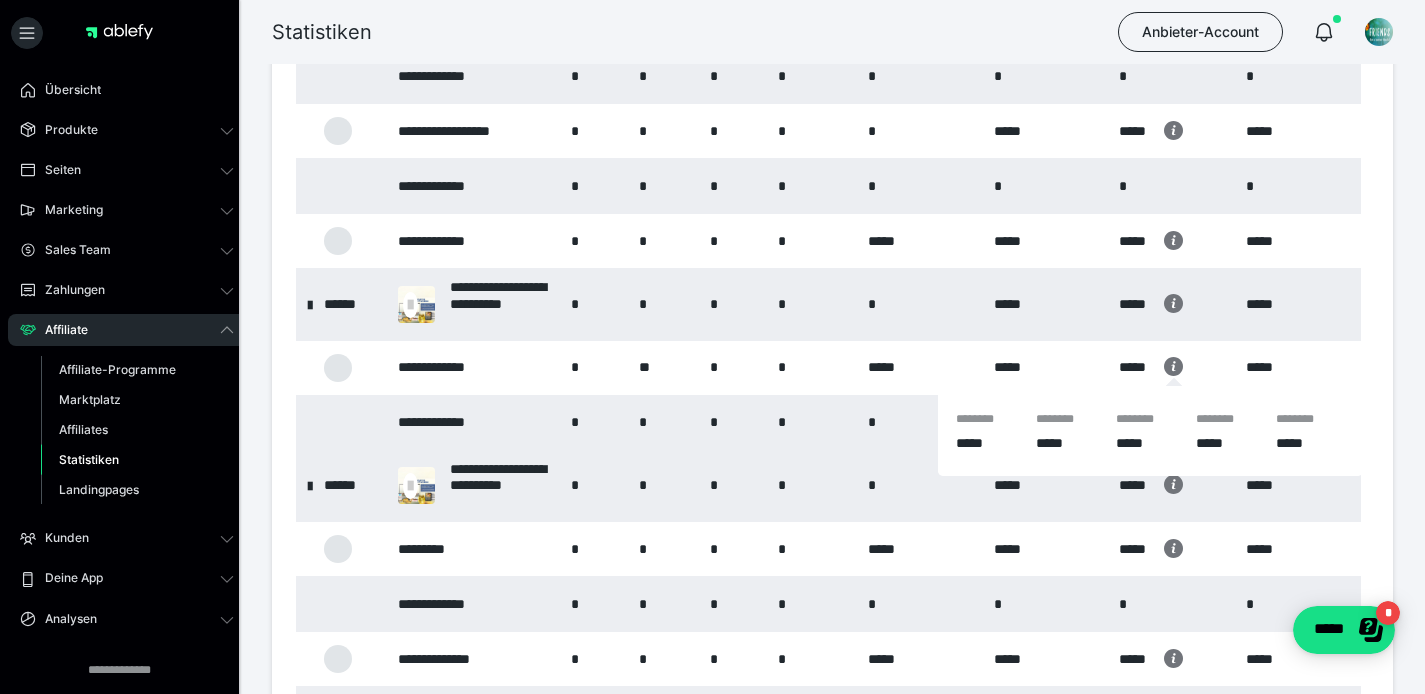 click on "*****" at bounding box center (1299, 304) 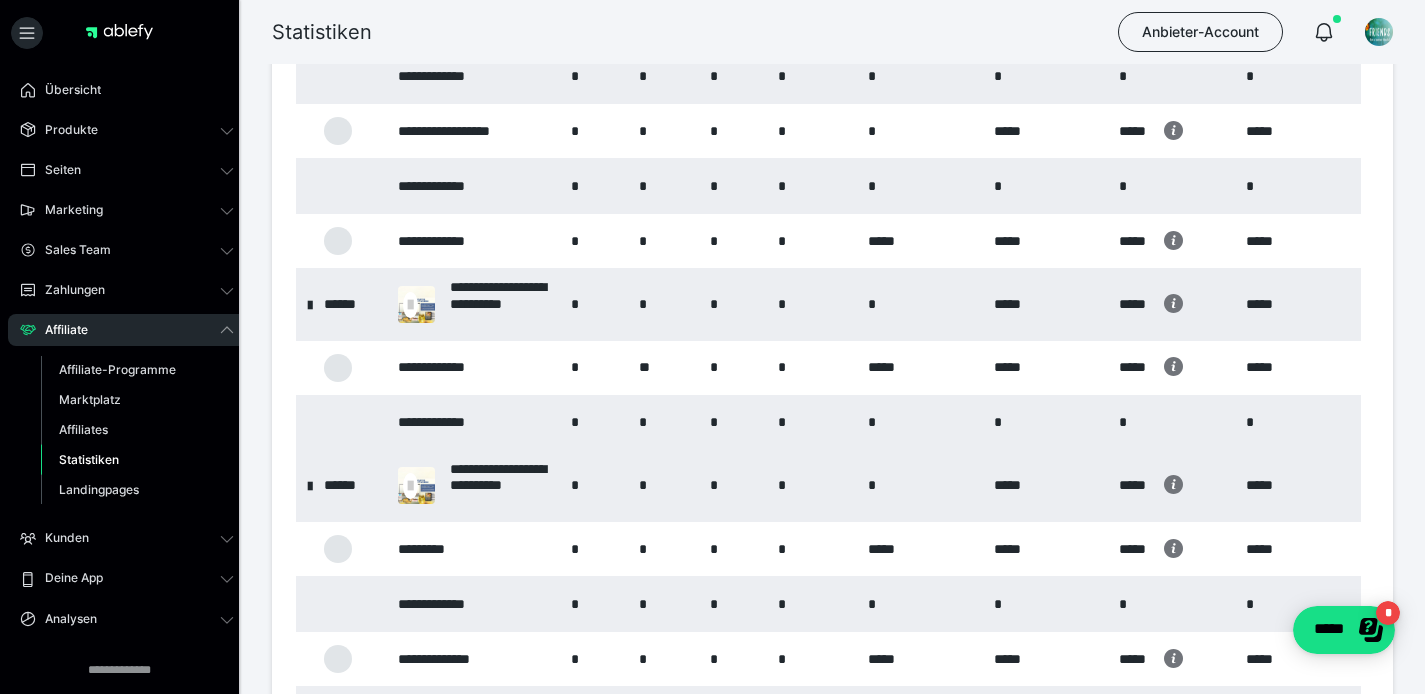click on "**********" at bounding box center (475, 367) 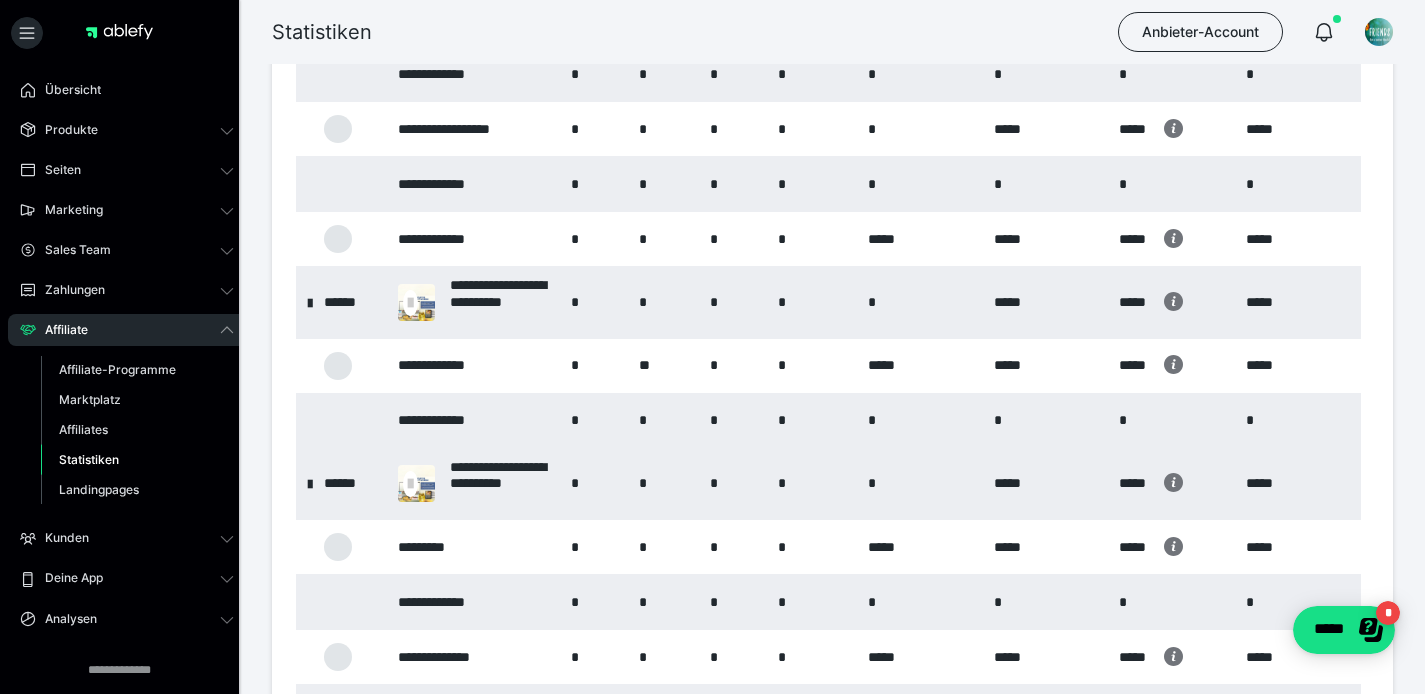 scroll, scrollTop: 1942, scrollLeft: 0, axis: vertical 